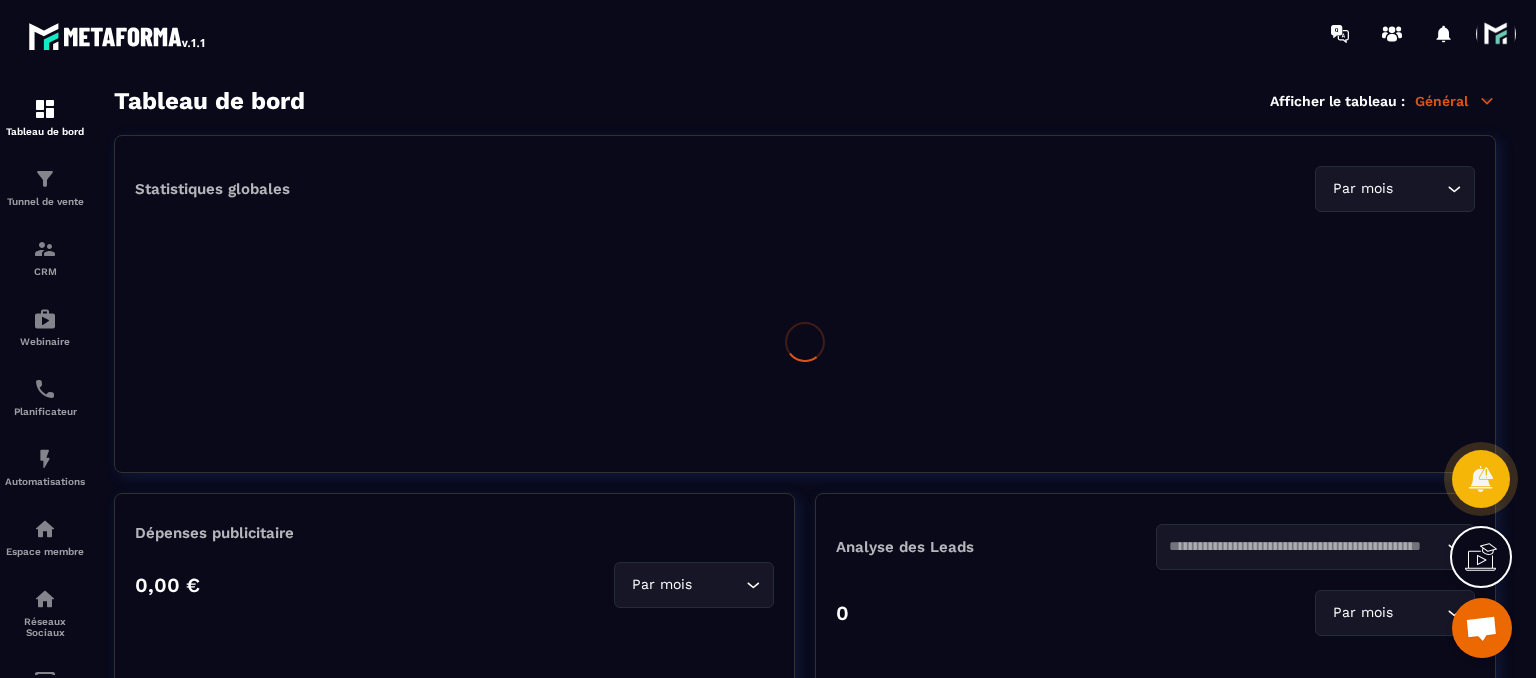 scroll, scrollTop: 0, scrollLeft: 0, axis: both 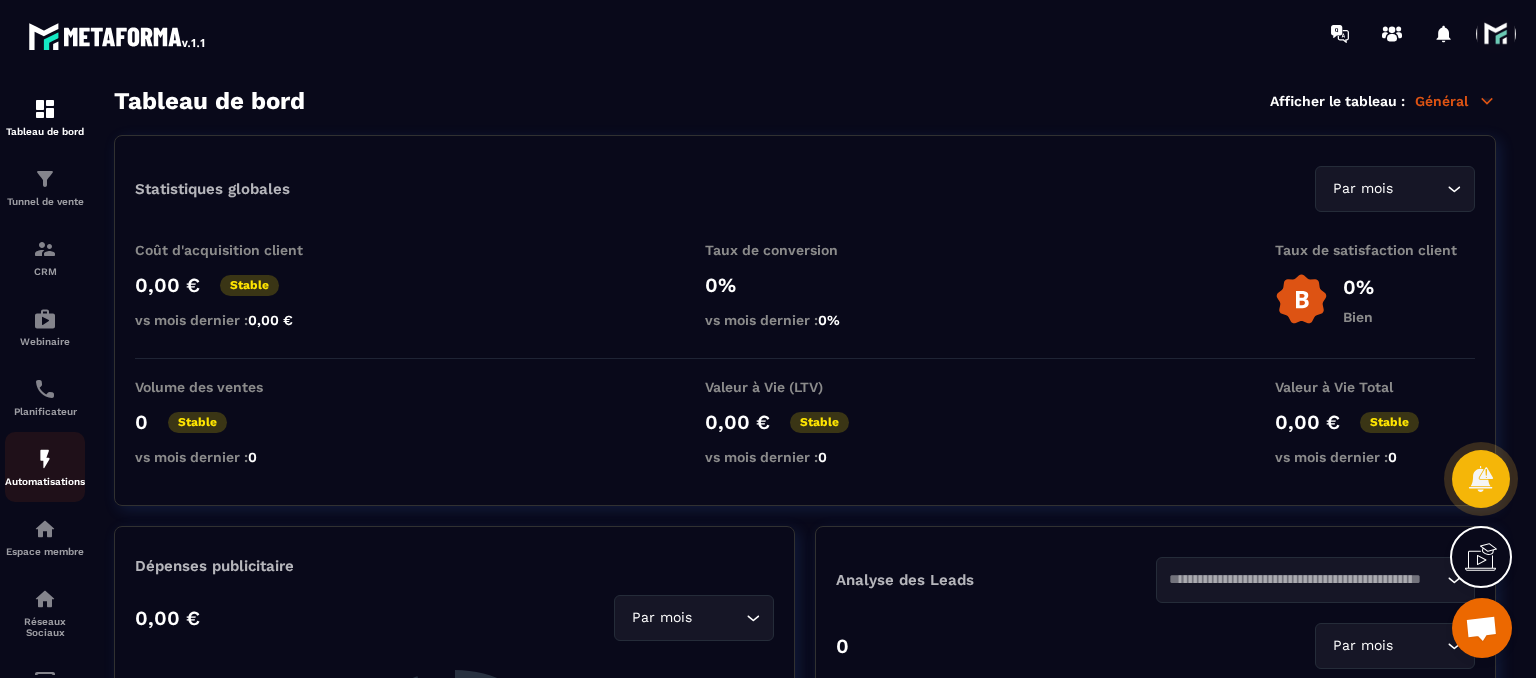 click at bounding box center [45, 459] 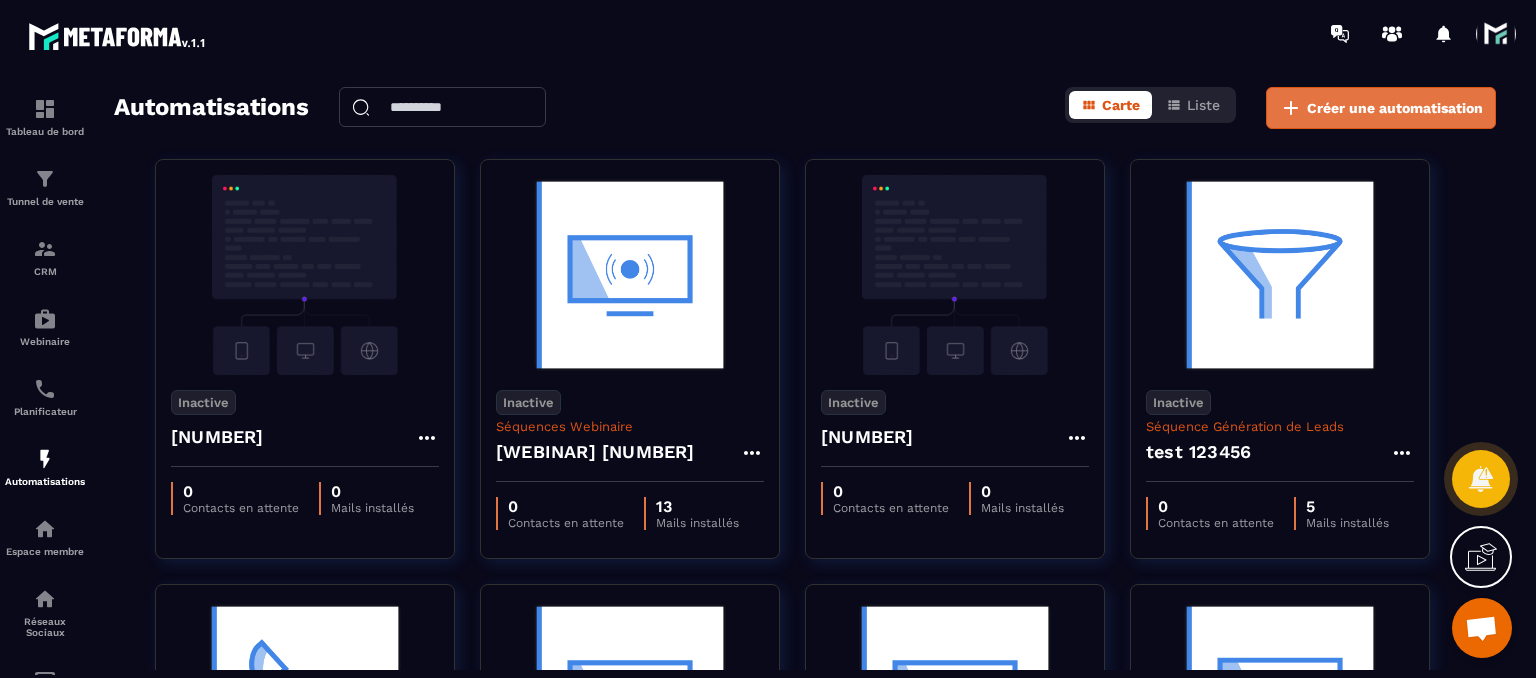 click on "Créer une automatisation" 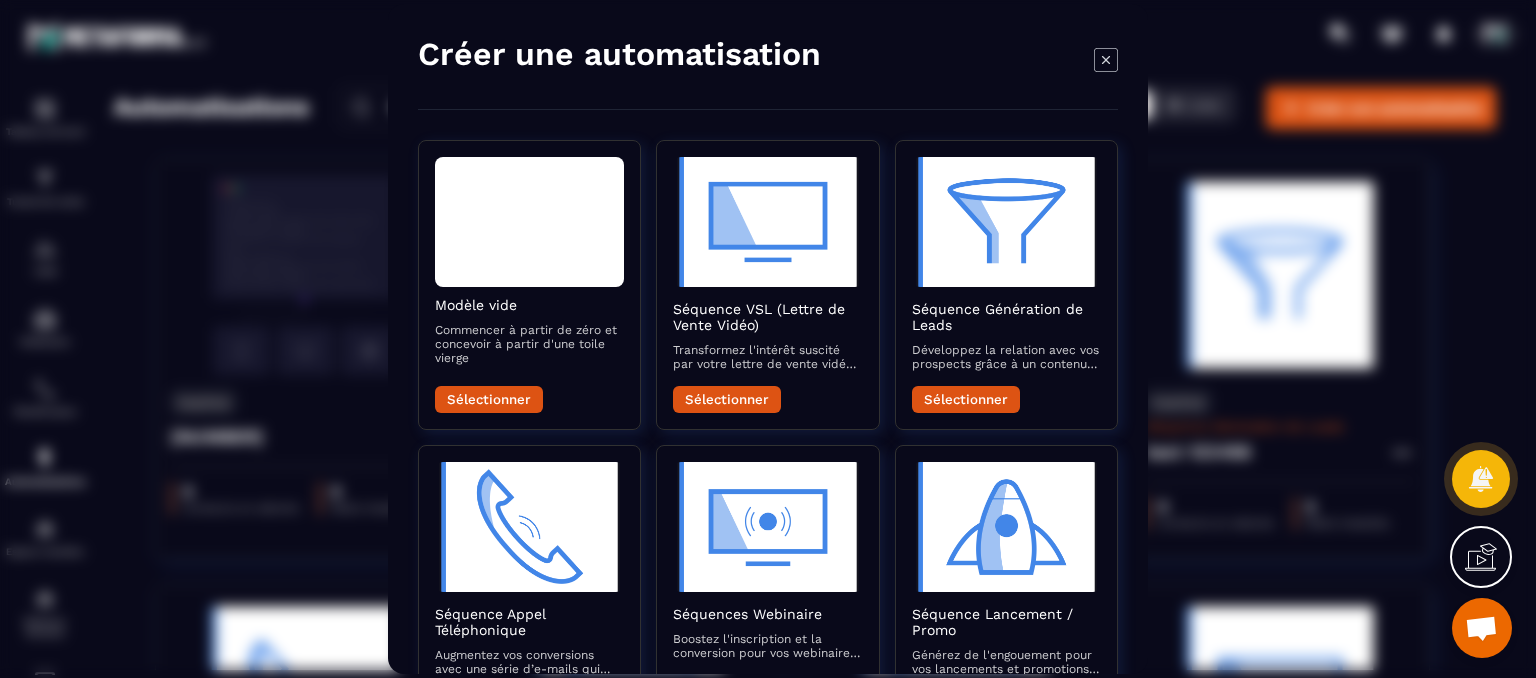 click at bounding box center [1106, 61] 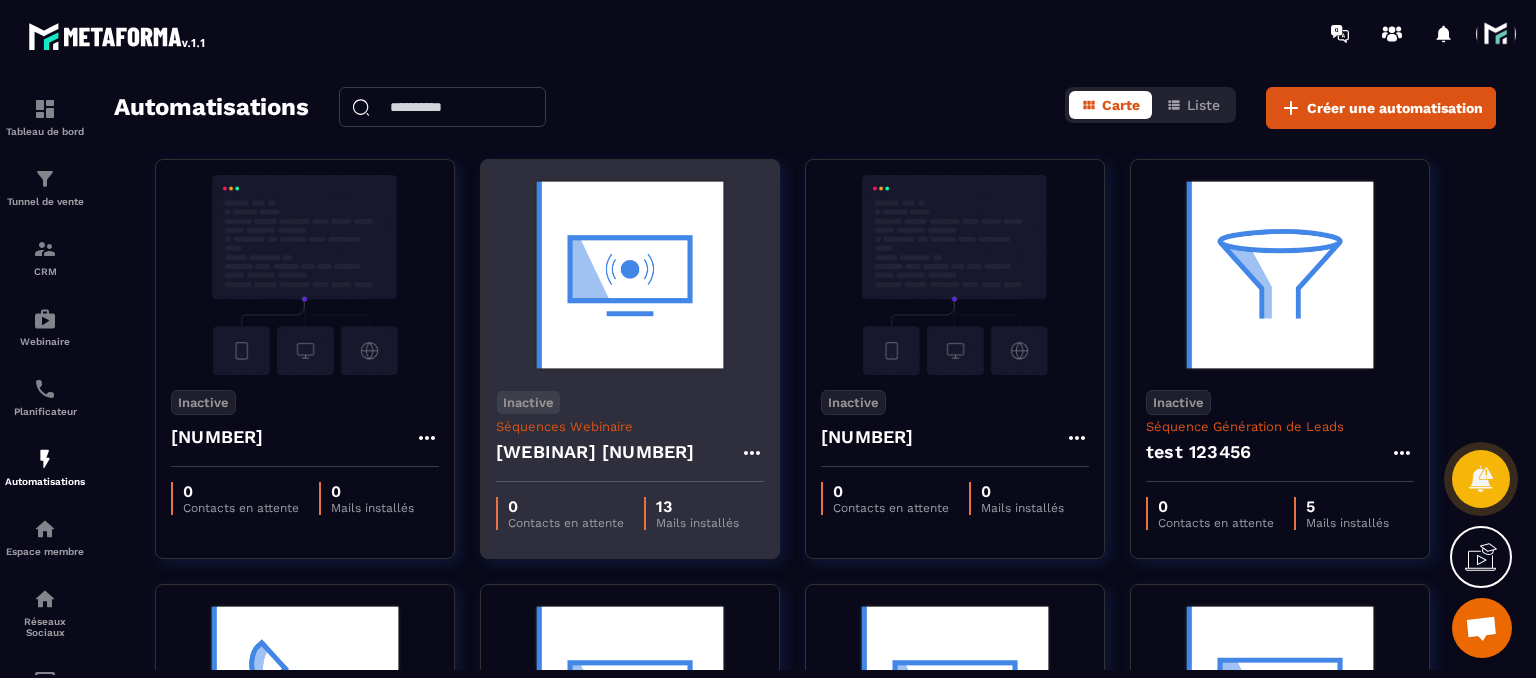 click on "[WEBINAR] [NUMBER]" at bounding box center [630, 458] 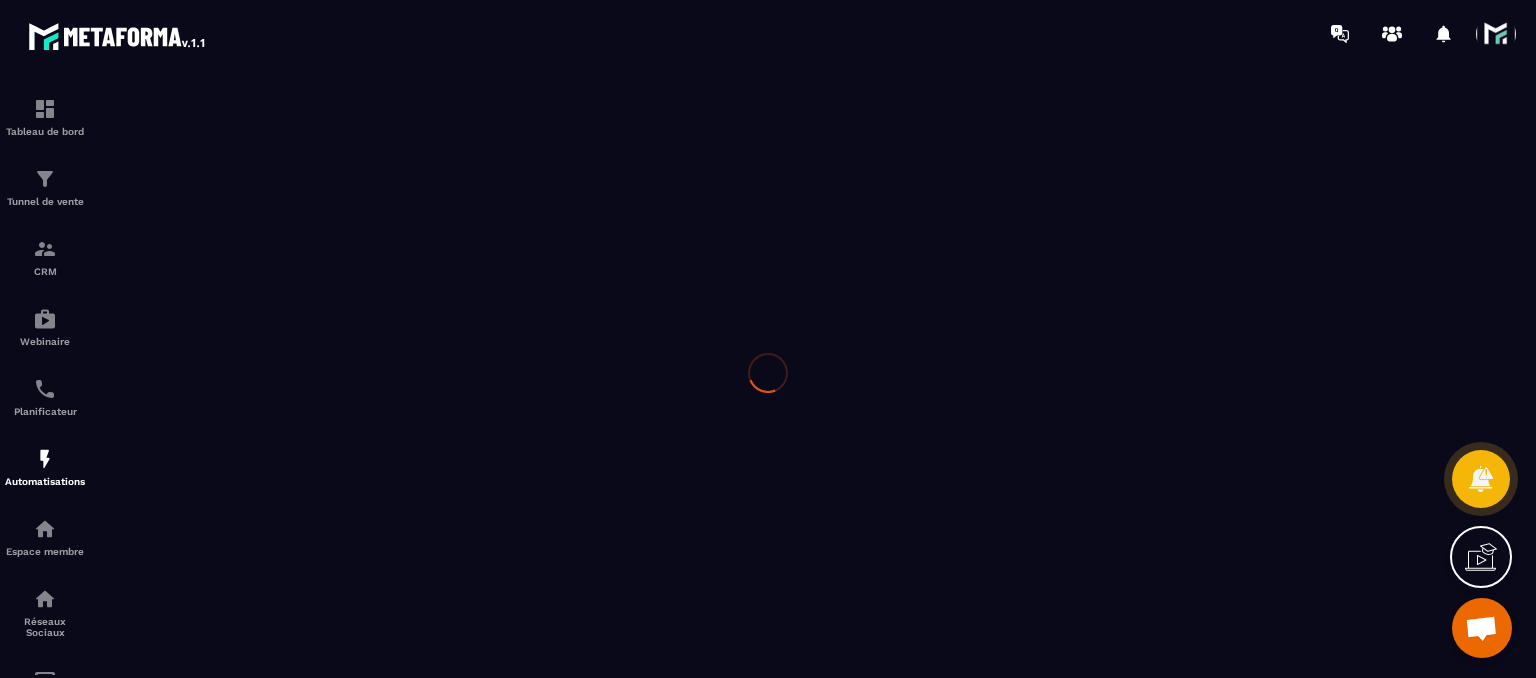 type on "**********" 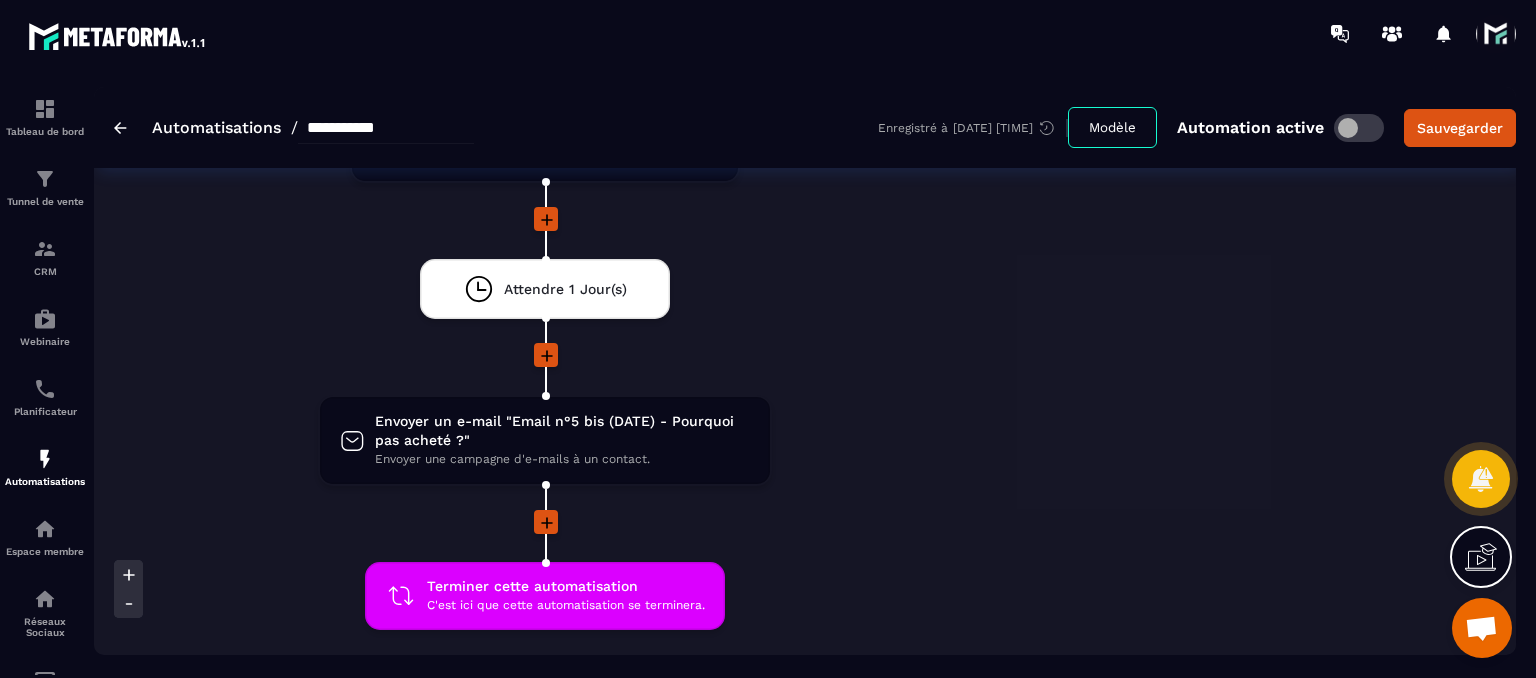 scroll, scrollTop: 3600, scrollLeft: 0, axis: vertical 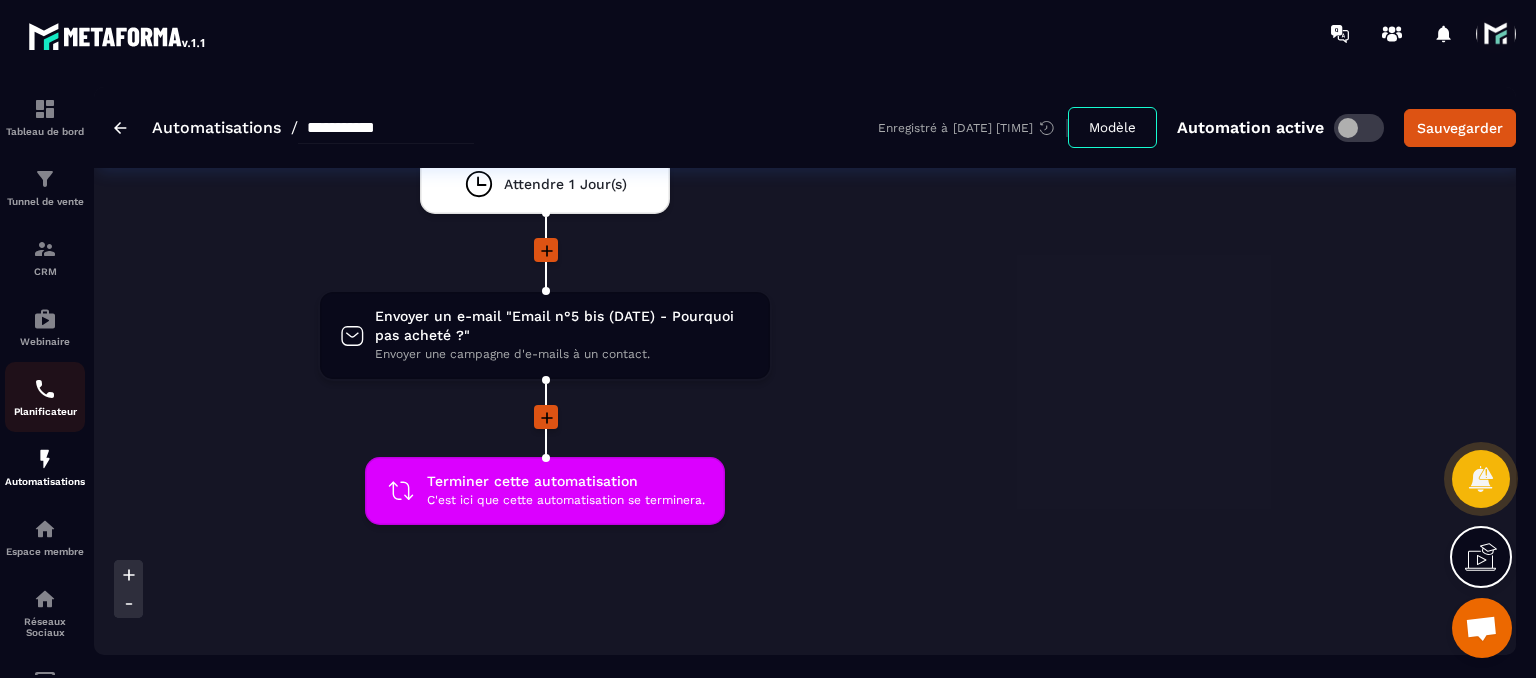 click on "Planificateur" 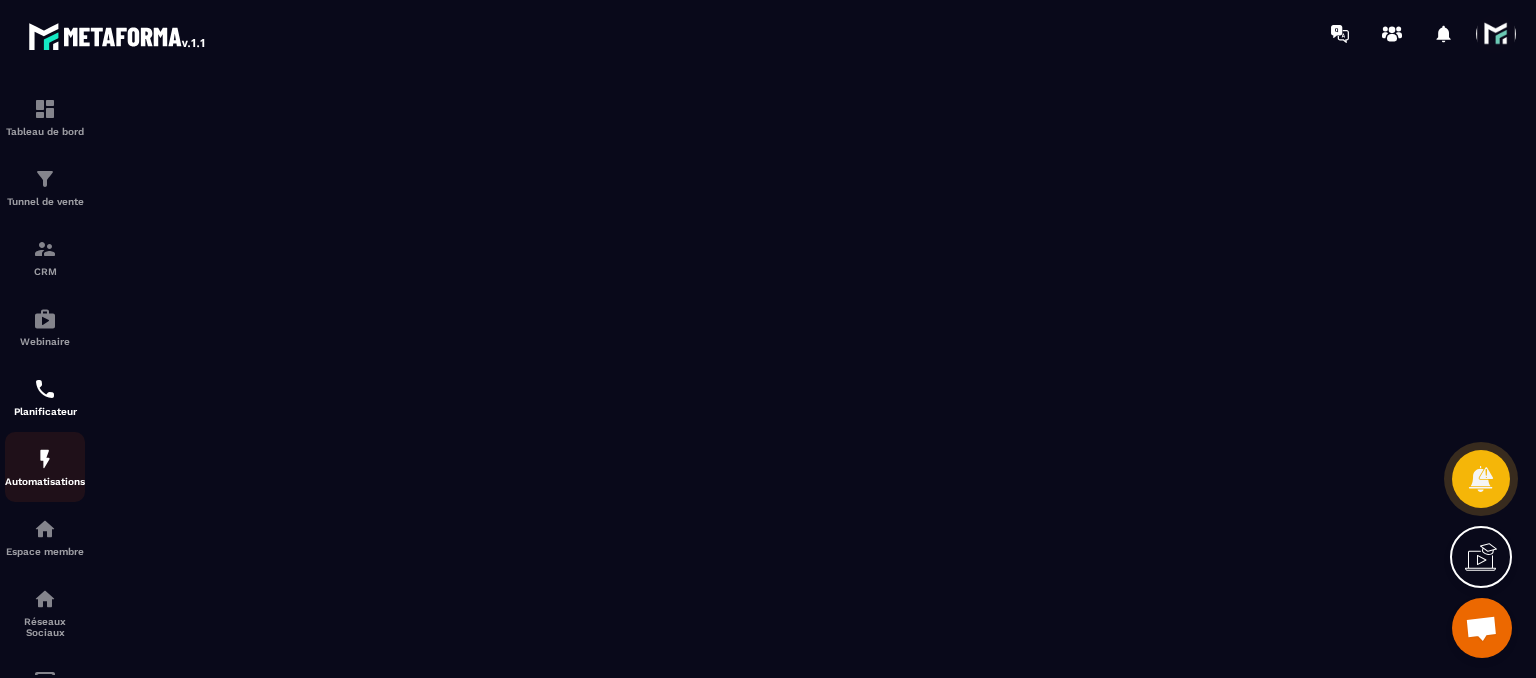 click at bounding box center [45, 459] 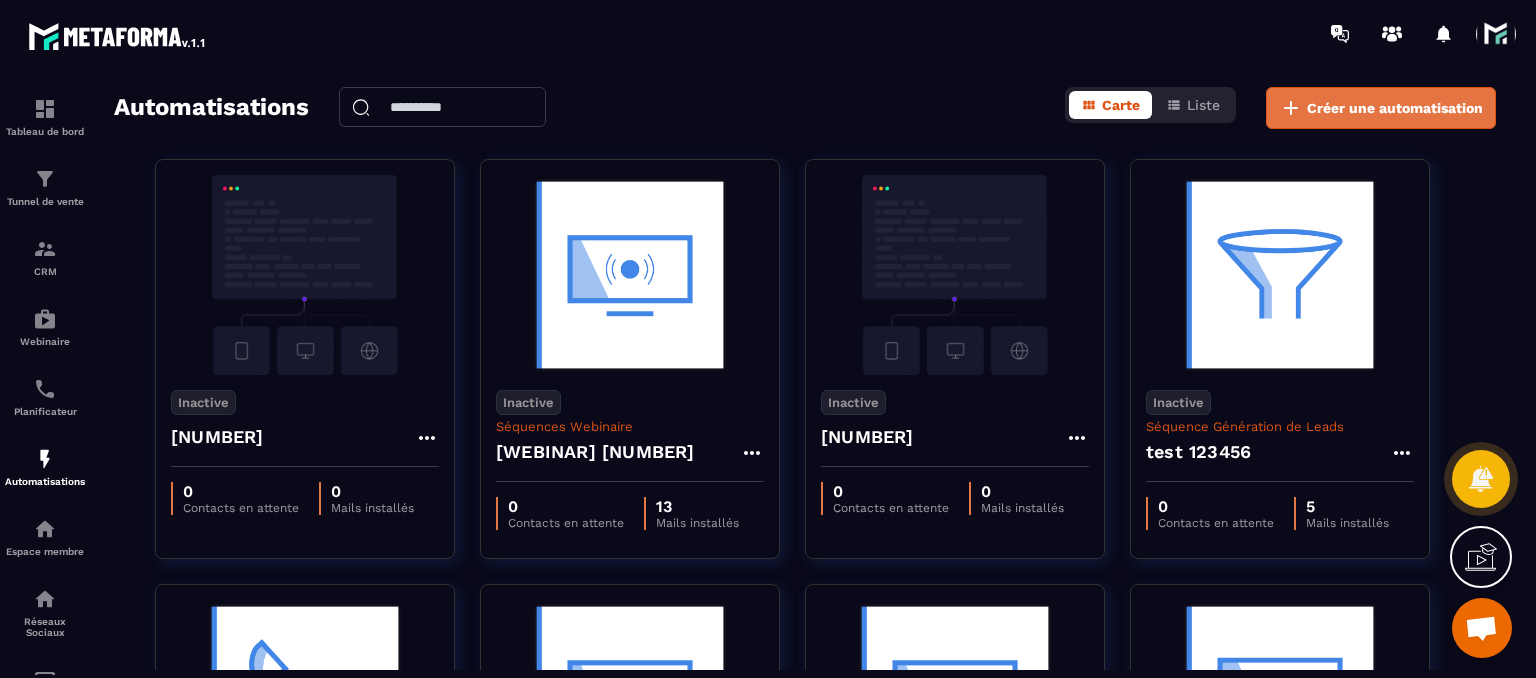click on "Créer une automatisation" 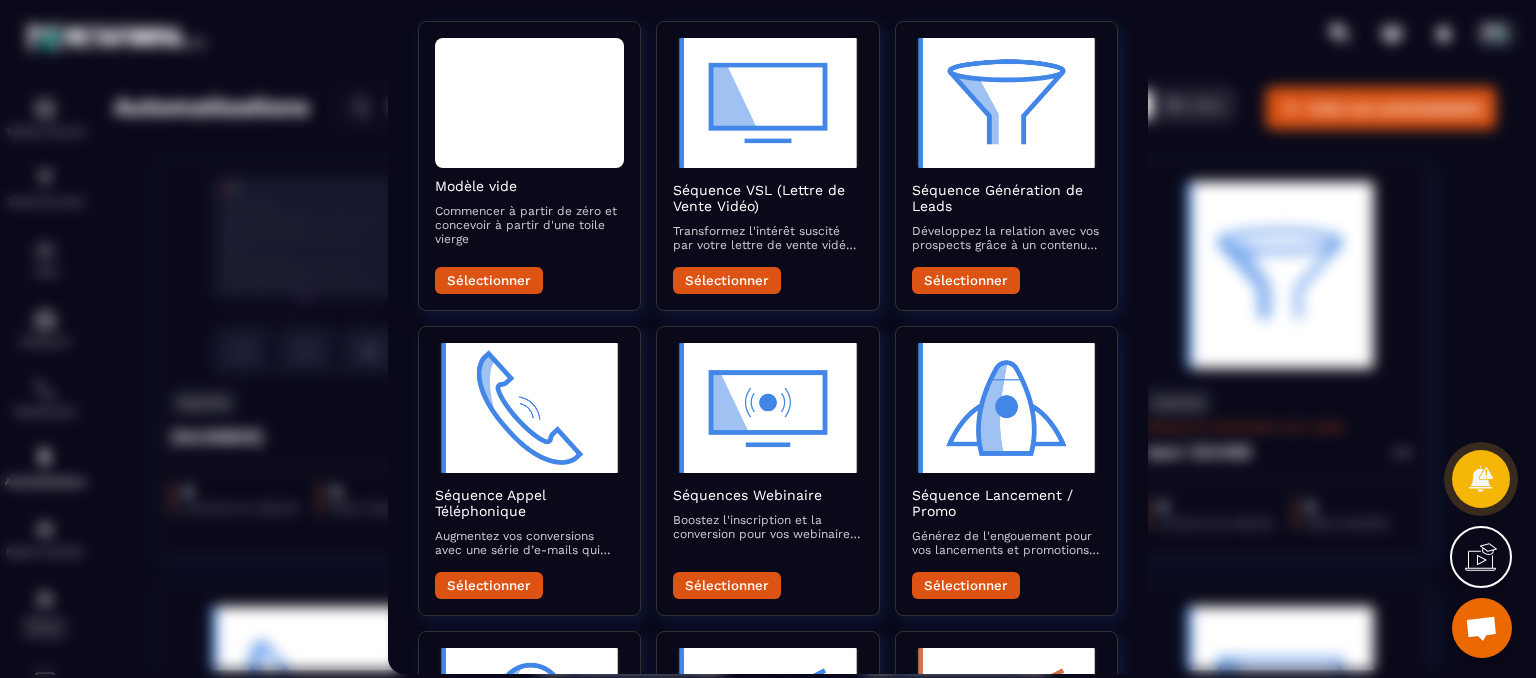 scroll, scrollTop: 0, scrollLeft: 0, axis: both 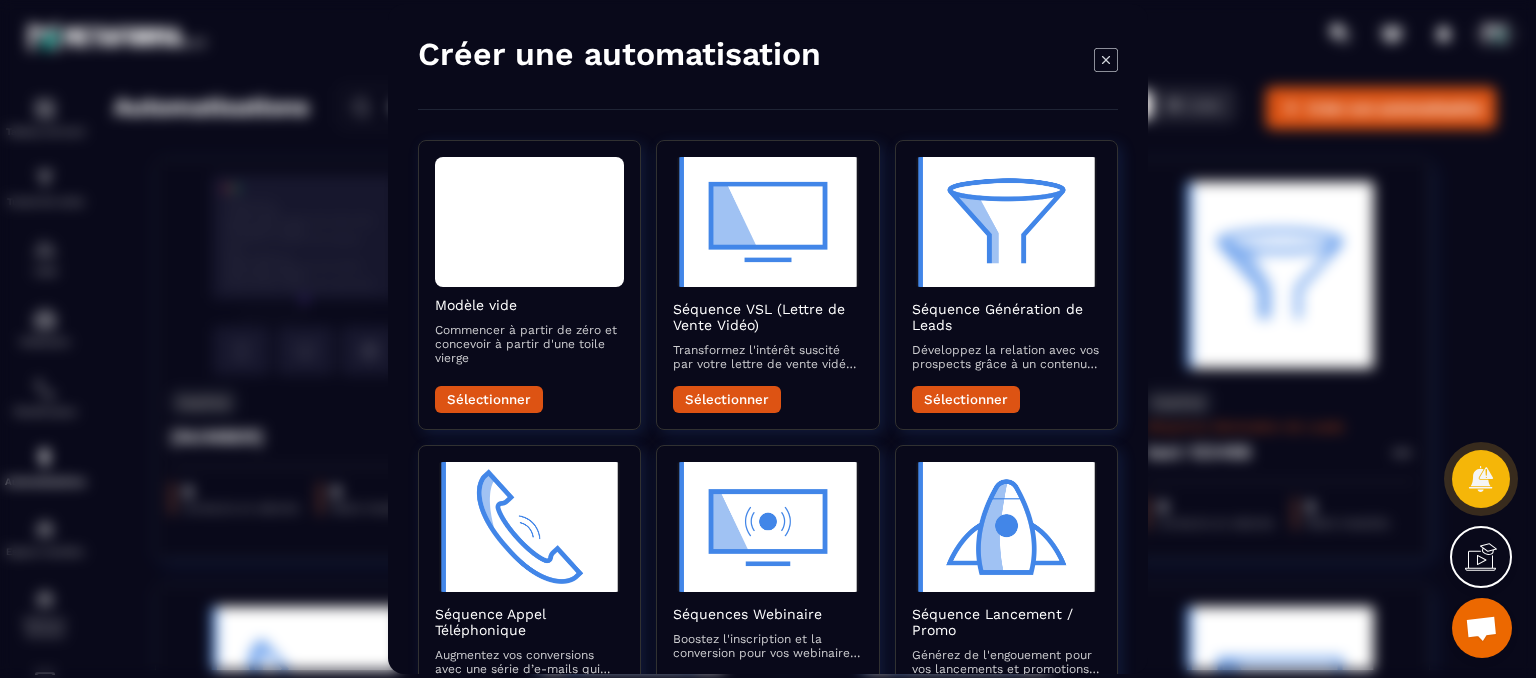 click 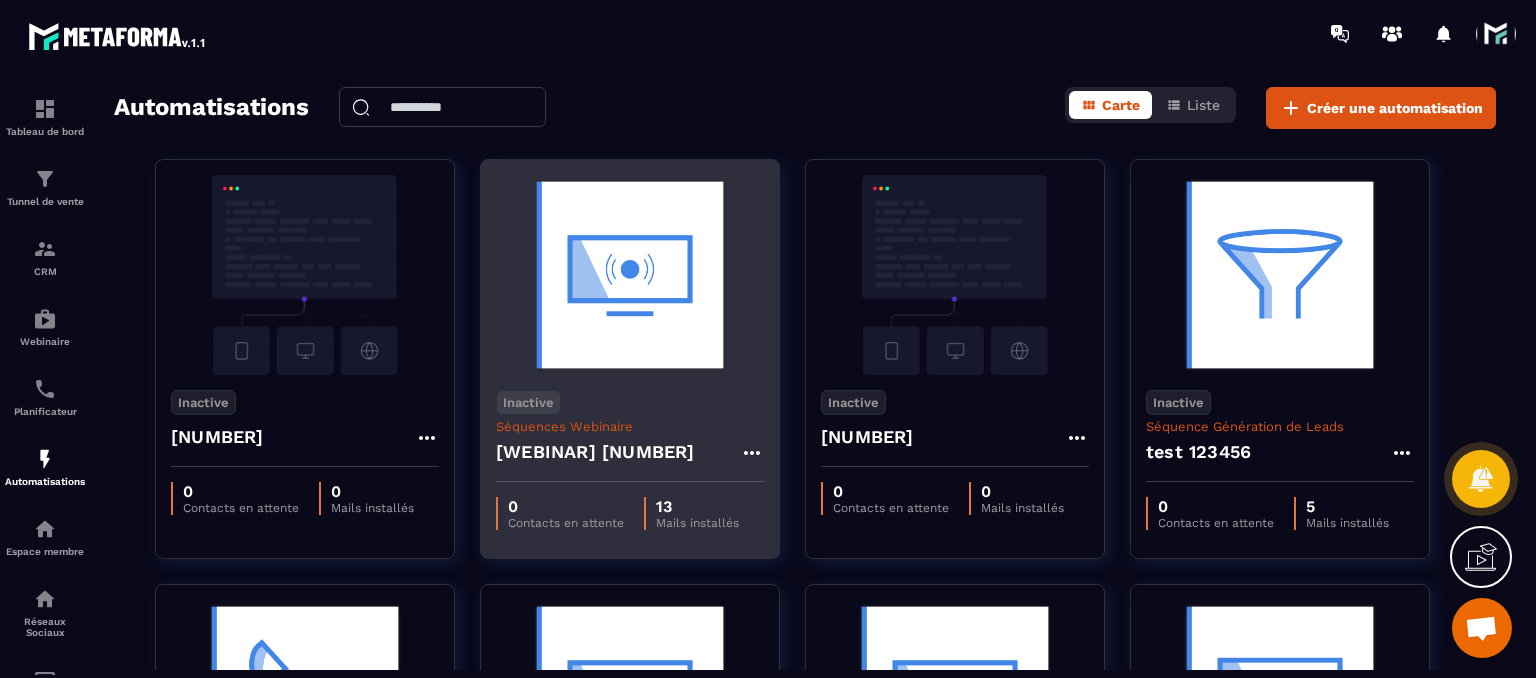 click on "[WEBINAR] [NUMBER]" at bounding box center (595, 452) 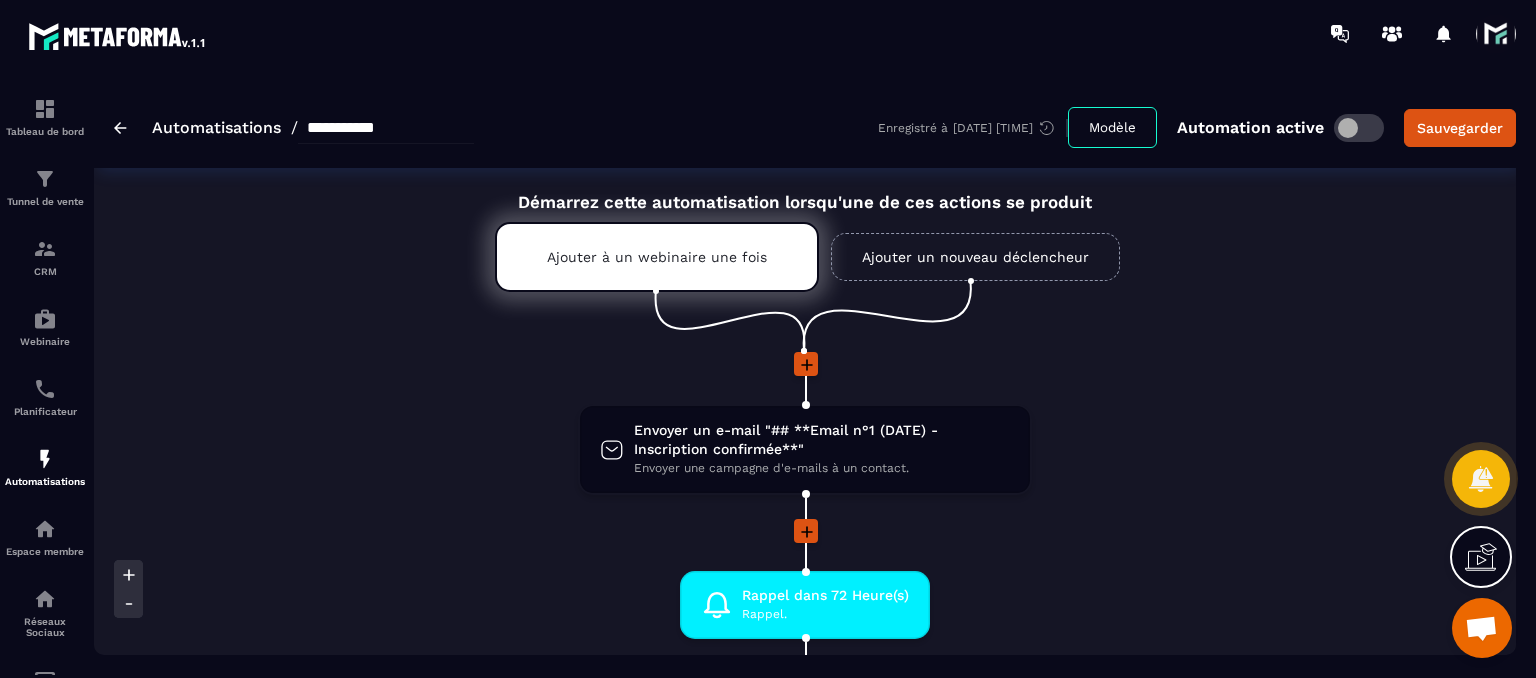 scroll, scrollTop: 0, scrollLeft: 0, axis: both 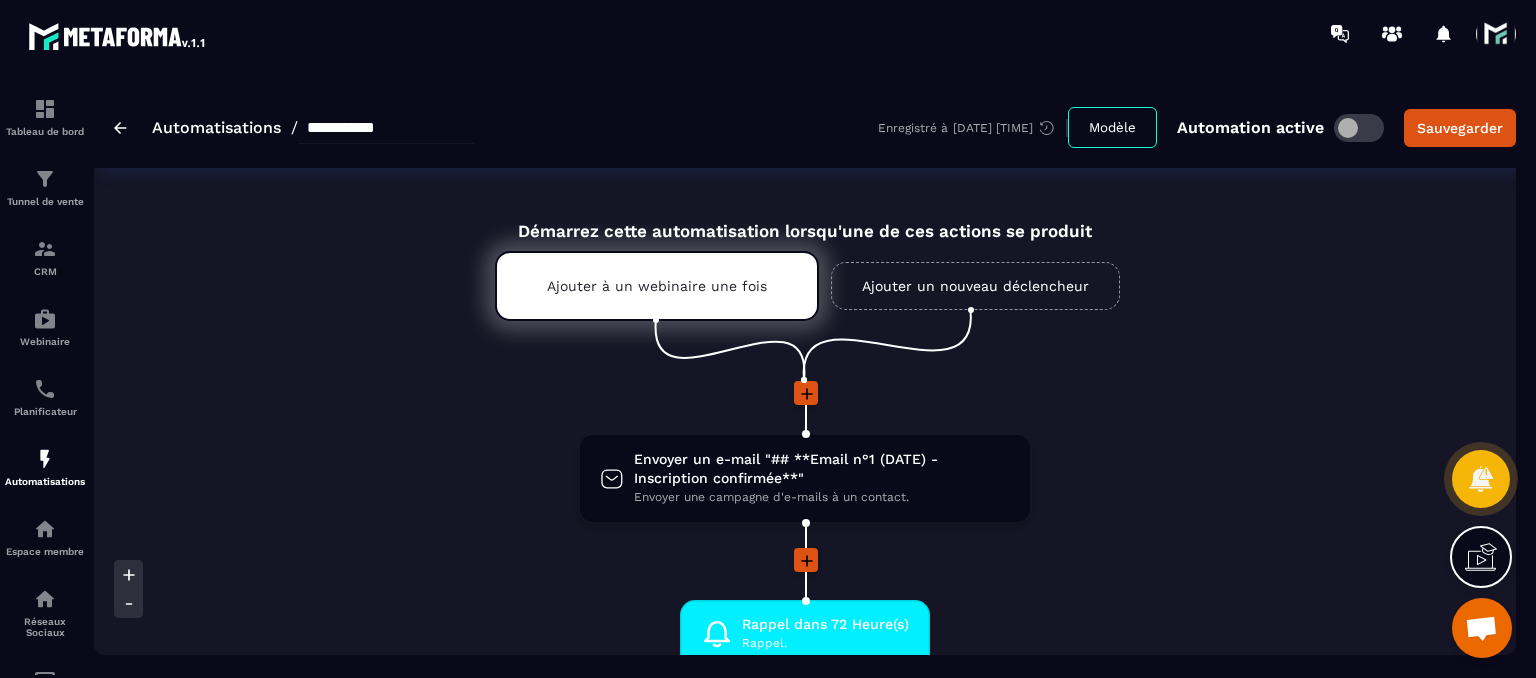 click on "Ajouter un nouveau déclencheur" at bounding box center (975, 286) 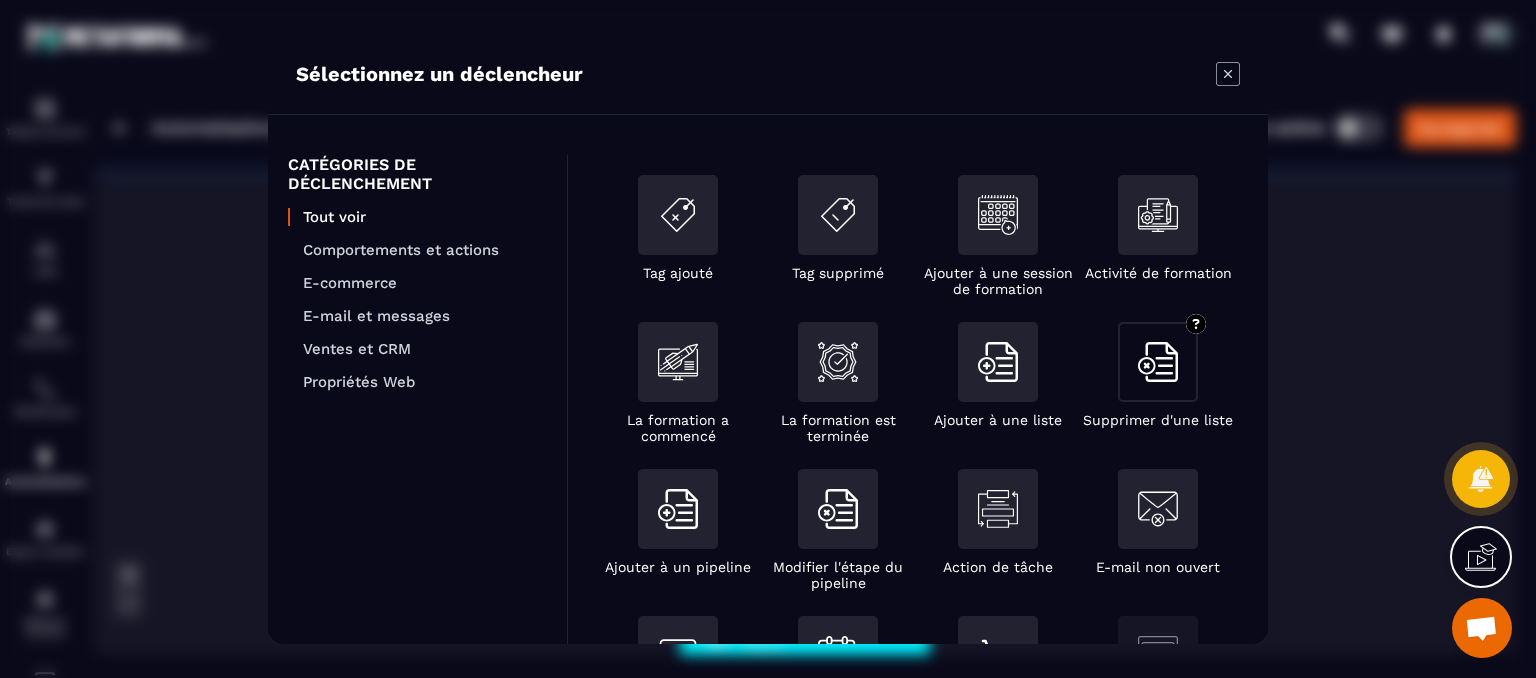 scroll, scrollTop: 200, scrollLeft: 0, axis: vertical 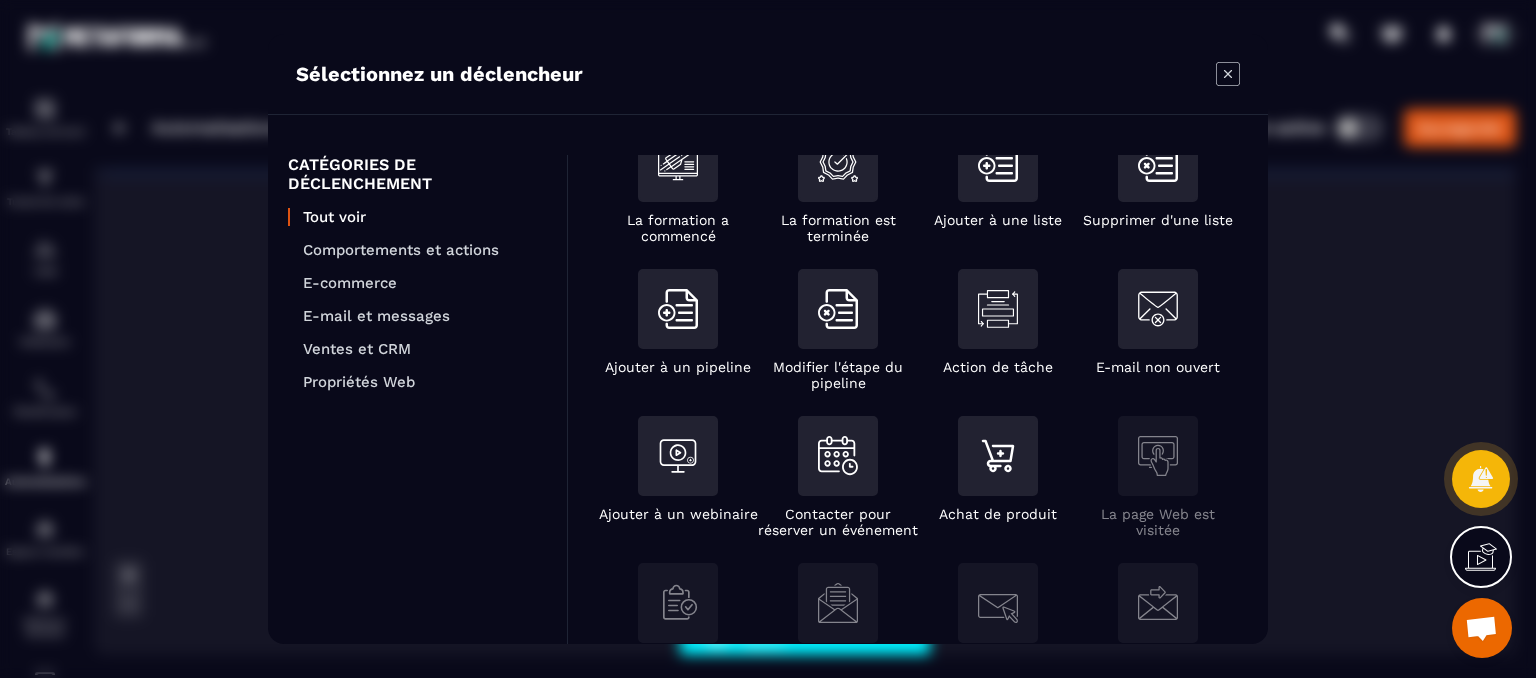 click on "Sélectionnez un déclencheur" at bounding box center (768, 74) 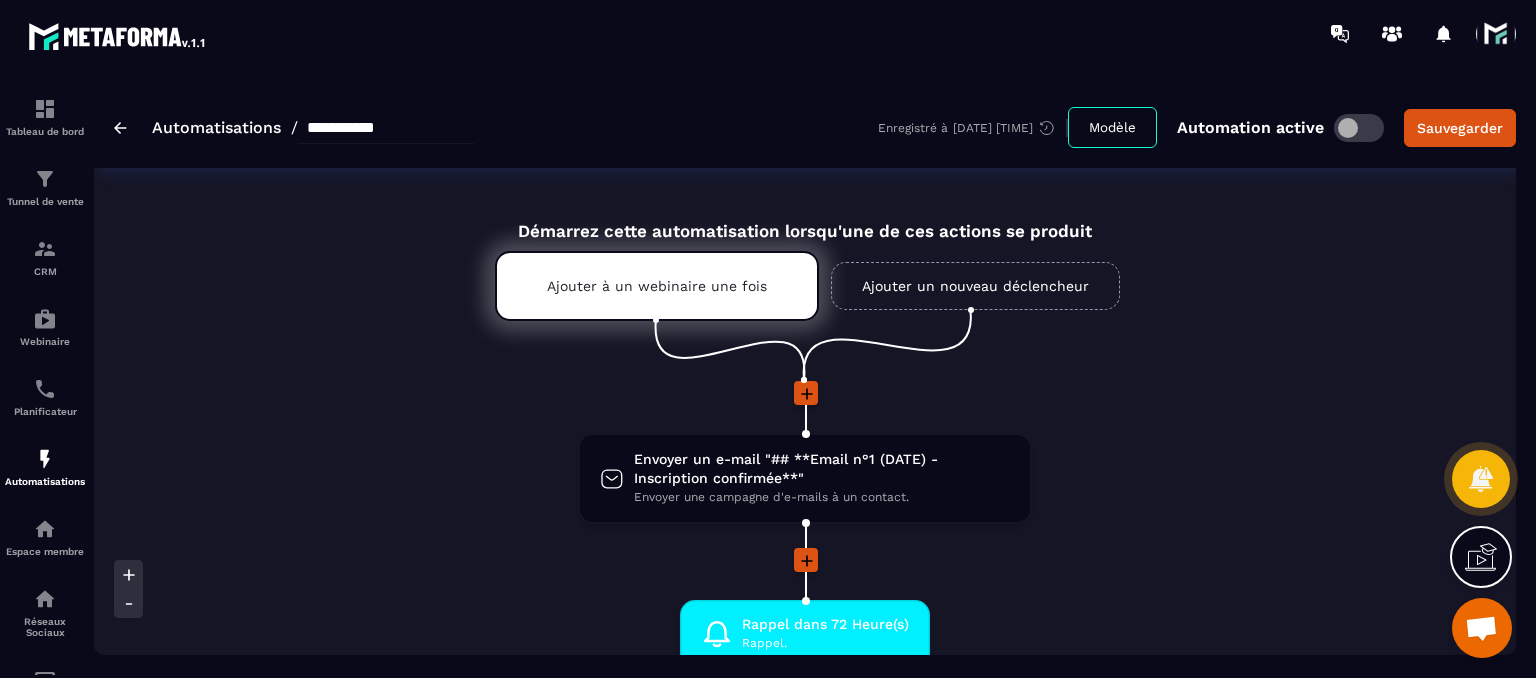 click 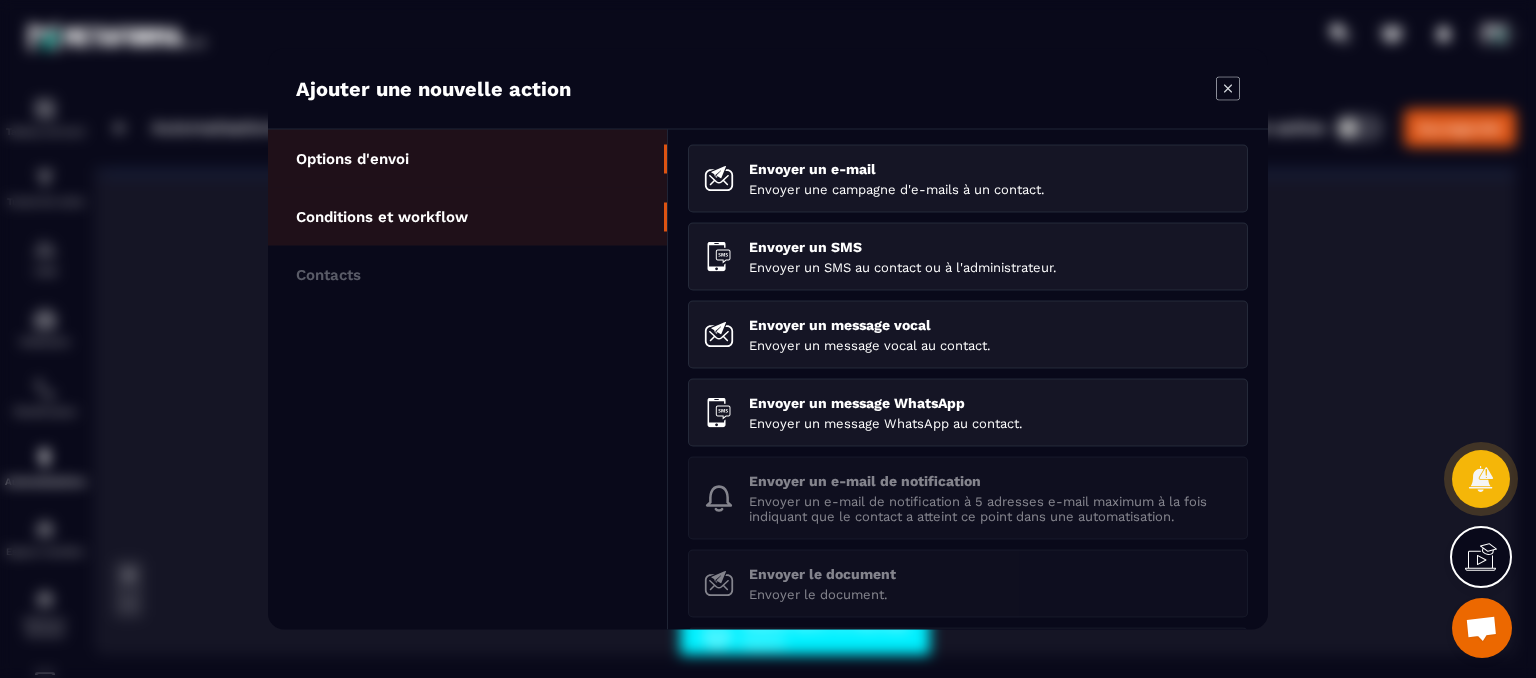click on "Conditions et workflow" 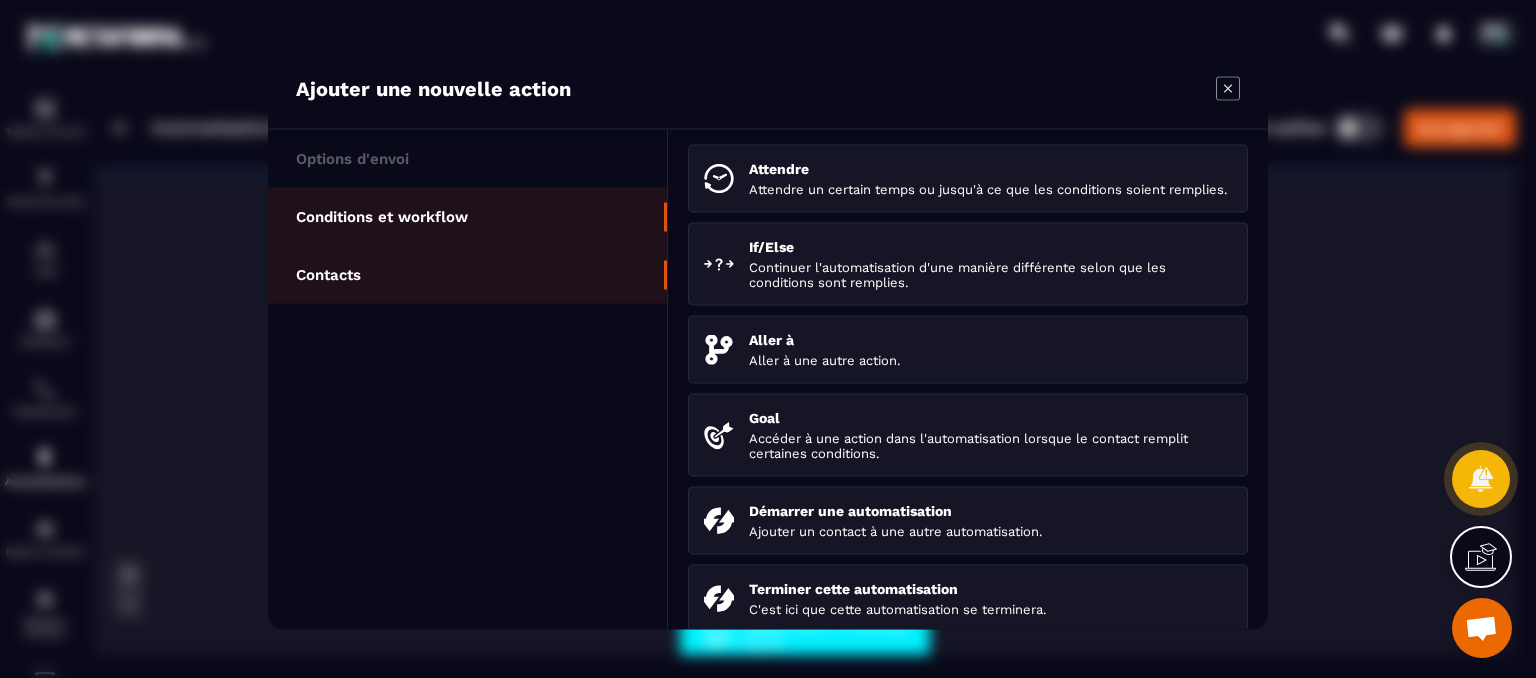 click on "Contacts" 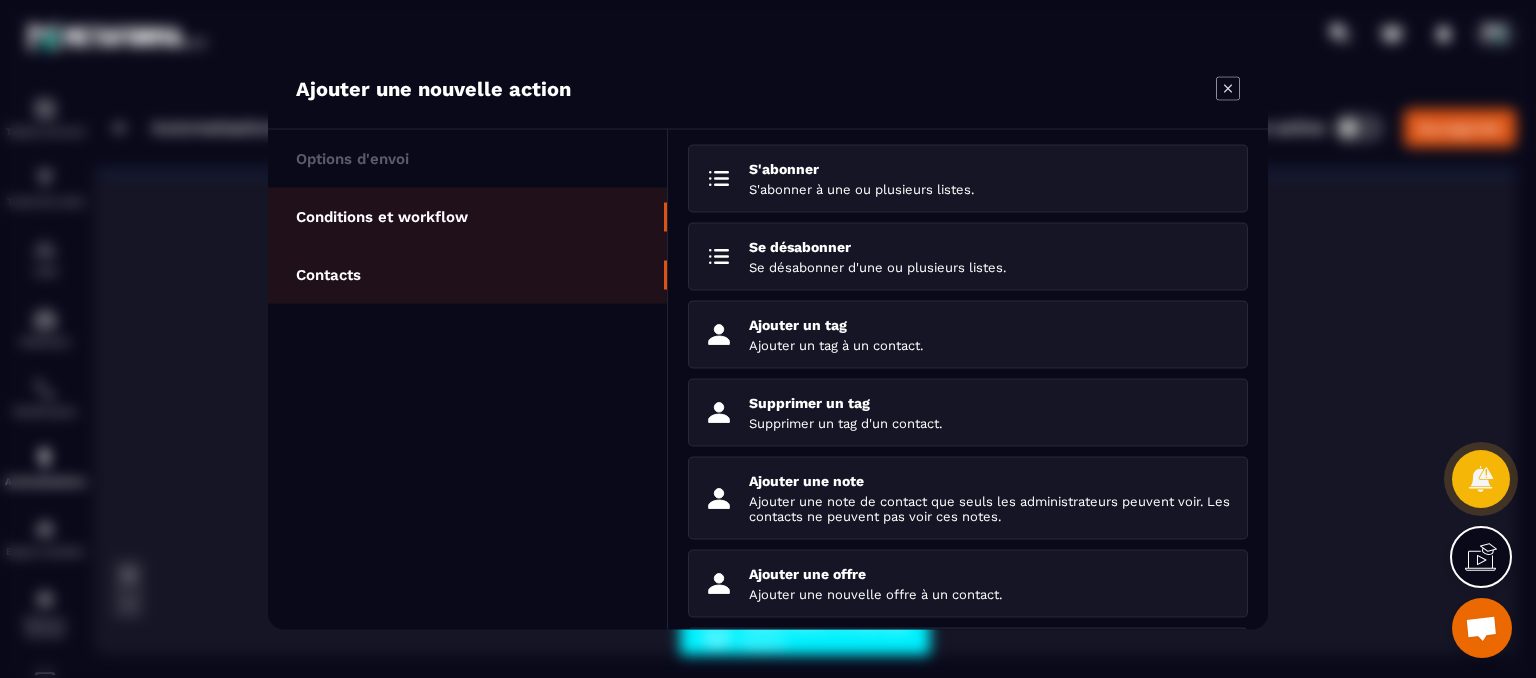 click on "Conditions et workflow" 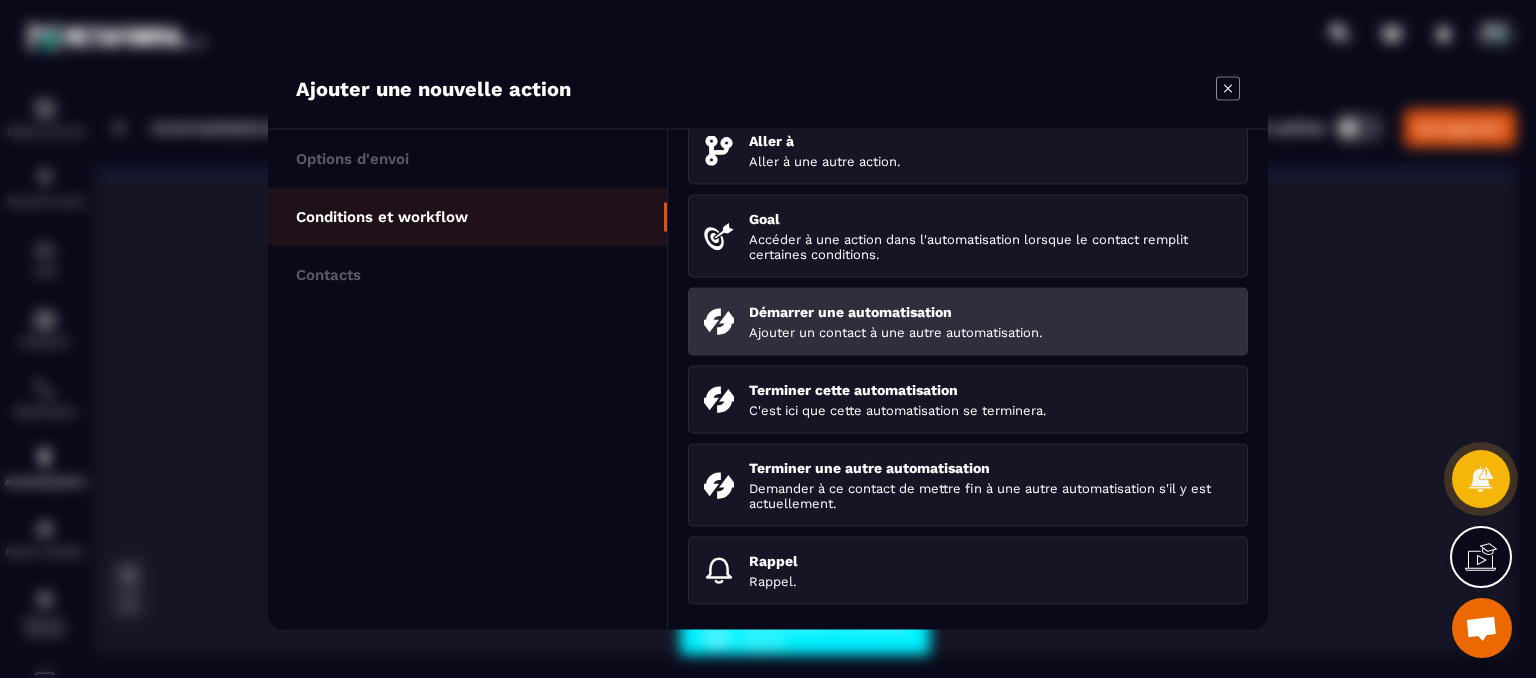 scroll, scrollTop: 0, scrollLeft: 0, axis: both 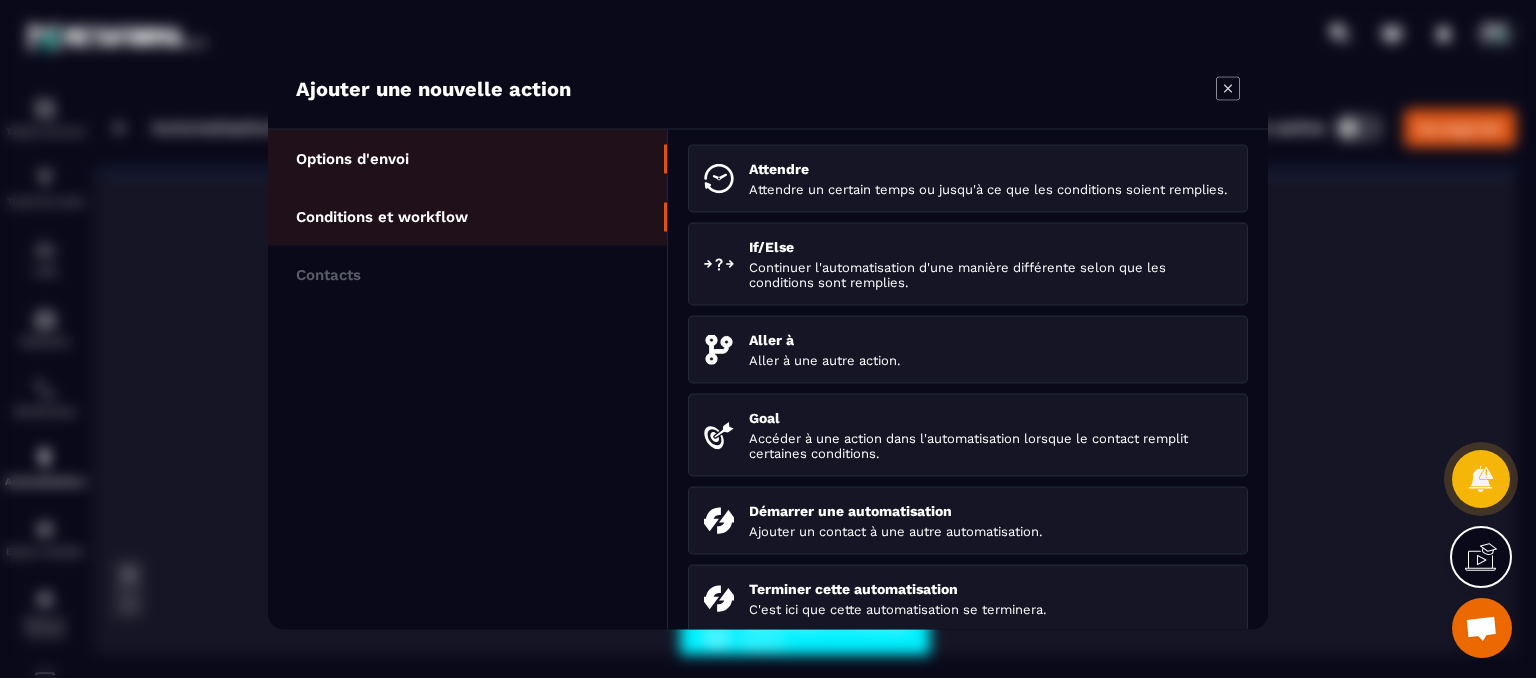 click on "Options d'envoi" 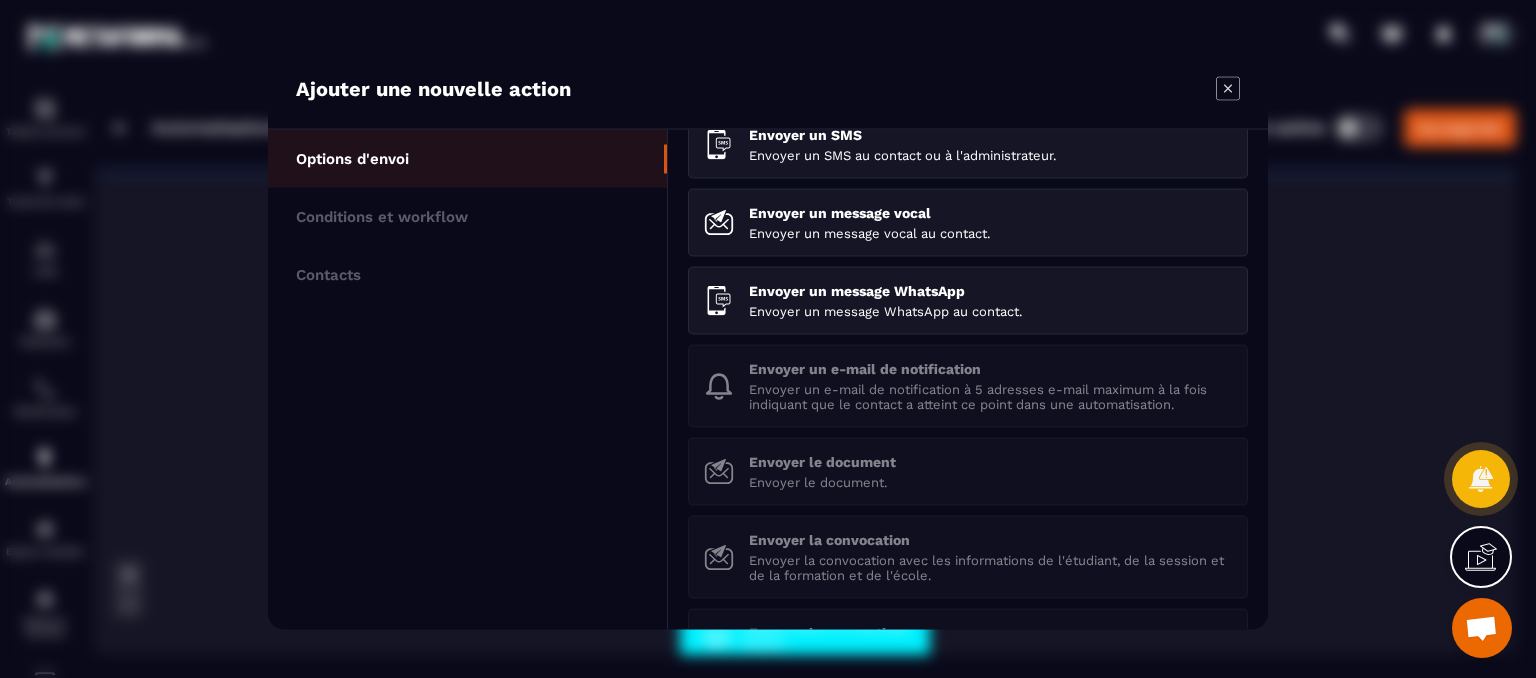 scroll, scrollTop: 0, scrollLeft: 0, axis: both 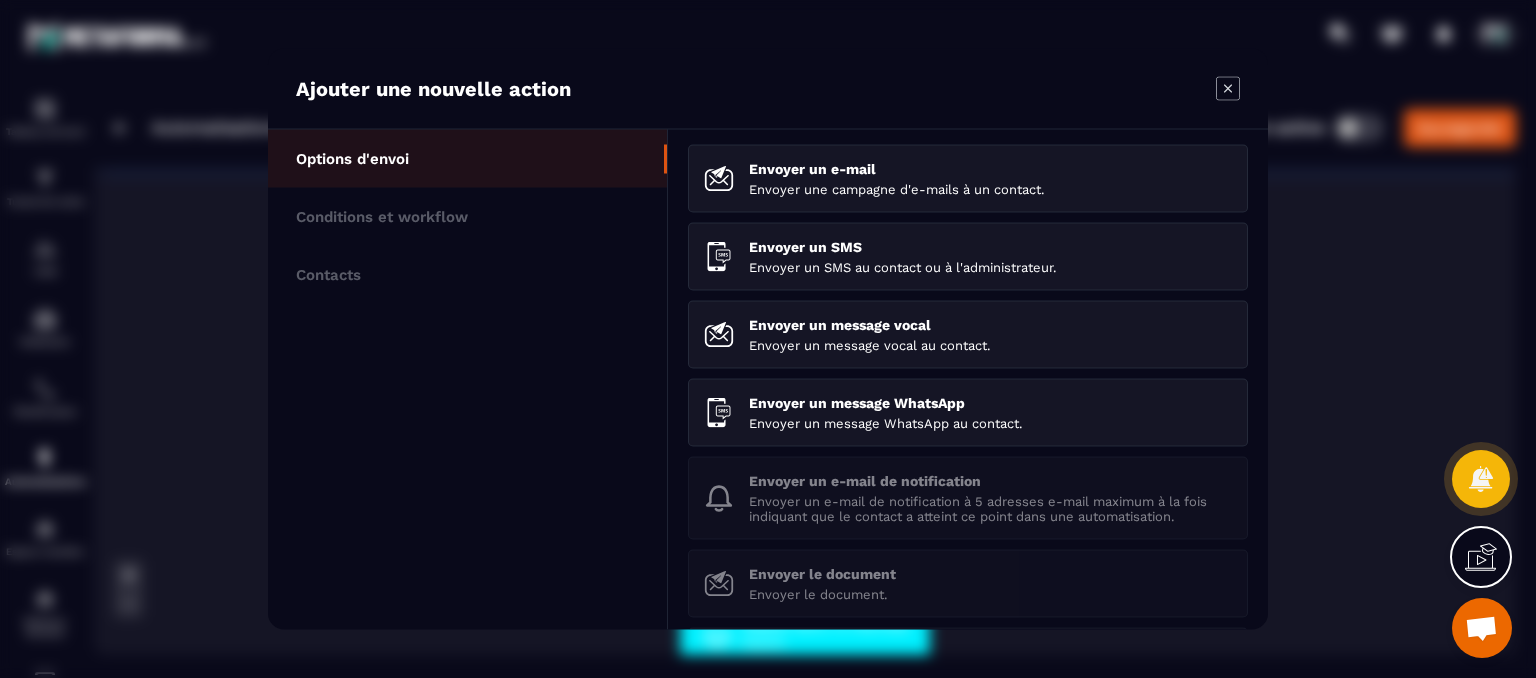 click 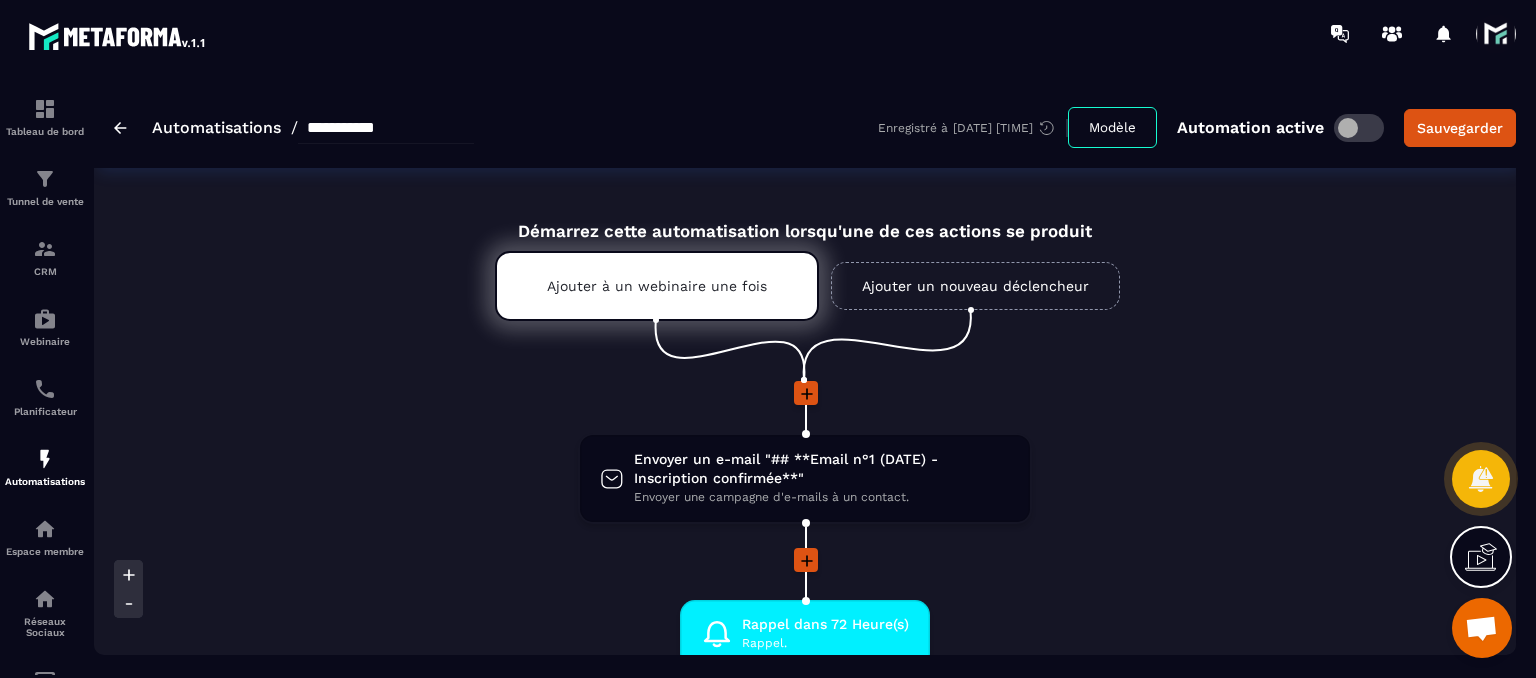 click on "Ajouter un nouveau déclencheur" at bounding box center (975, 286) 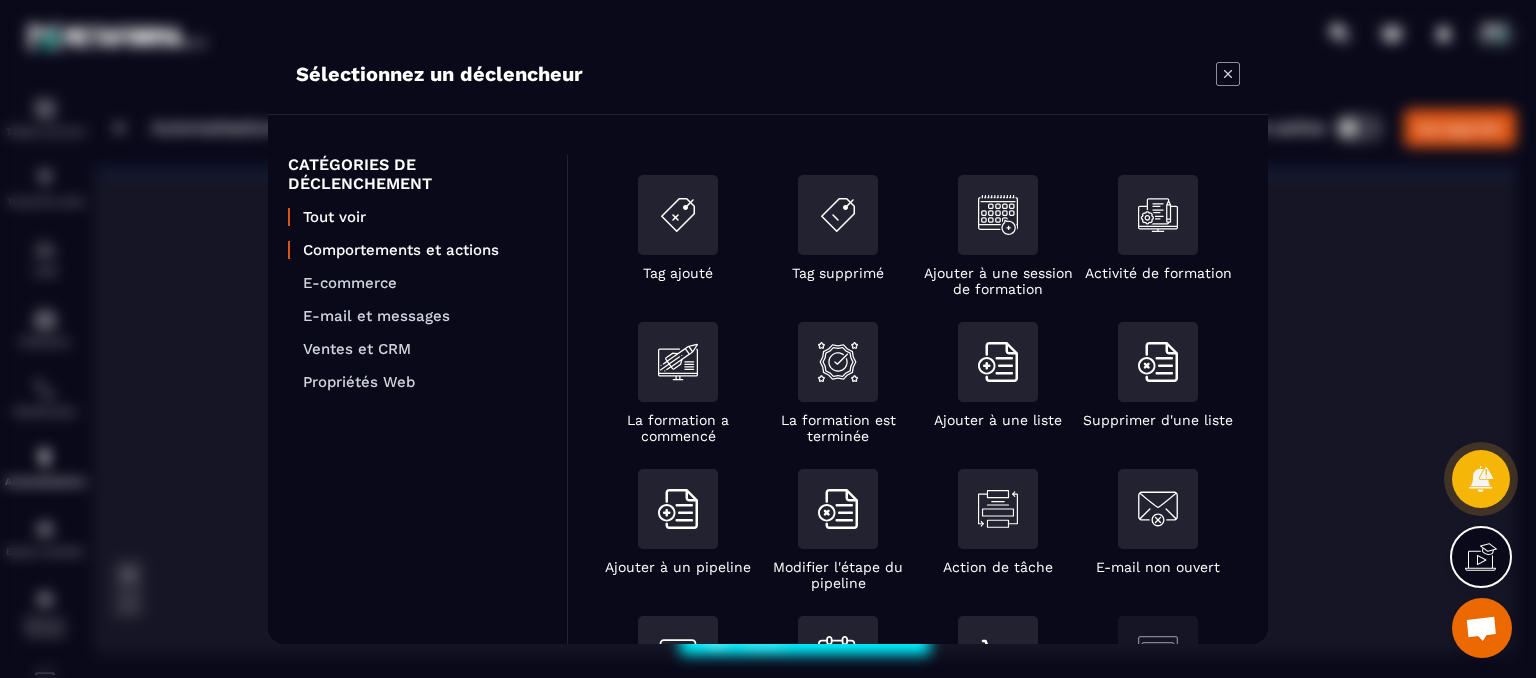 click on "Comportements et actions" at bounding box center (425, 250) 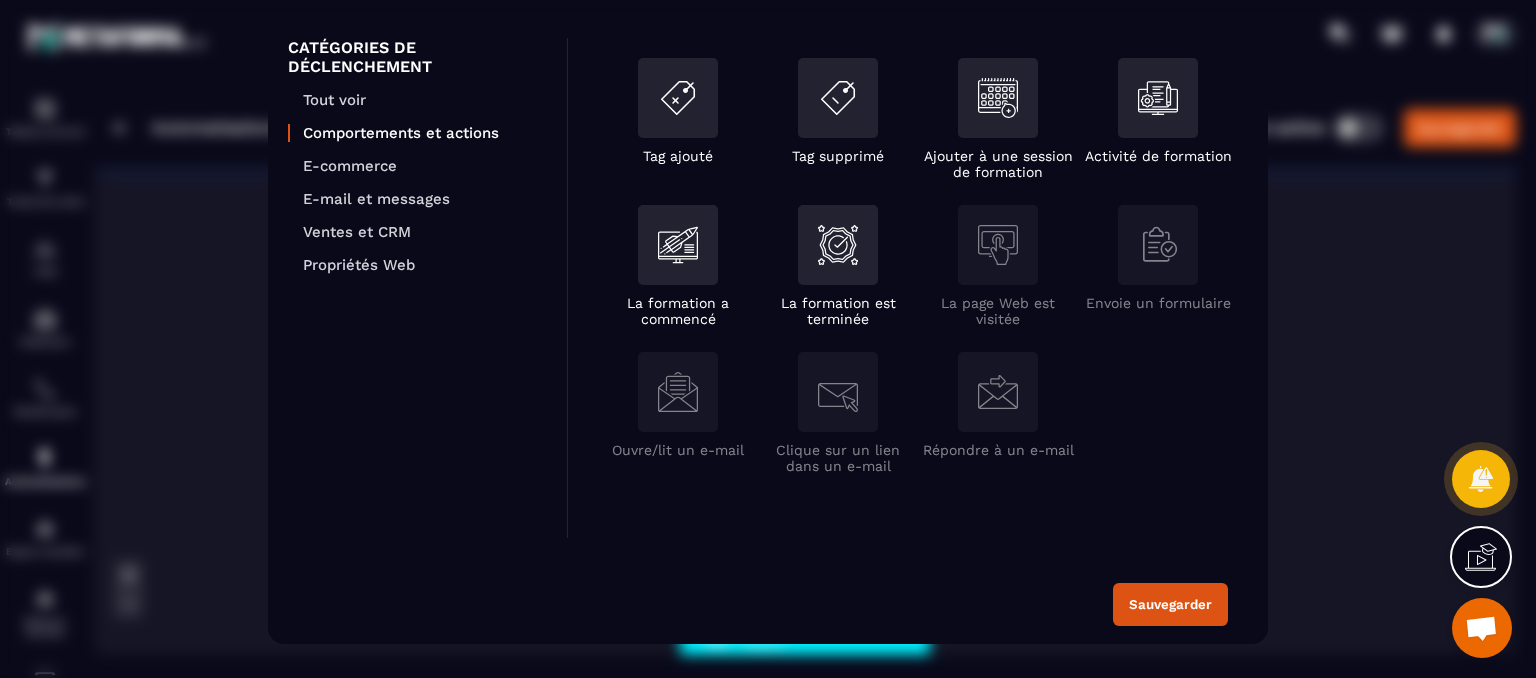 scroll, scrollTop: 124, scrollLeft: 0, axis: vertical 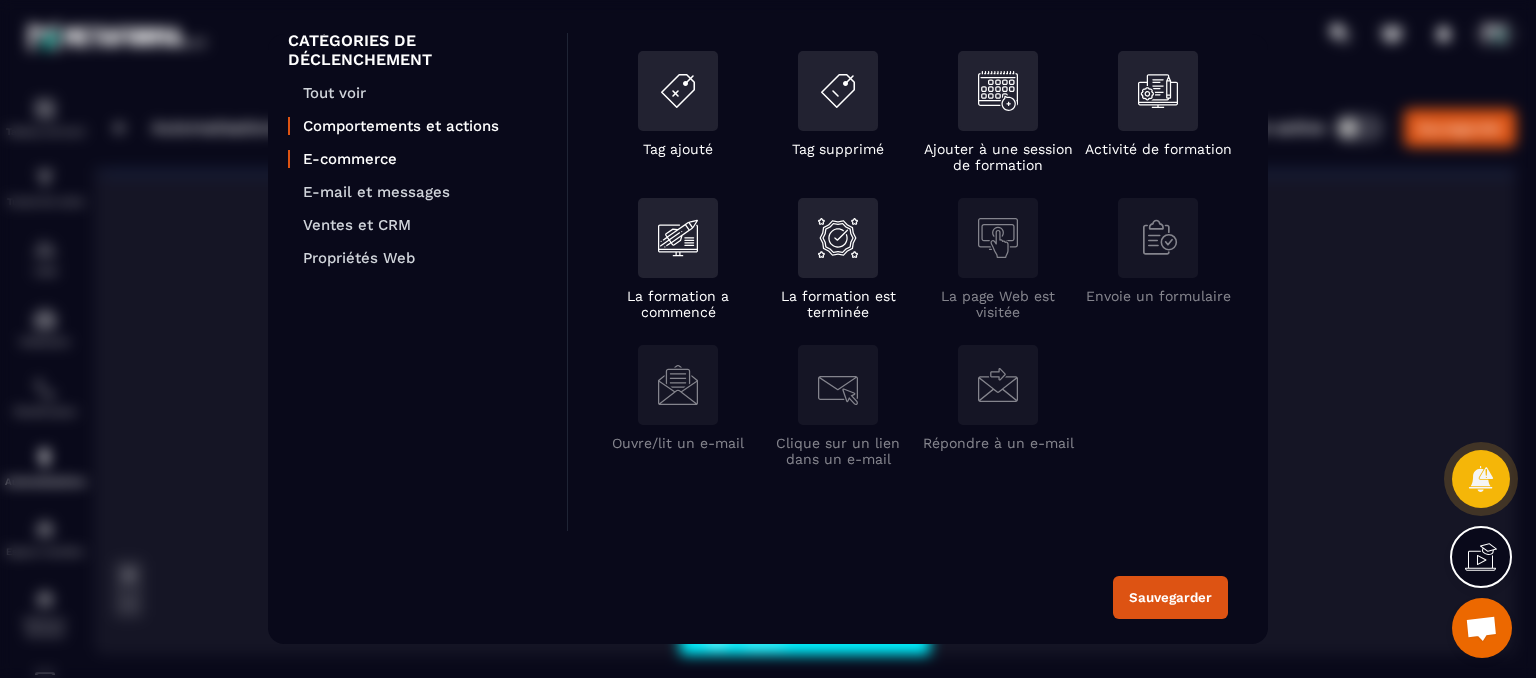 click on "E-commerce" at bounding box center [425, 159] 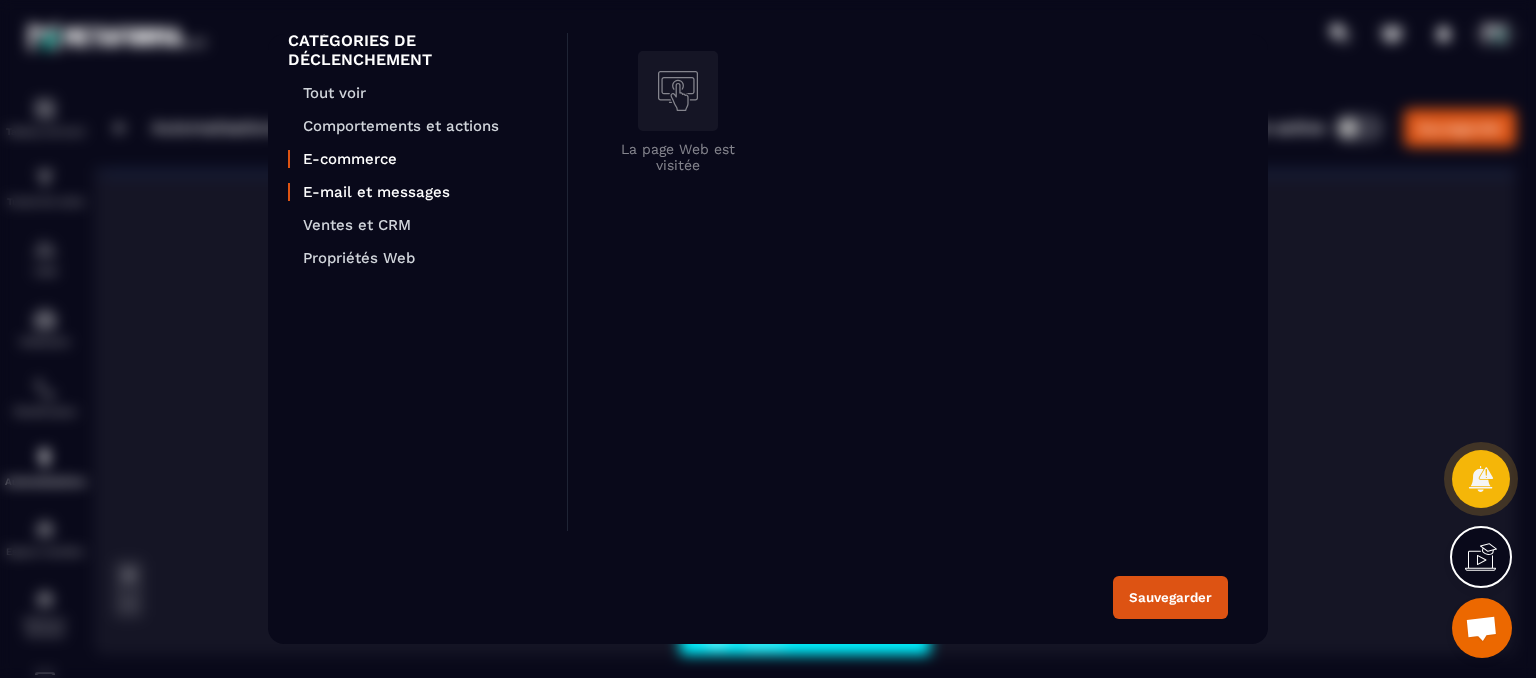 click on "E-mail et messages" at bounding box center [425, 192] 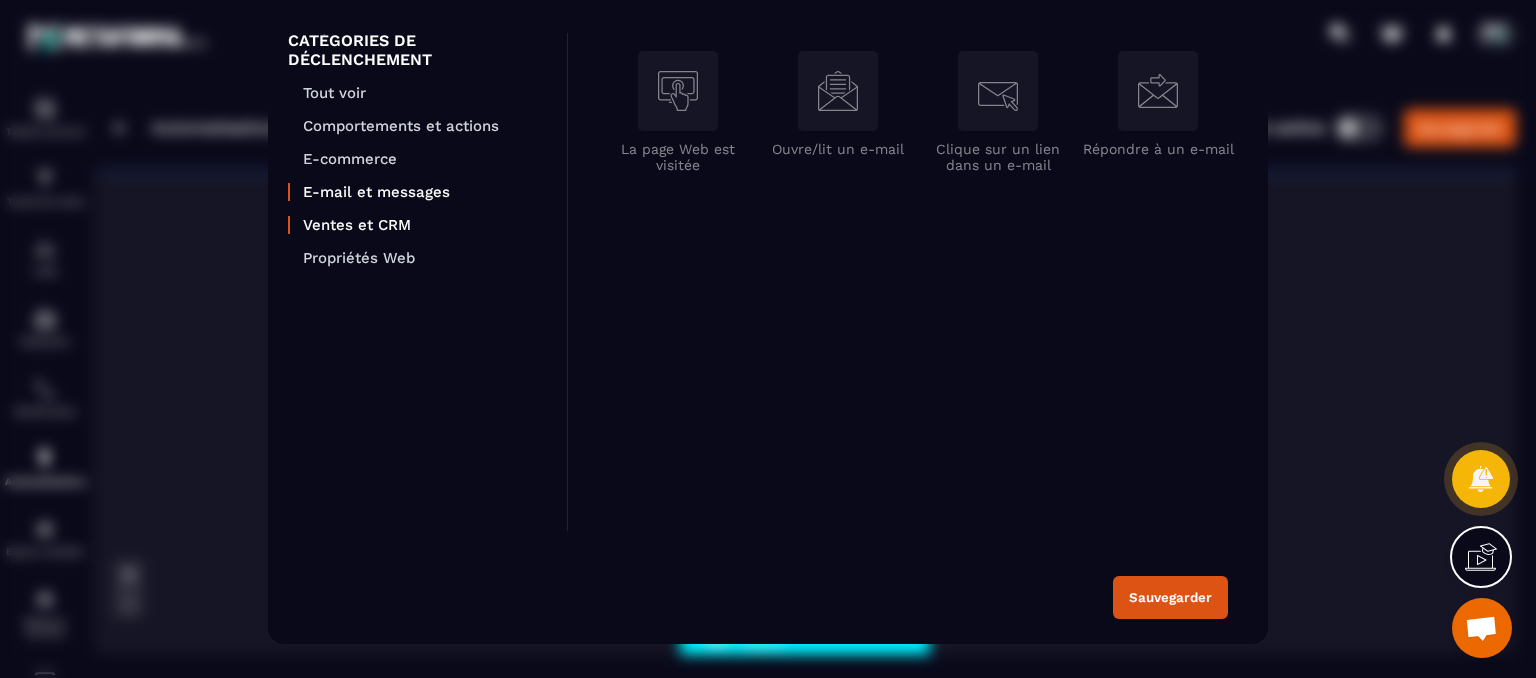 click on "Ventes et CRM" at bounding box center (425, 225) 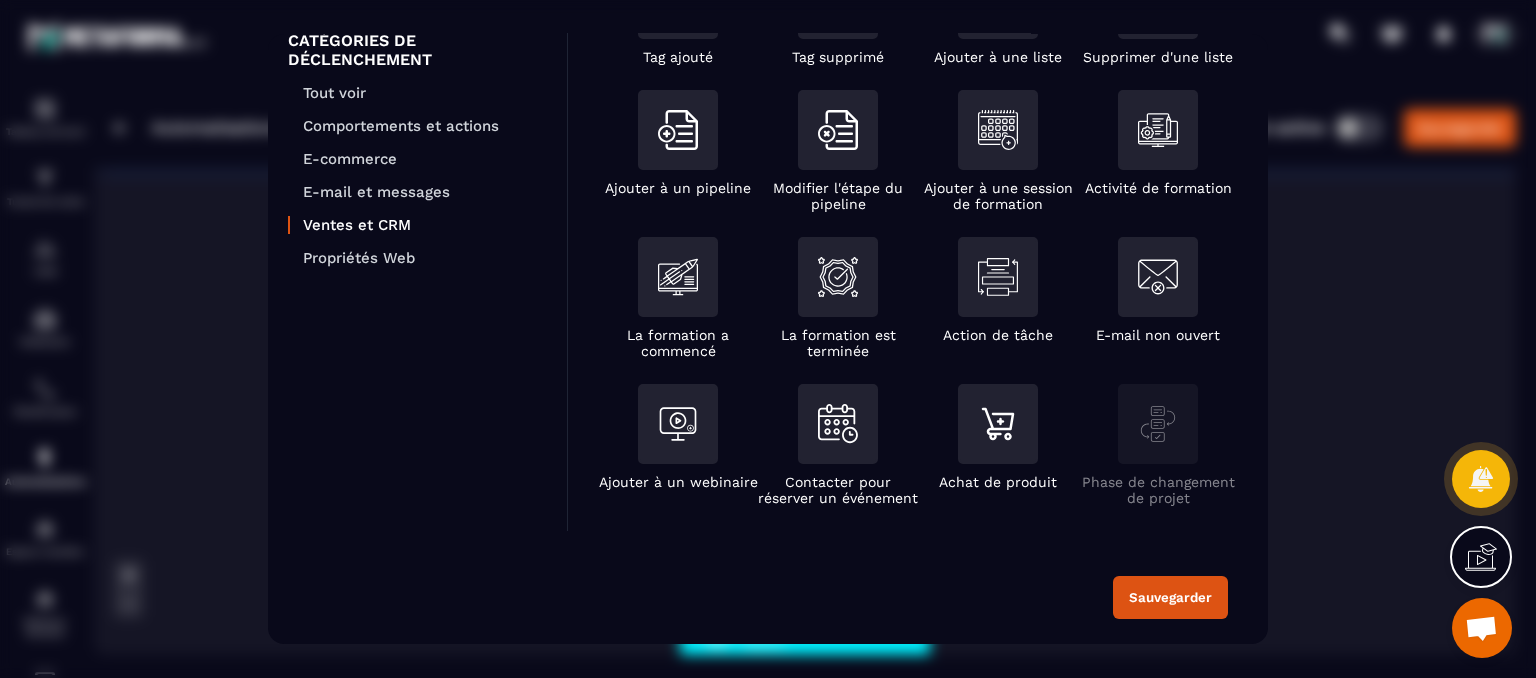 scroll, scrollTop: 0, scrollLeft: 0, axis: both 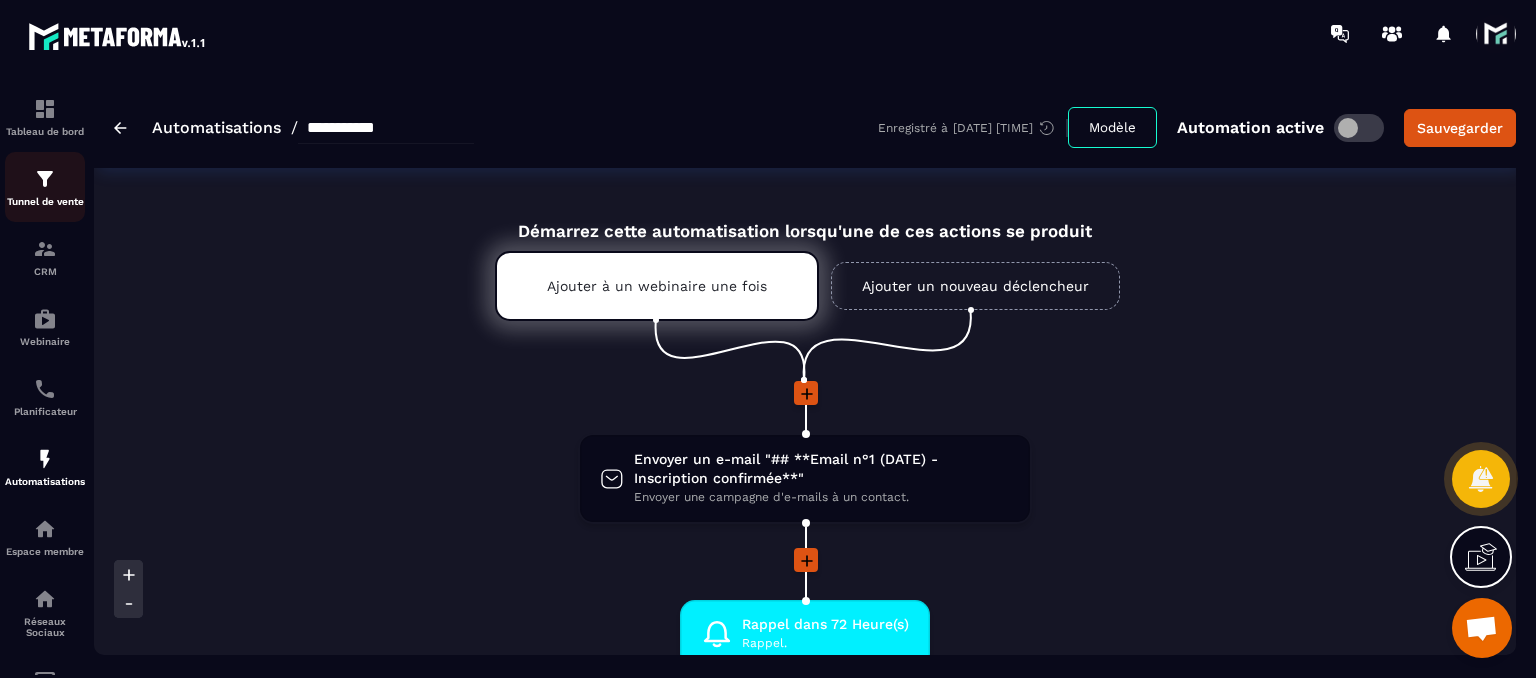 click on "Tunnel de vente" 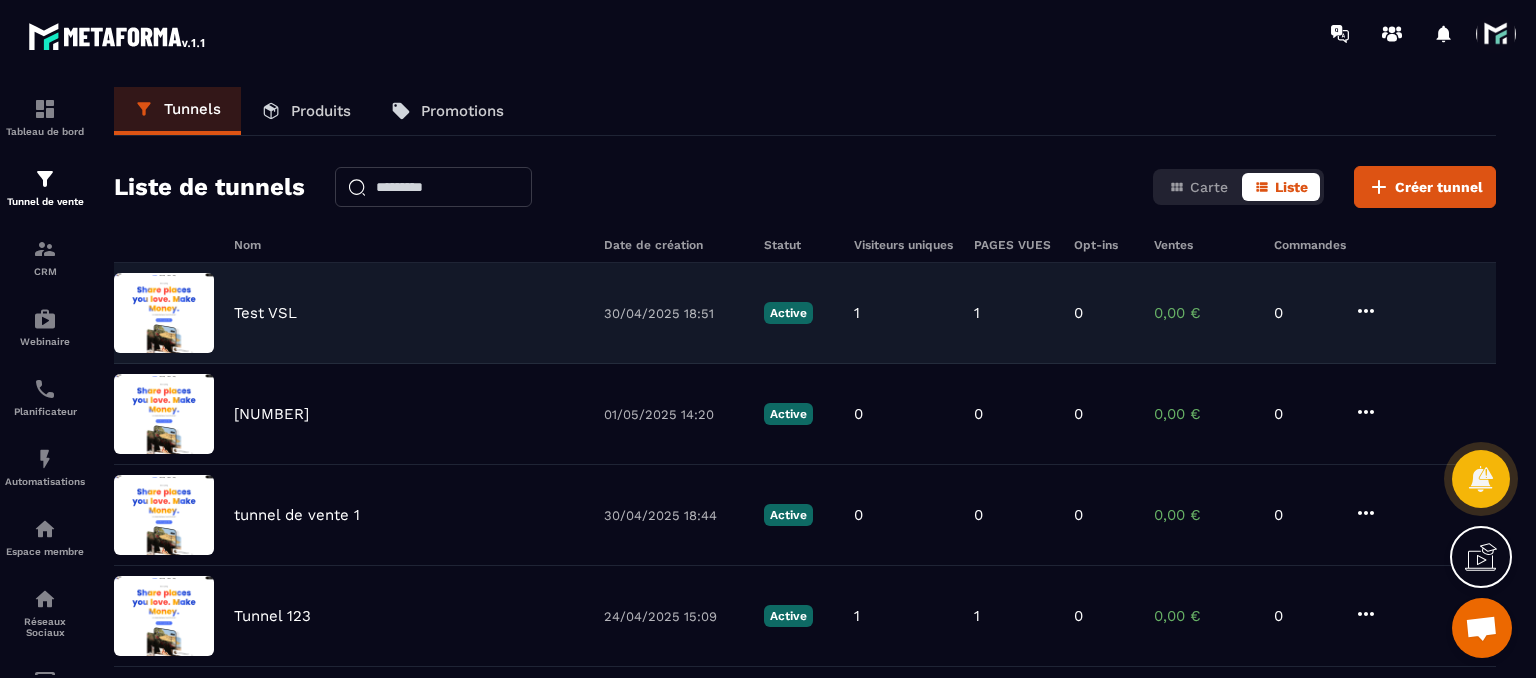 click on "Test VSL" at bounding box center [265, 313] 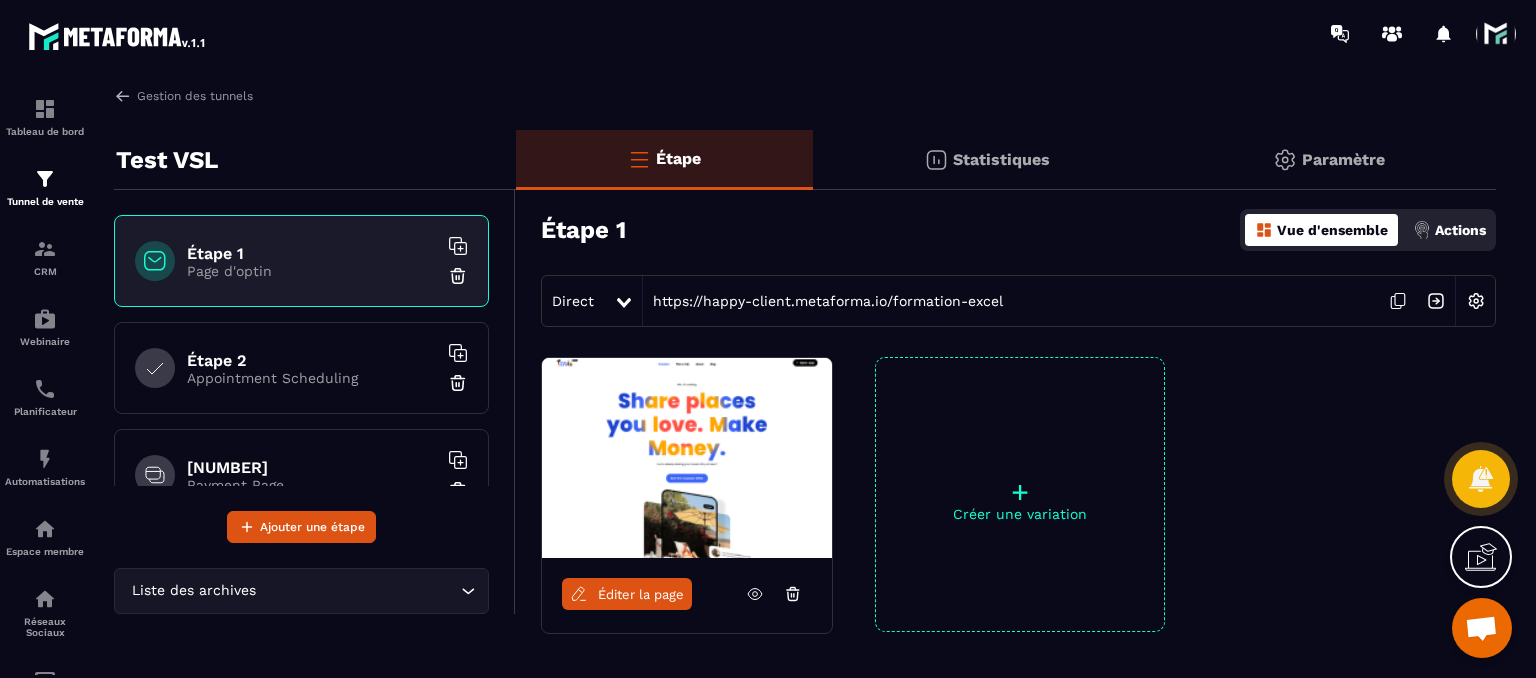 scroll, scrollTop: 0, scrollLeft: 0, axis: both 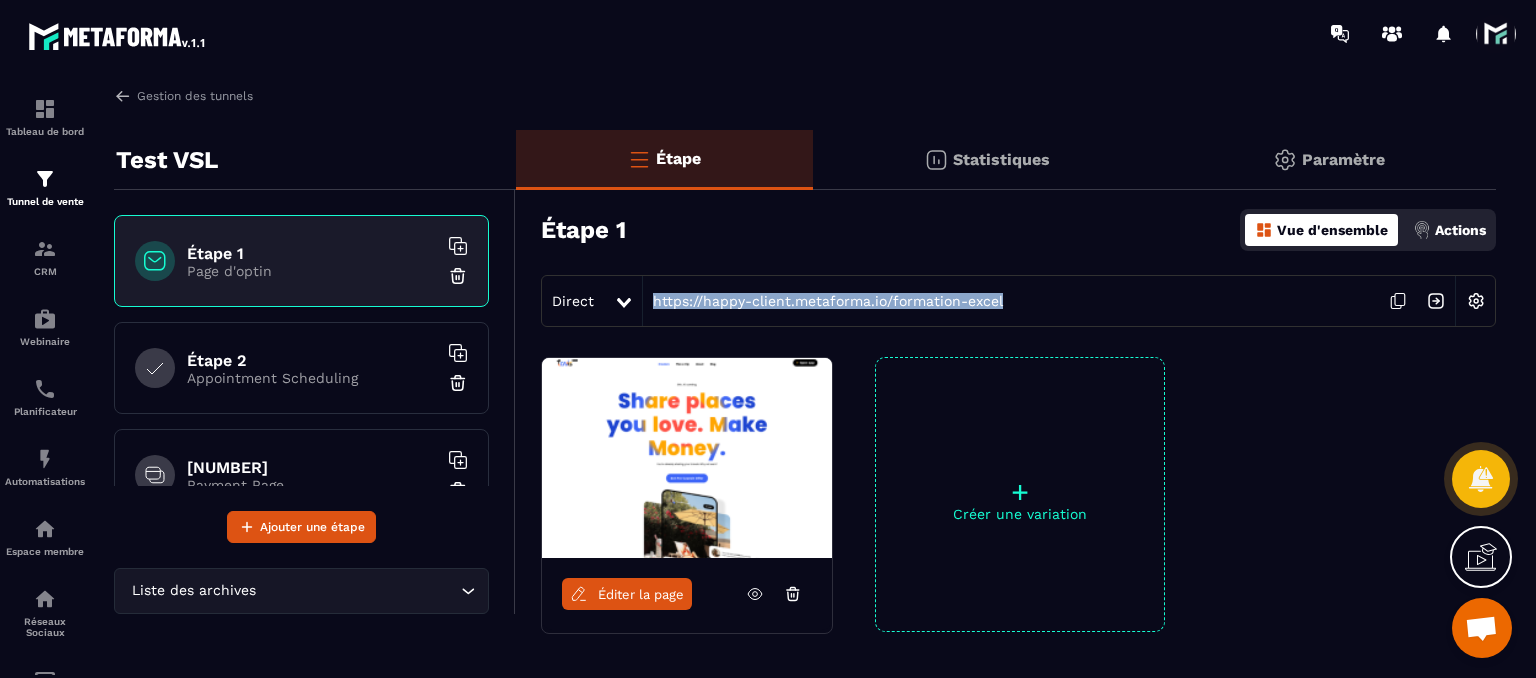 drag, startPoint x: 1277, startPoint y: 313, endPoint x: 650, endPoint y: 319, distance: 627.0287 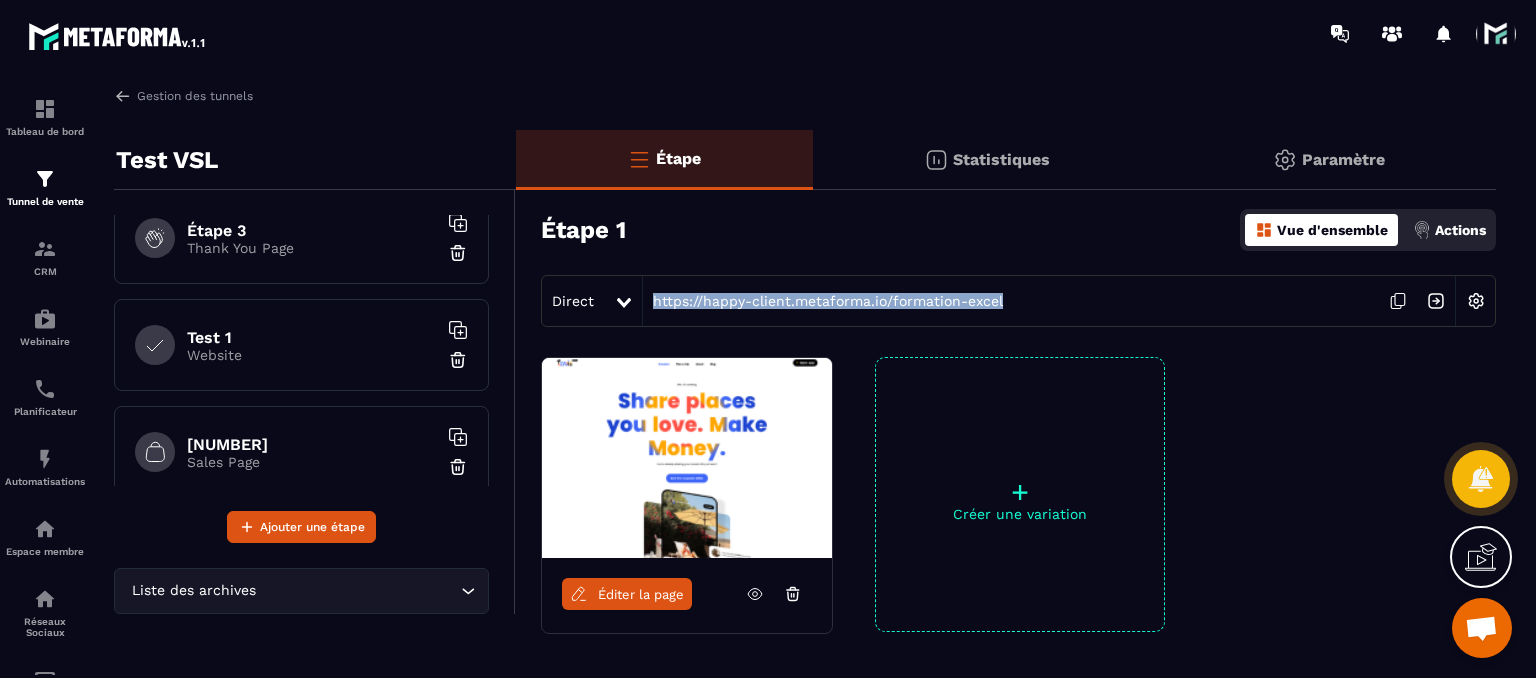 scroll, scrollTop: 368, scrollLeft: 0, axis: vertical 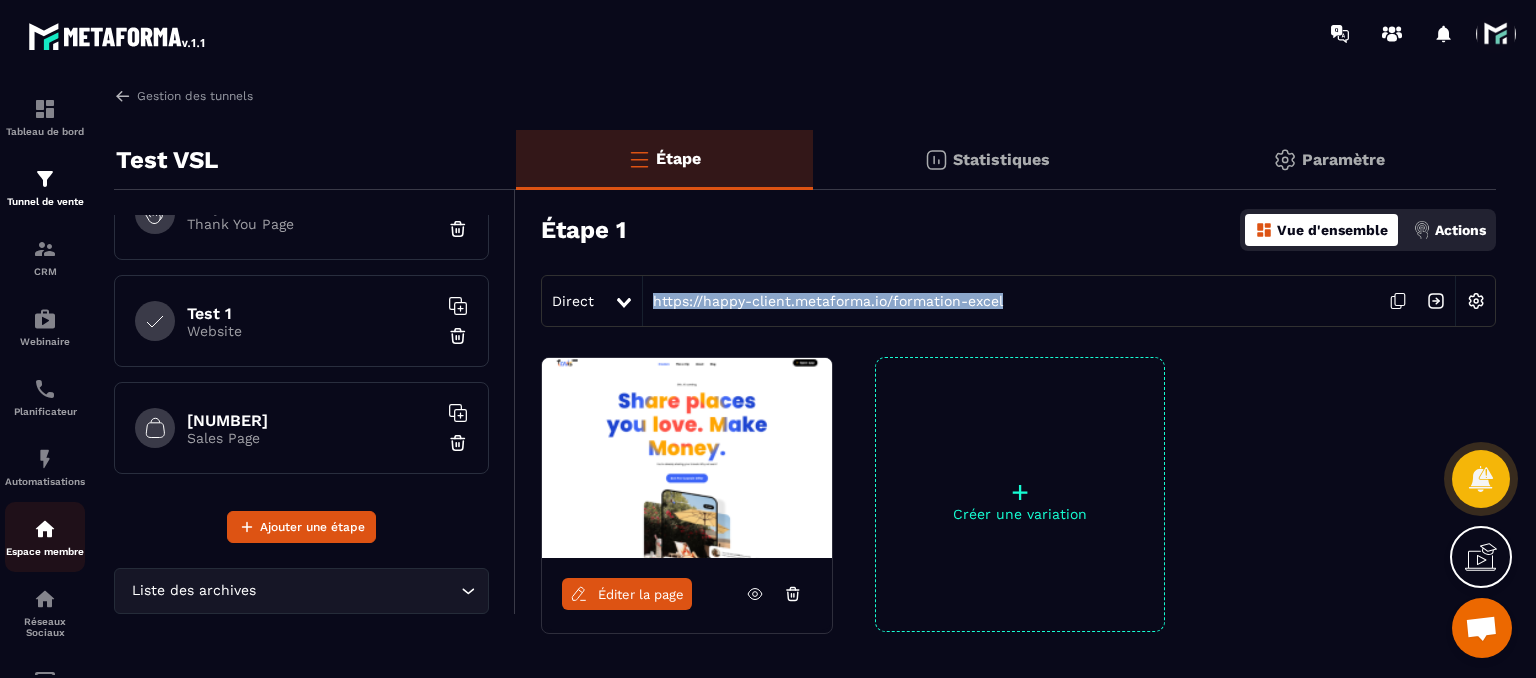 click at bounding box center (45, 529) 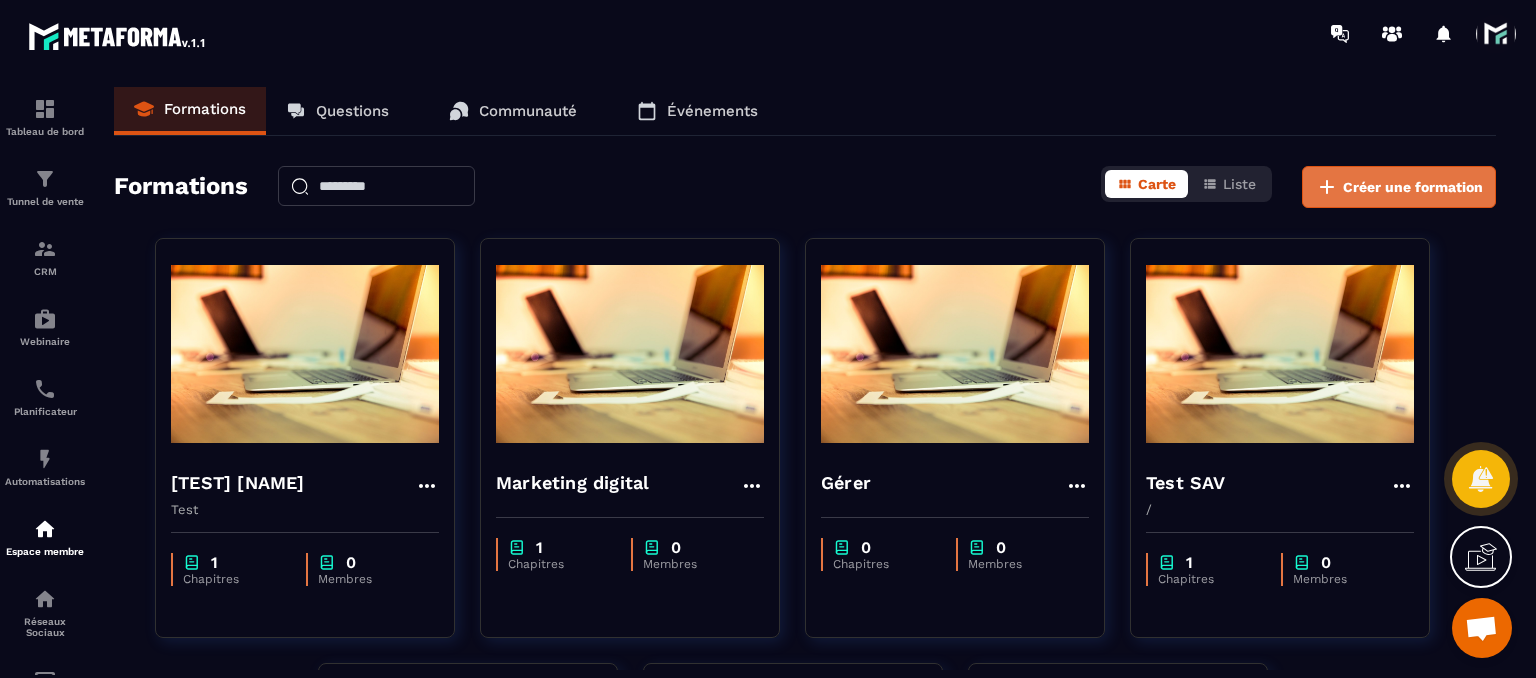 click on "Créer une formation" at bounding box center [1413, 187] 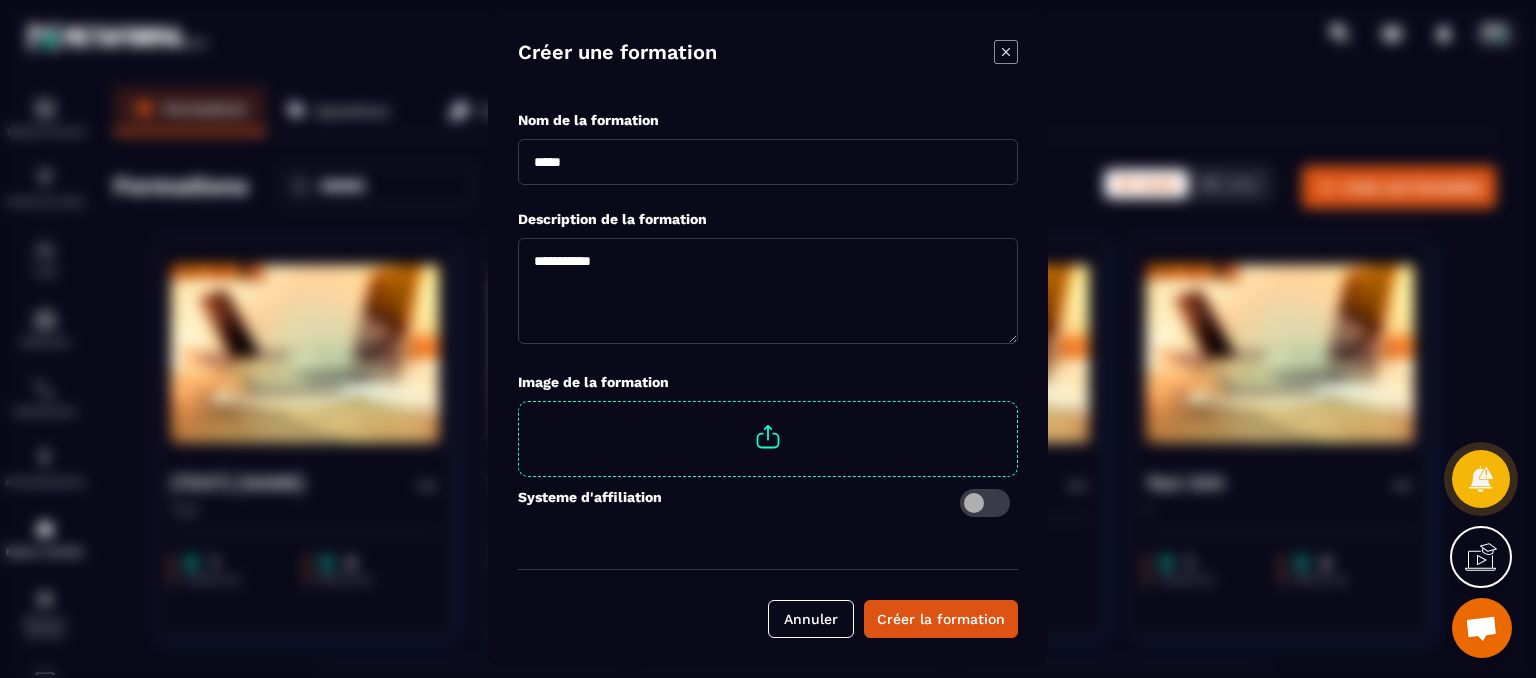 click 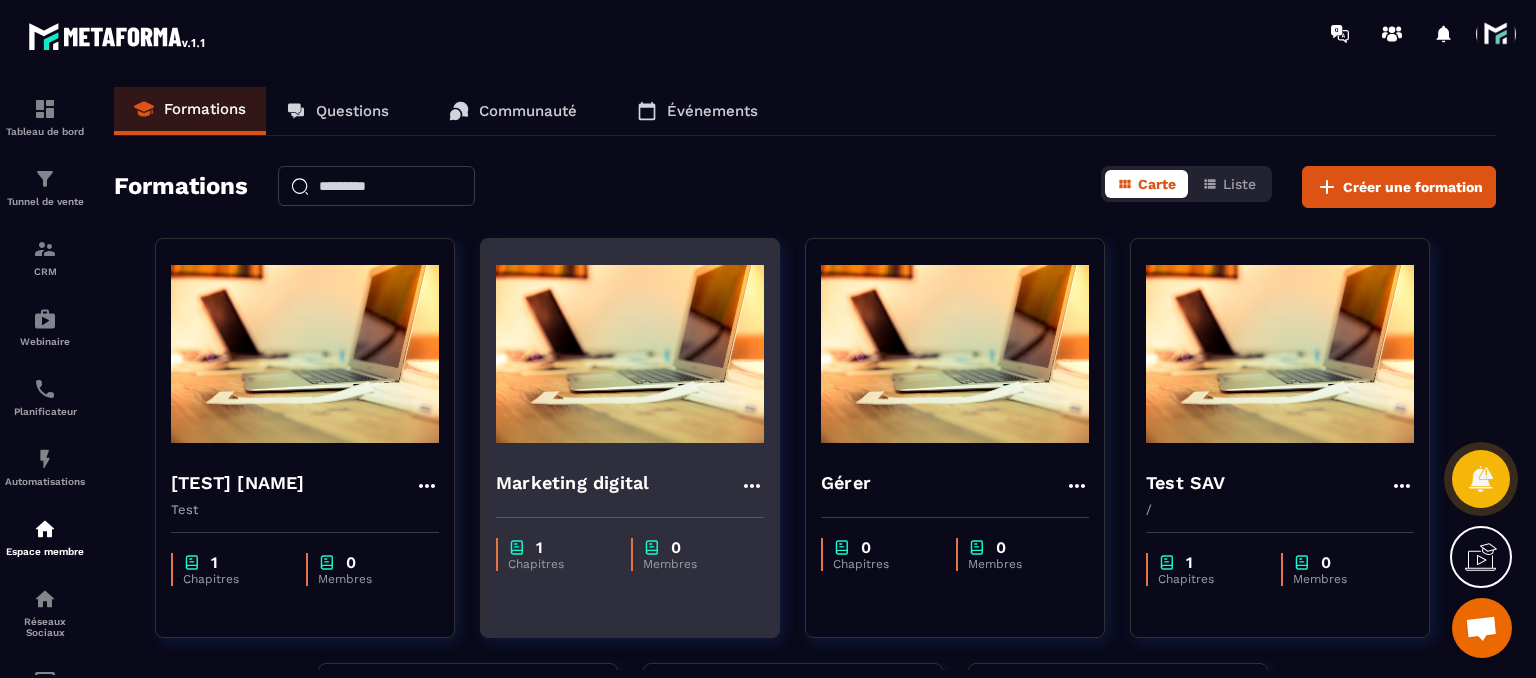 click on "Marketing digital" at bounding box center (572, 483) 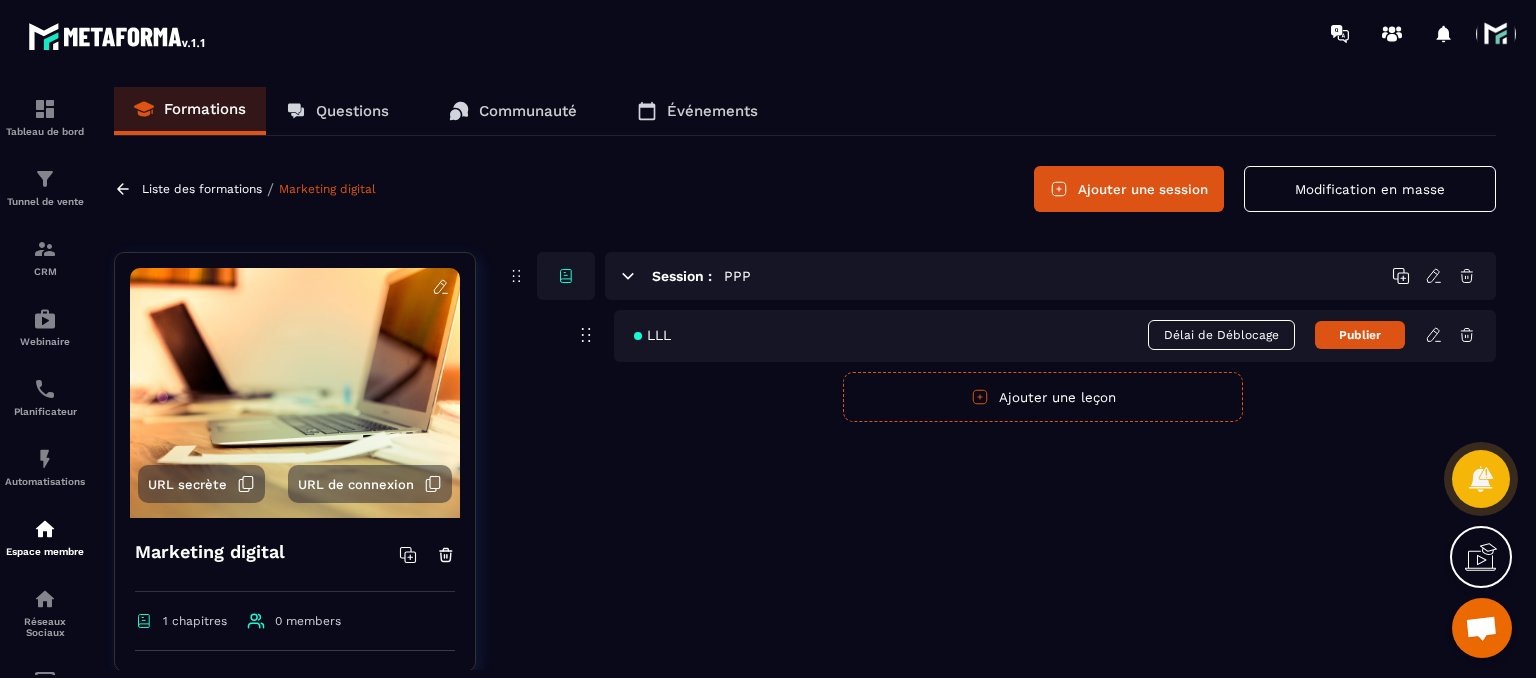 click 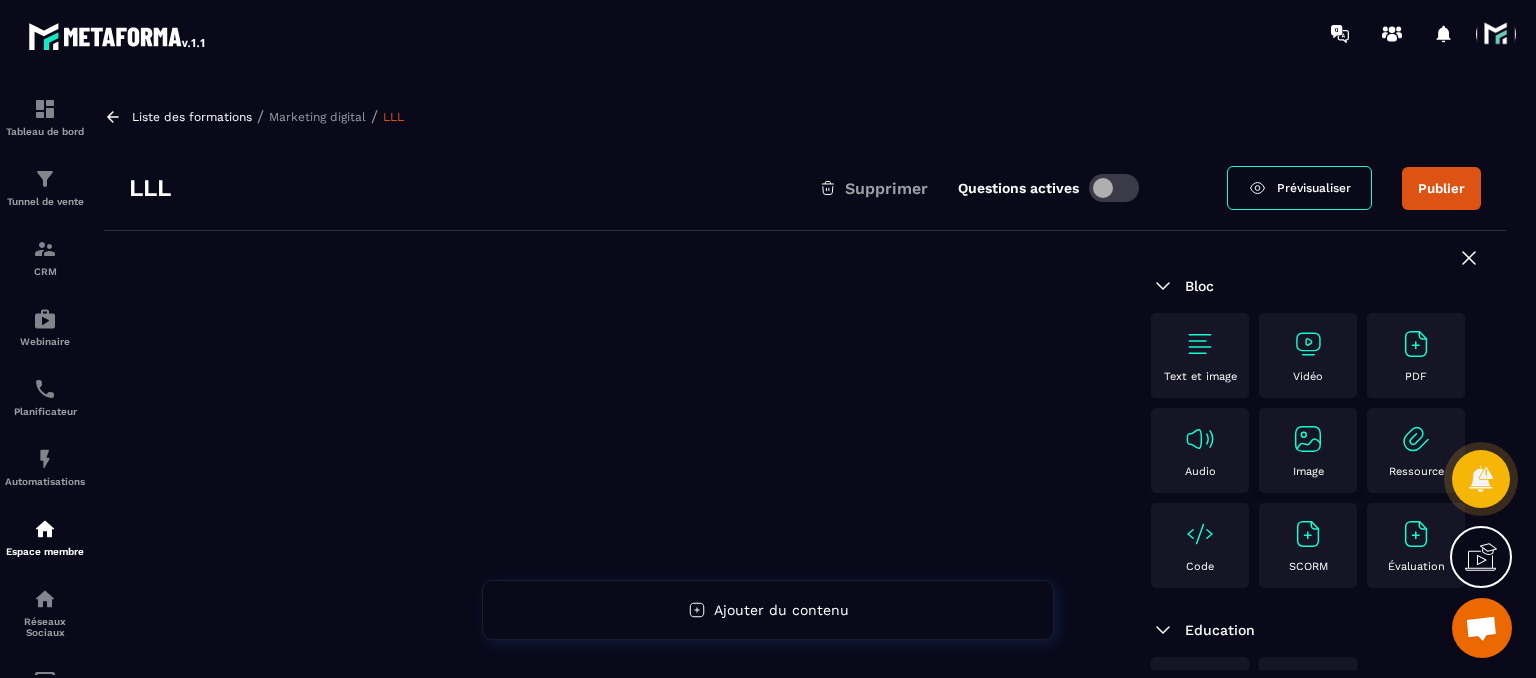 click on "Text et image" at bounding box center (1200, 355) 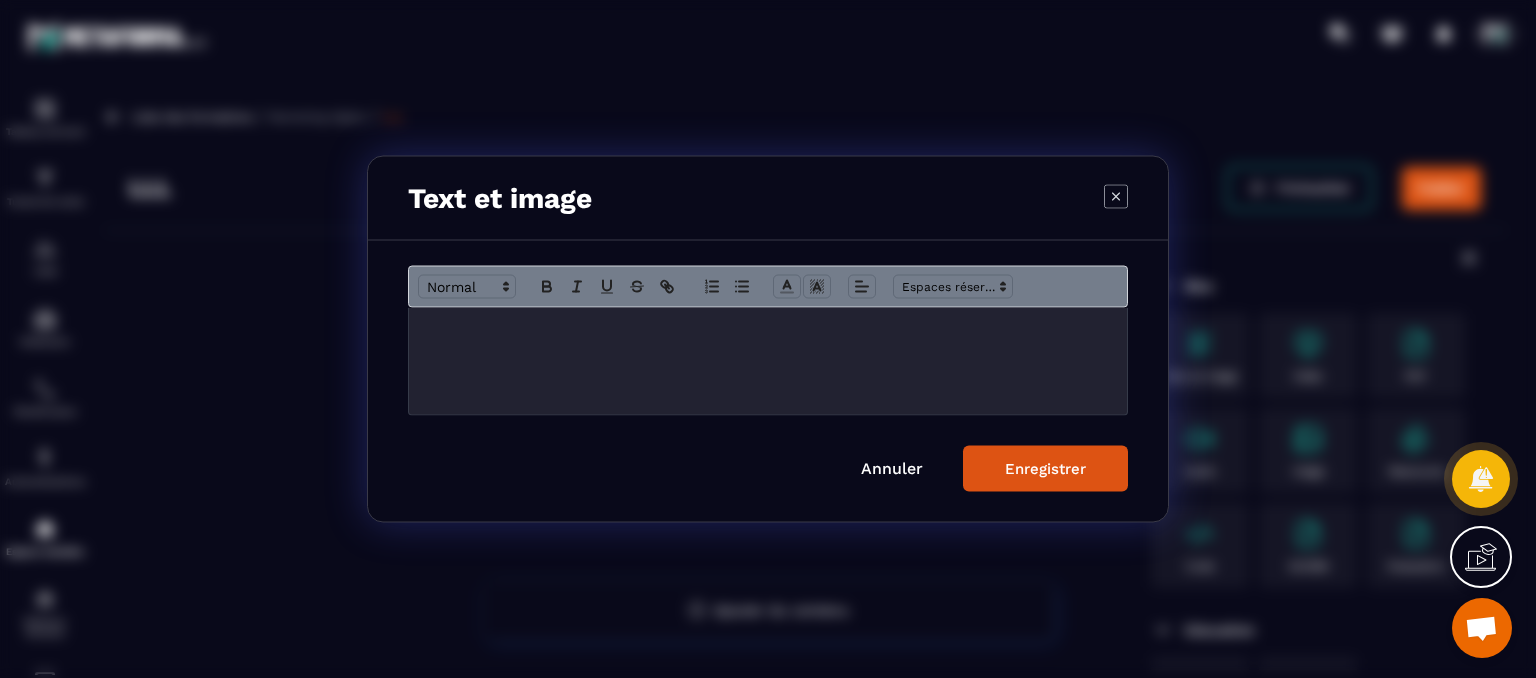 click 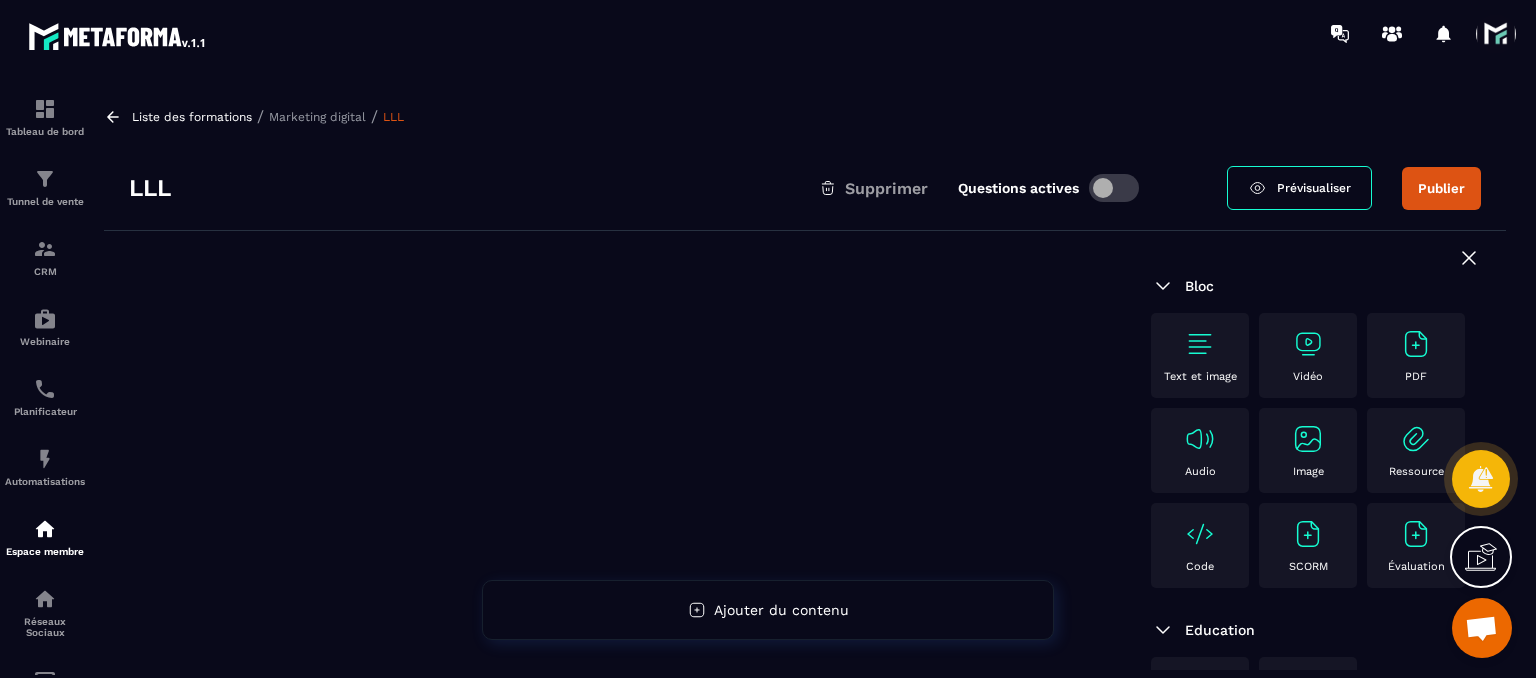 click on "Vidéo" at bounding box center (1308, 376) 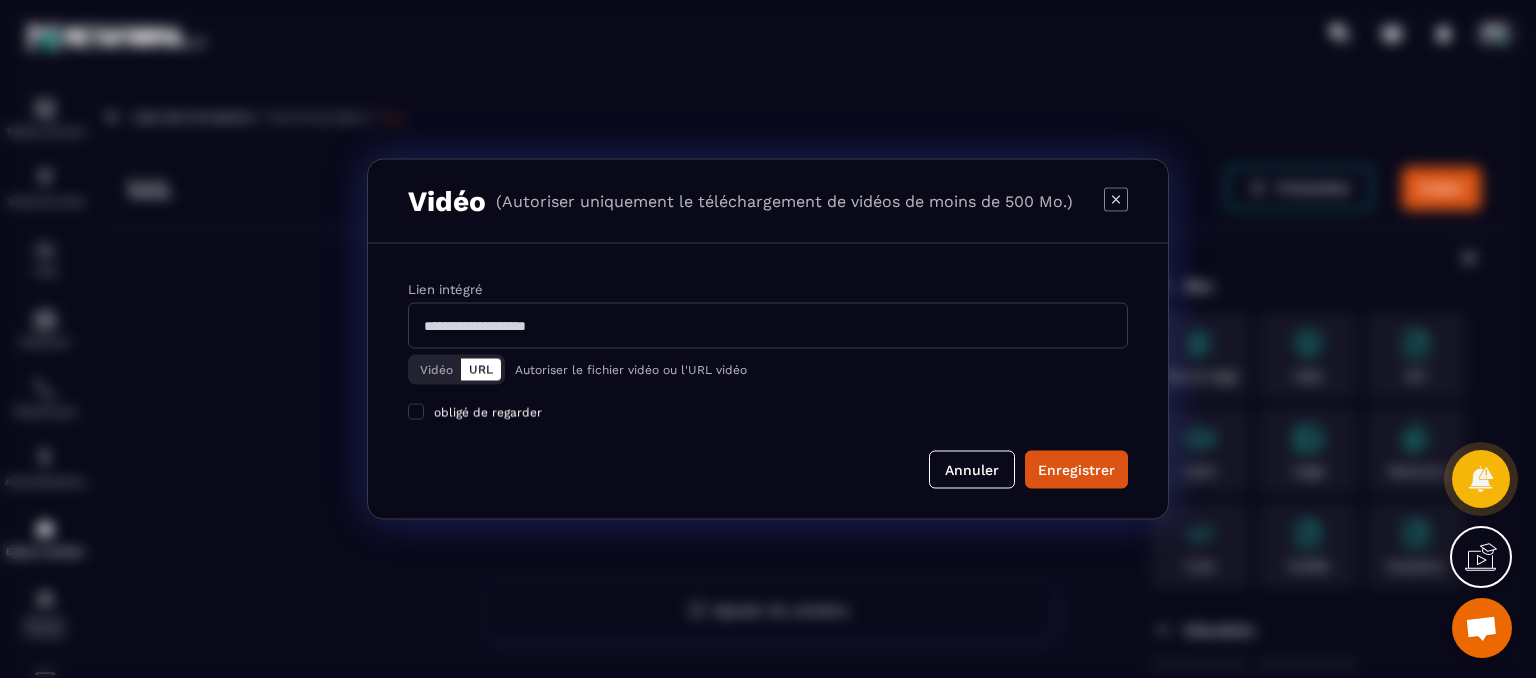 click on "Vidéo  (Autoriser uniquement le téléchargement de vidéos de moins de 500 Mo.)" at bounding box center [768, 202] 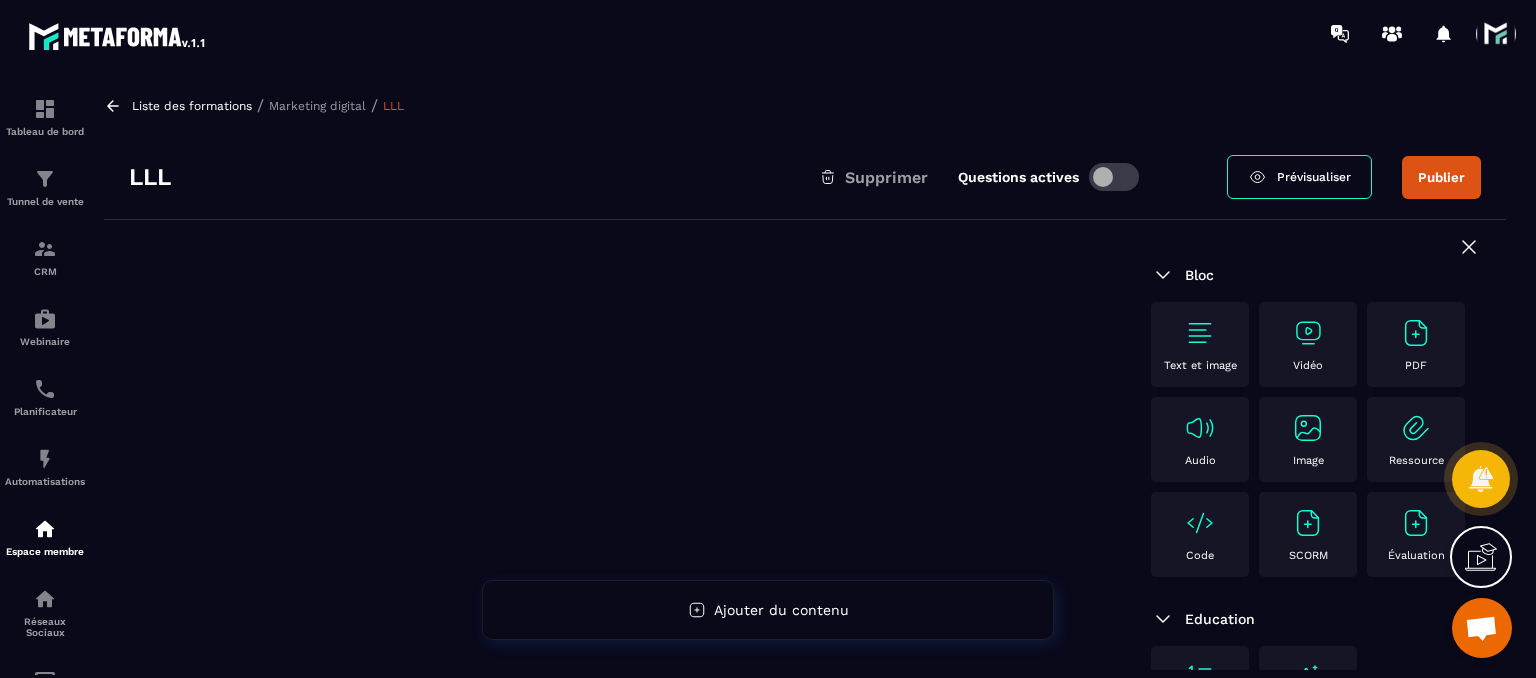 scroll, scrollTop: 0, scrollLeft: 0, axis: both 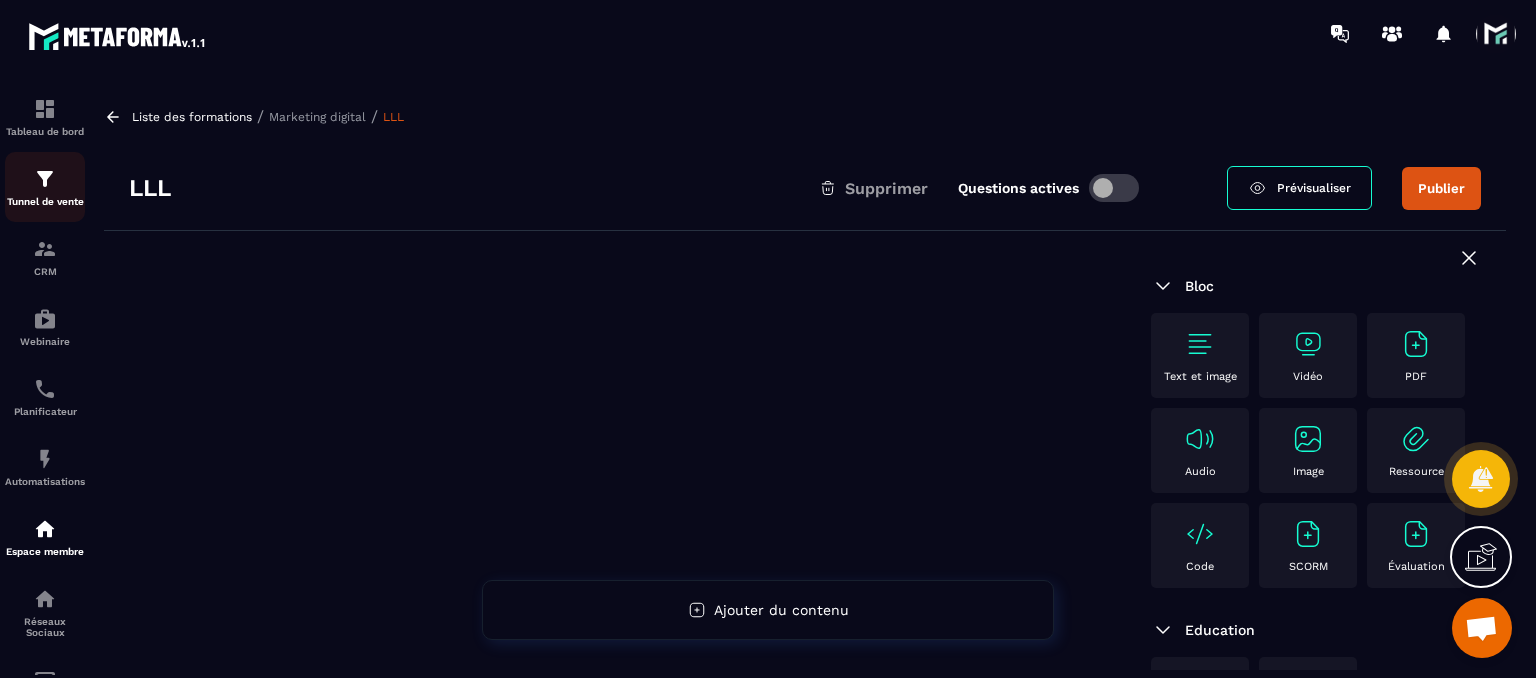 click at bounding box center (45, 179) 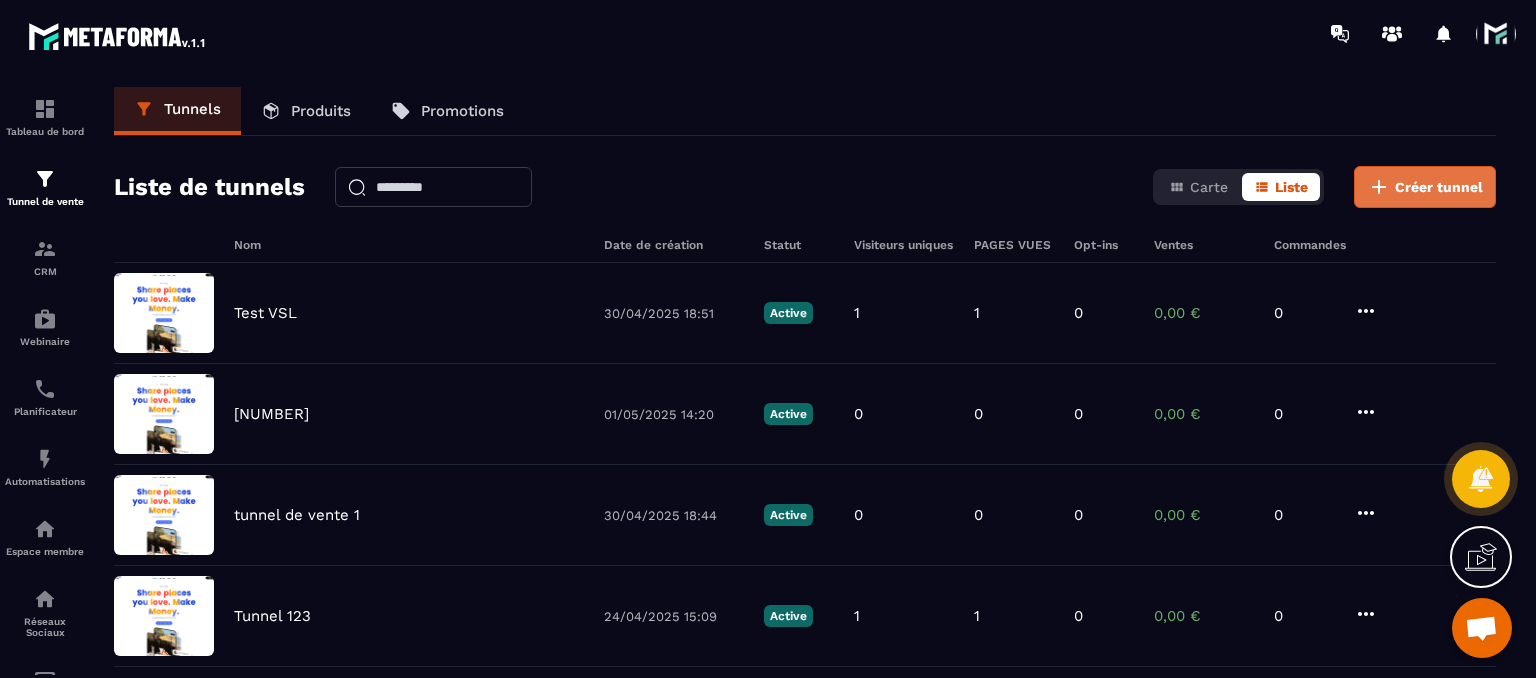 click 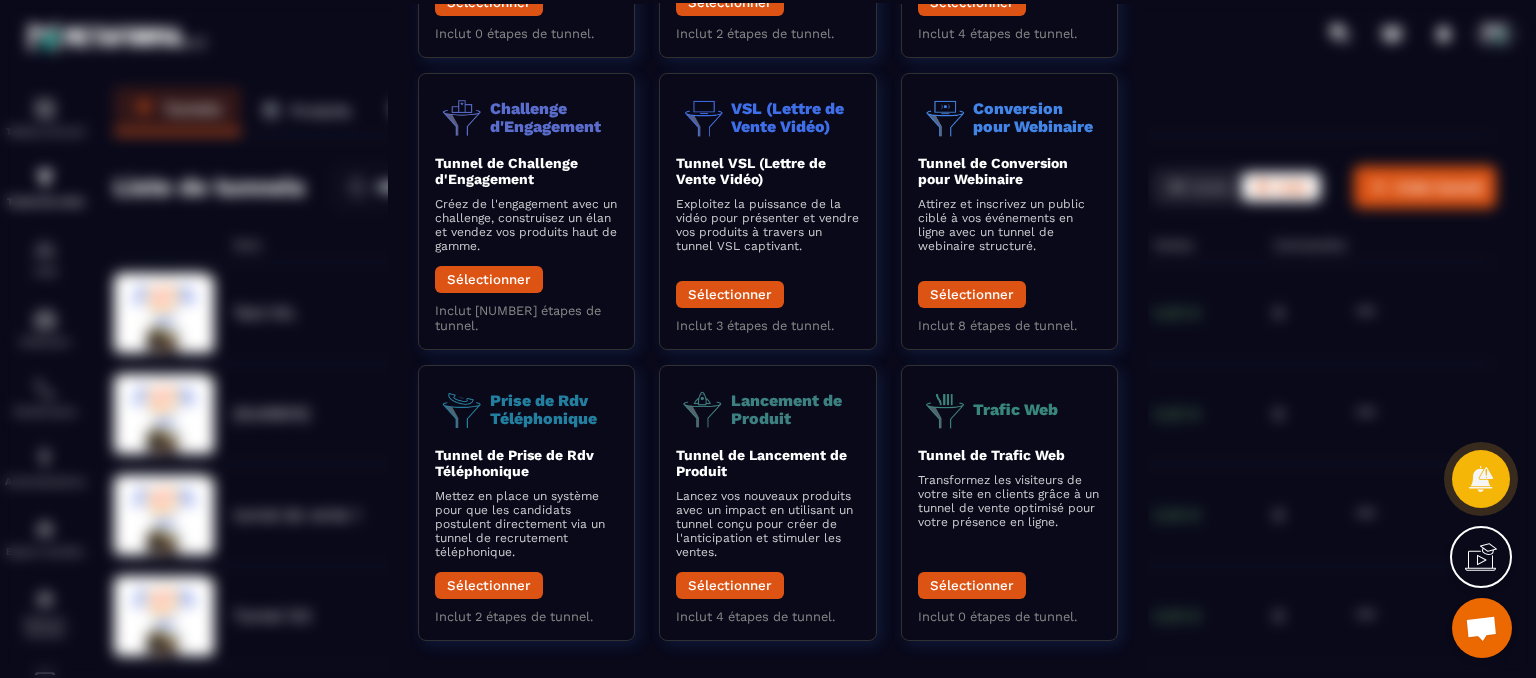 scroll, scrollTop: 306, scrollLeft: 0, axis: vertical 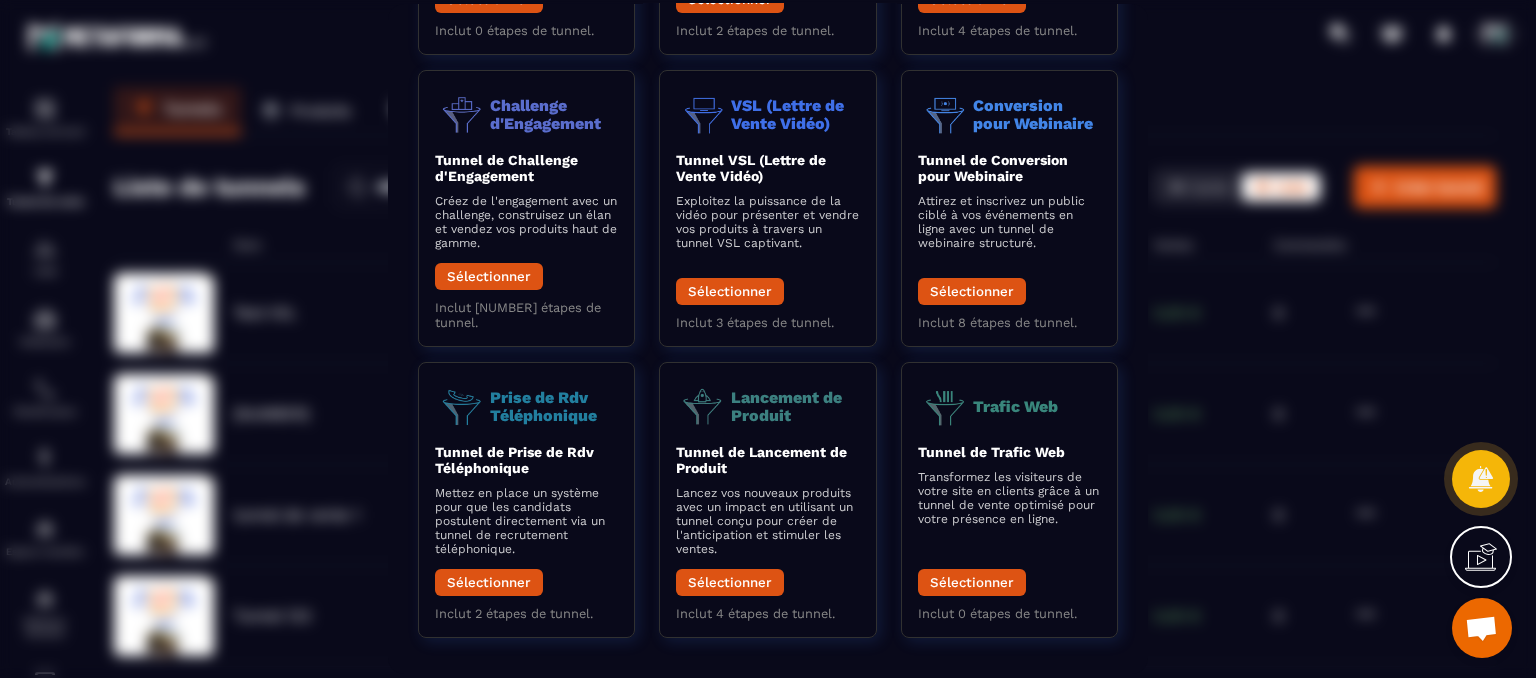 click at bounding box center [768, 339] 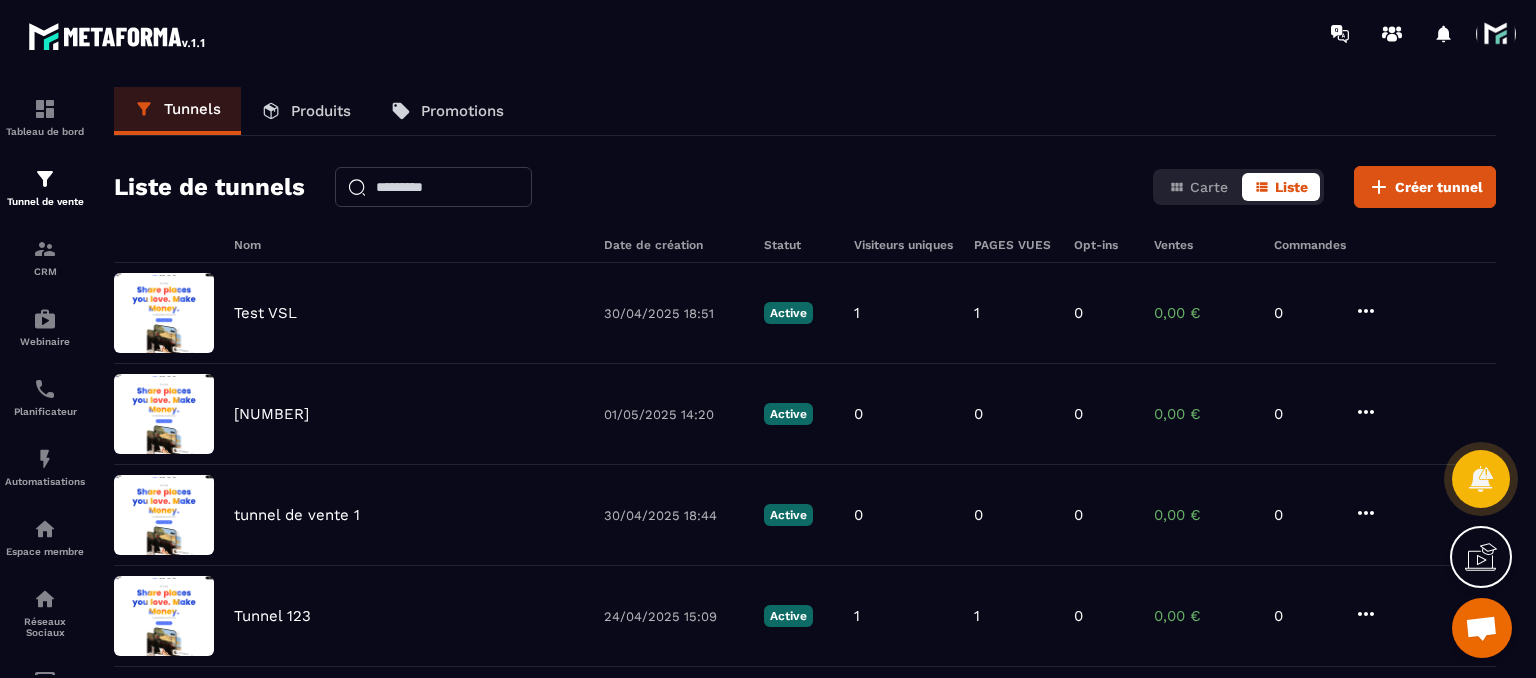 click at bounding box center (1496, 34) 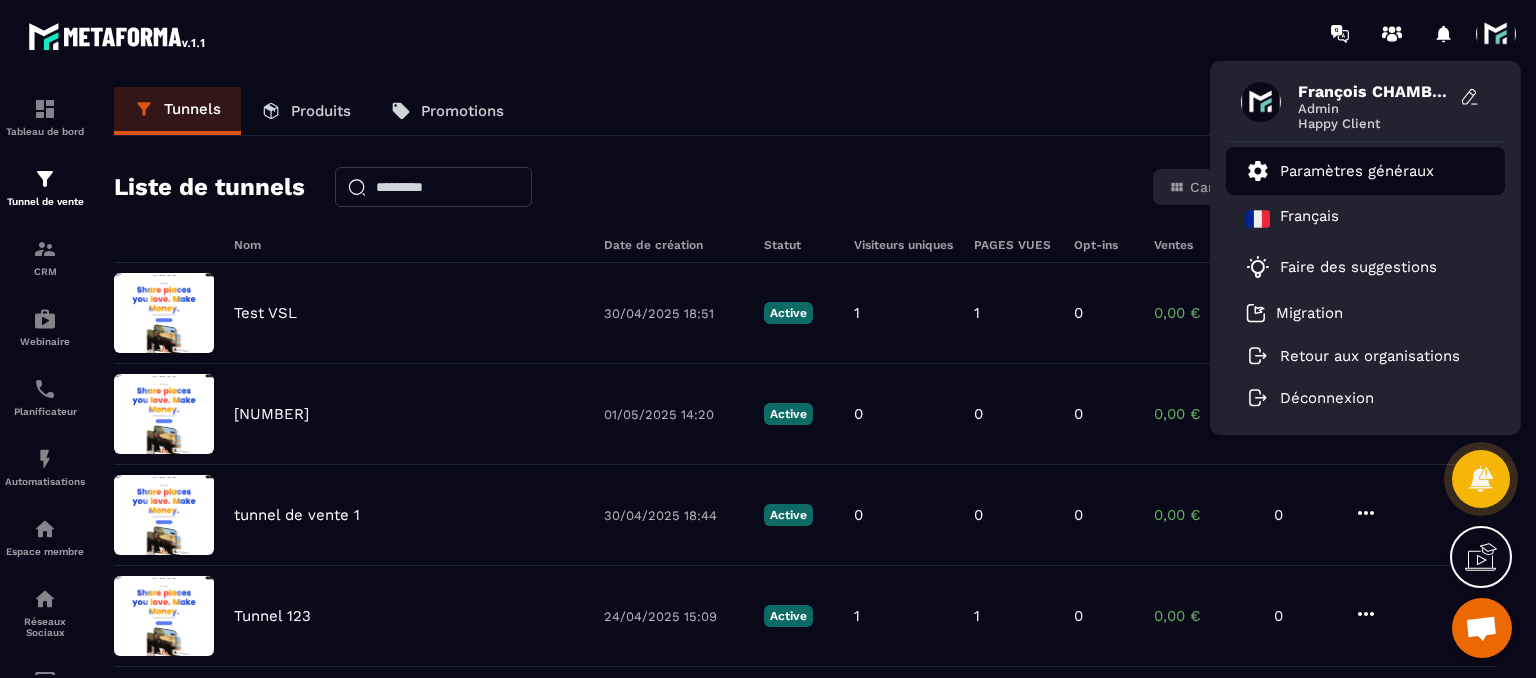 click on "Paramètres généraux" at bounding box center (1357, 171) 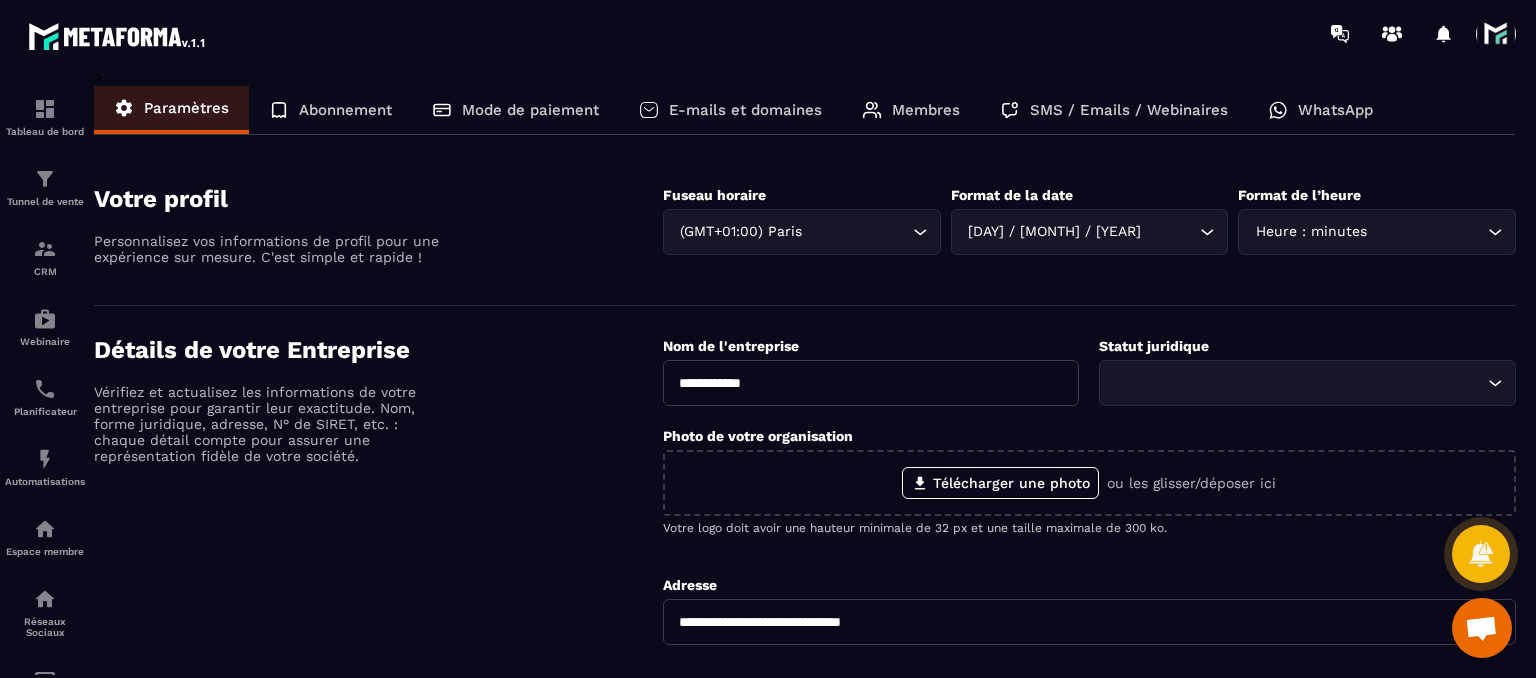 click on "Mode de paiement" 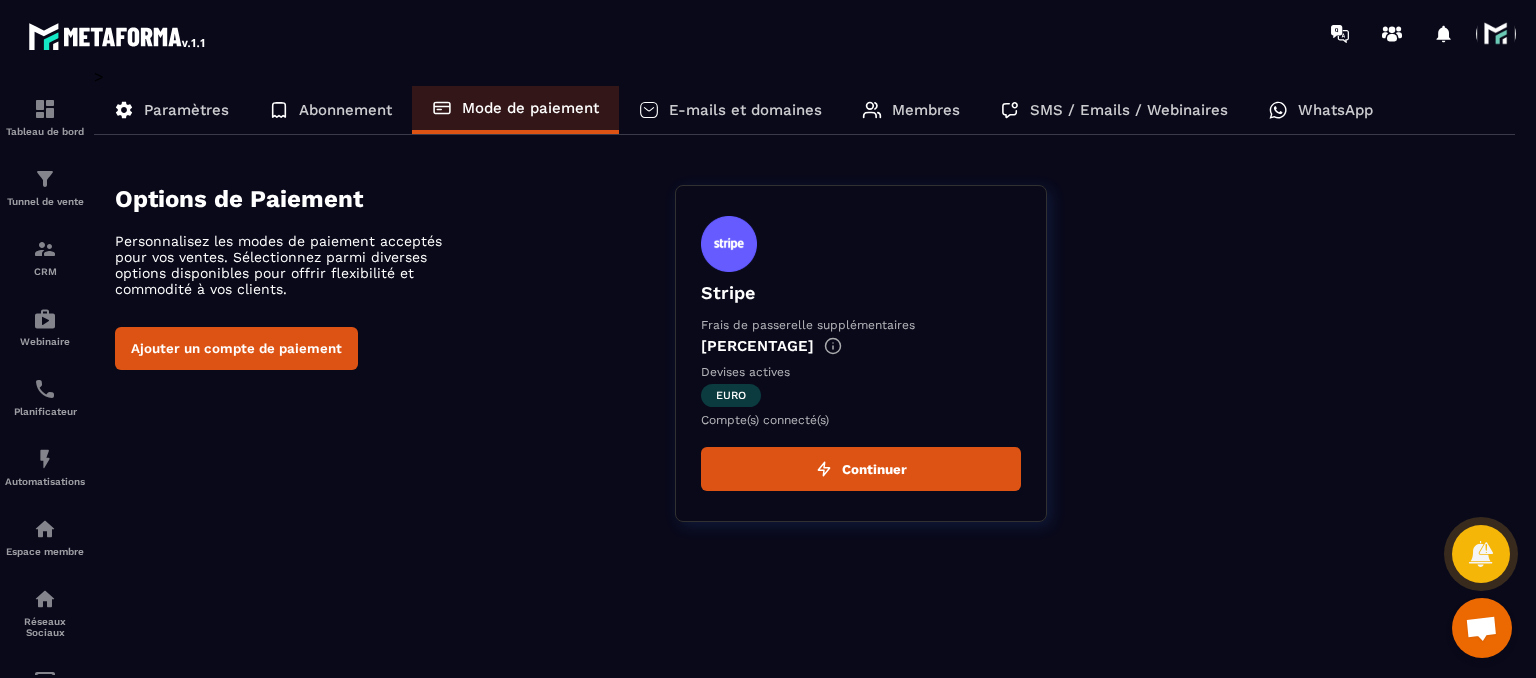 click at bounding box center [1496, 34] 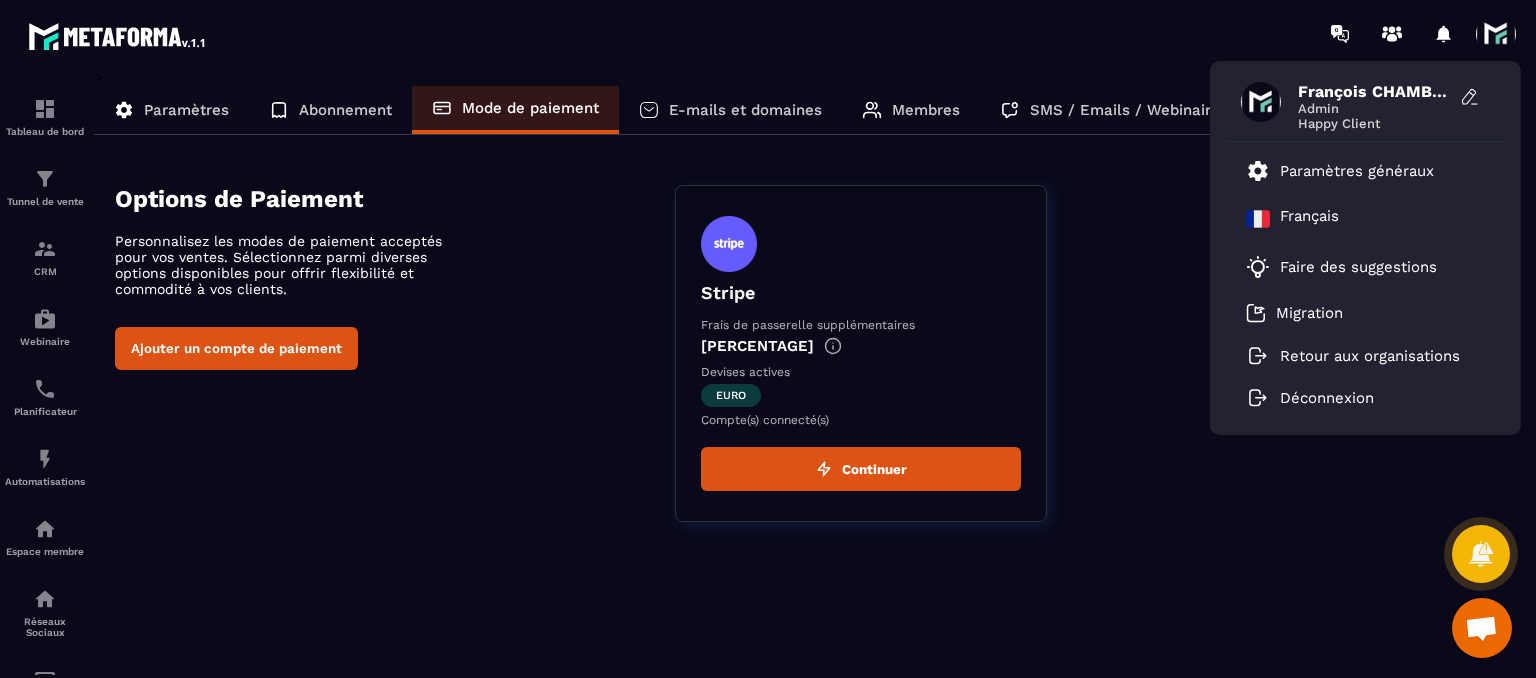 click on "Stripe Frais de passerelle supplémentaires 0.00%  Devises actives euro Compte(s) connecté(s)  Continuer" at bounding box center [1095, 353] 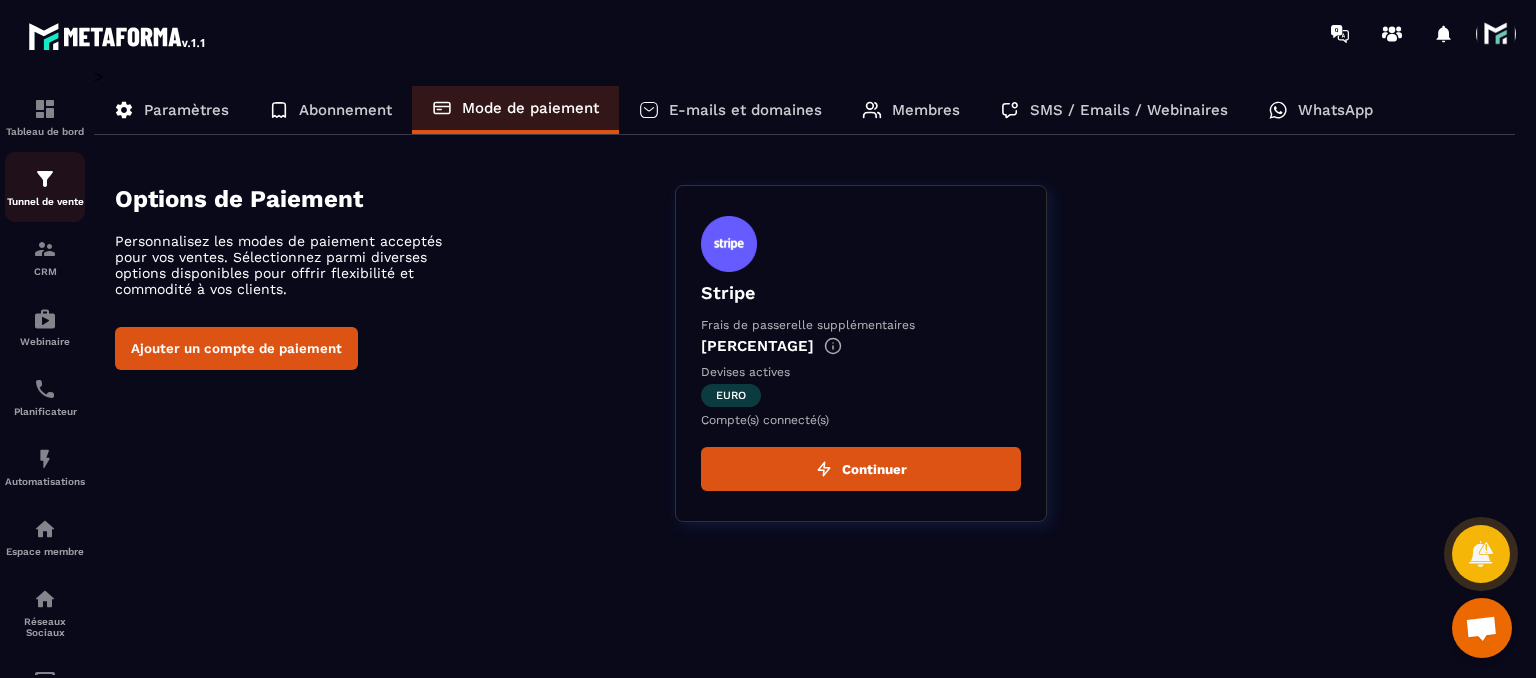 click on "Tunnel de vente" at bounding box center [45, 201] 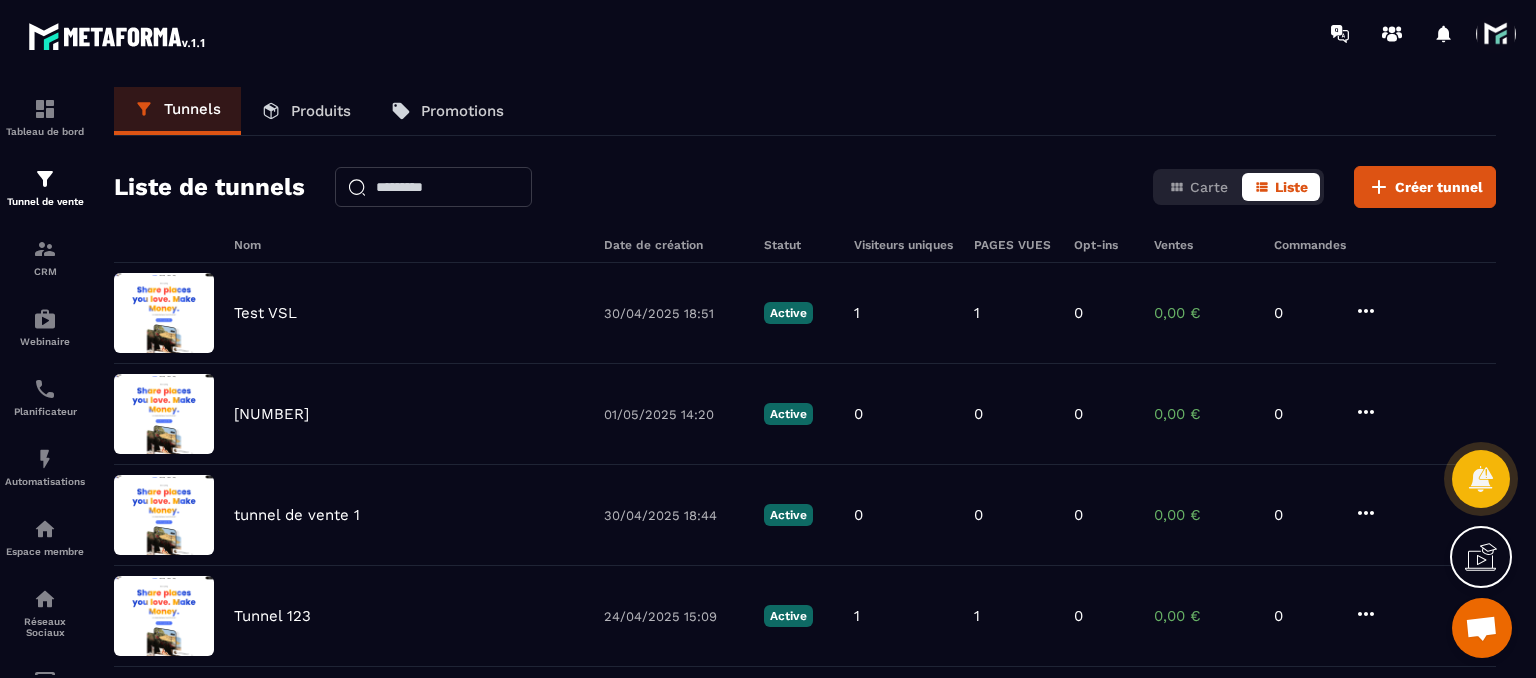 click on "Produits" at bounding box center (306, 111) 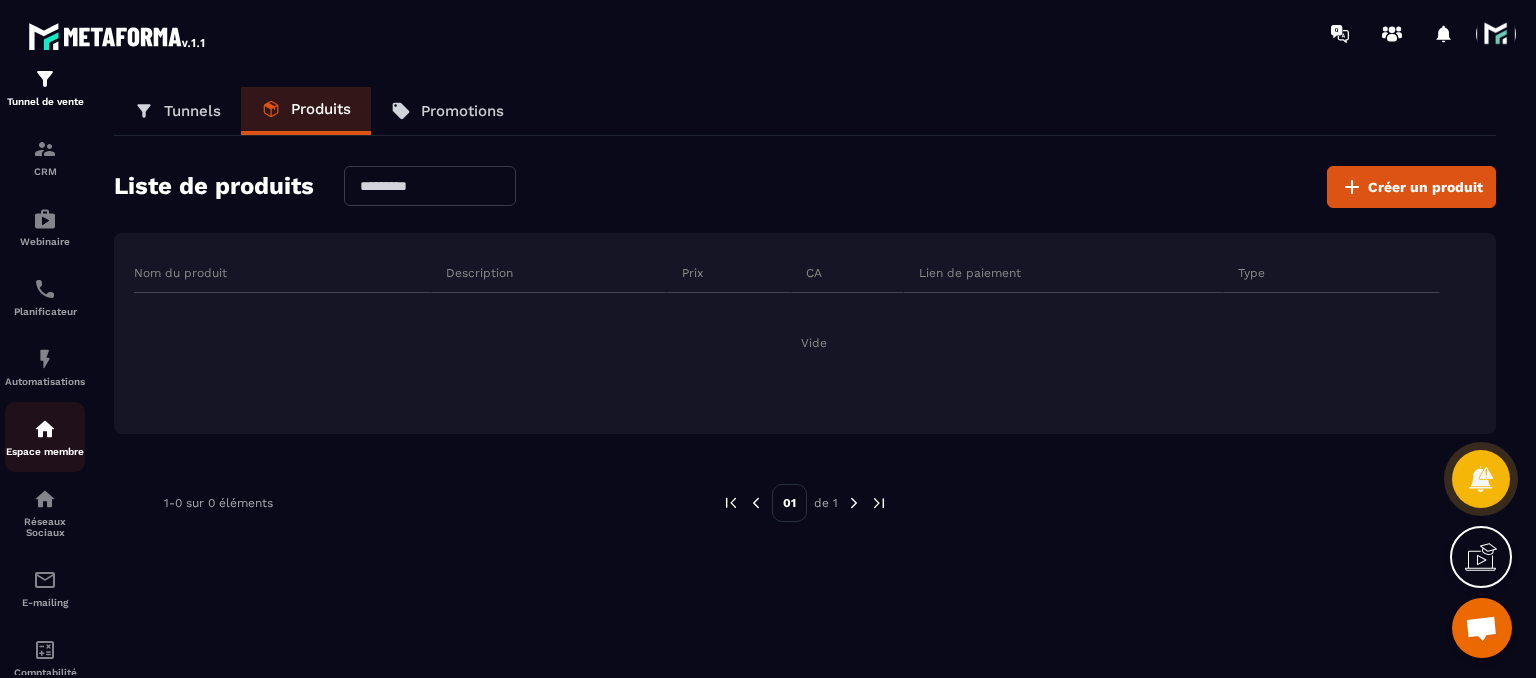 scroll, scrollTop: 159, scrollLeft: 0, axis: vertical 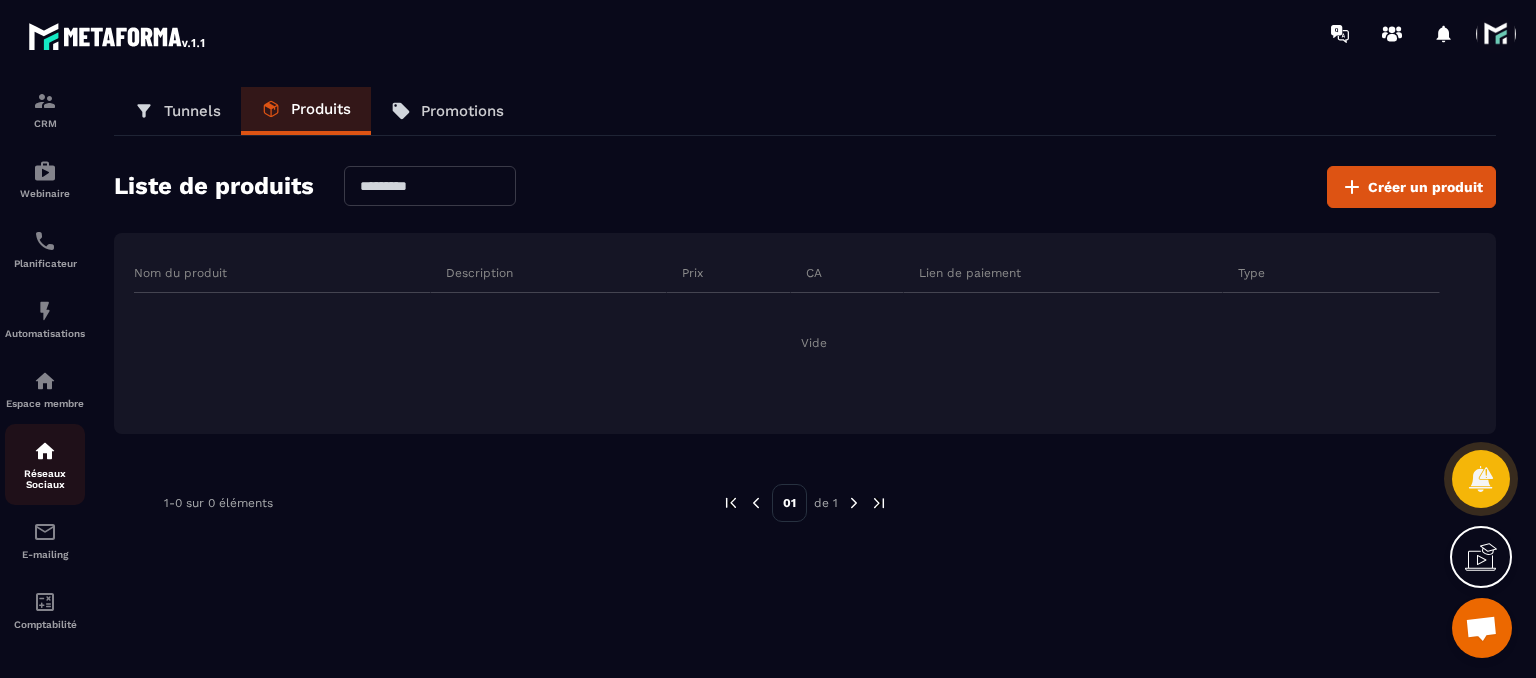 click on "Réseaux Sociaux" at bounding box center (45, 479) 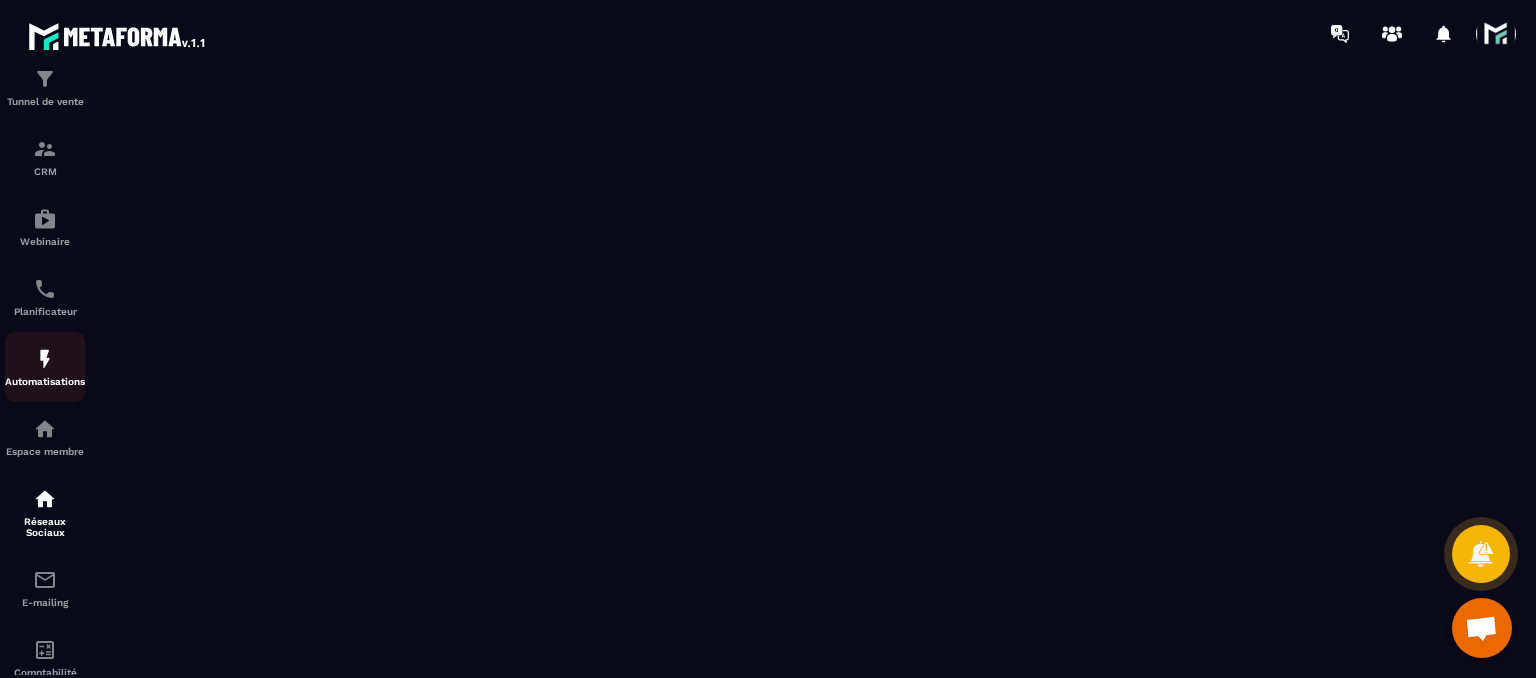 scroll, scrollTop: 159, scrollLeft: 0, axis: vertical 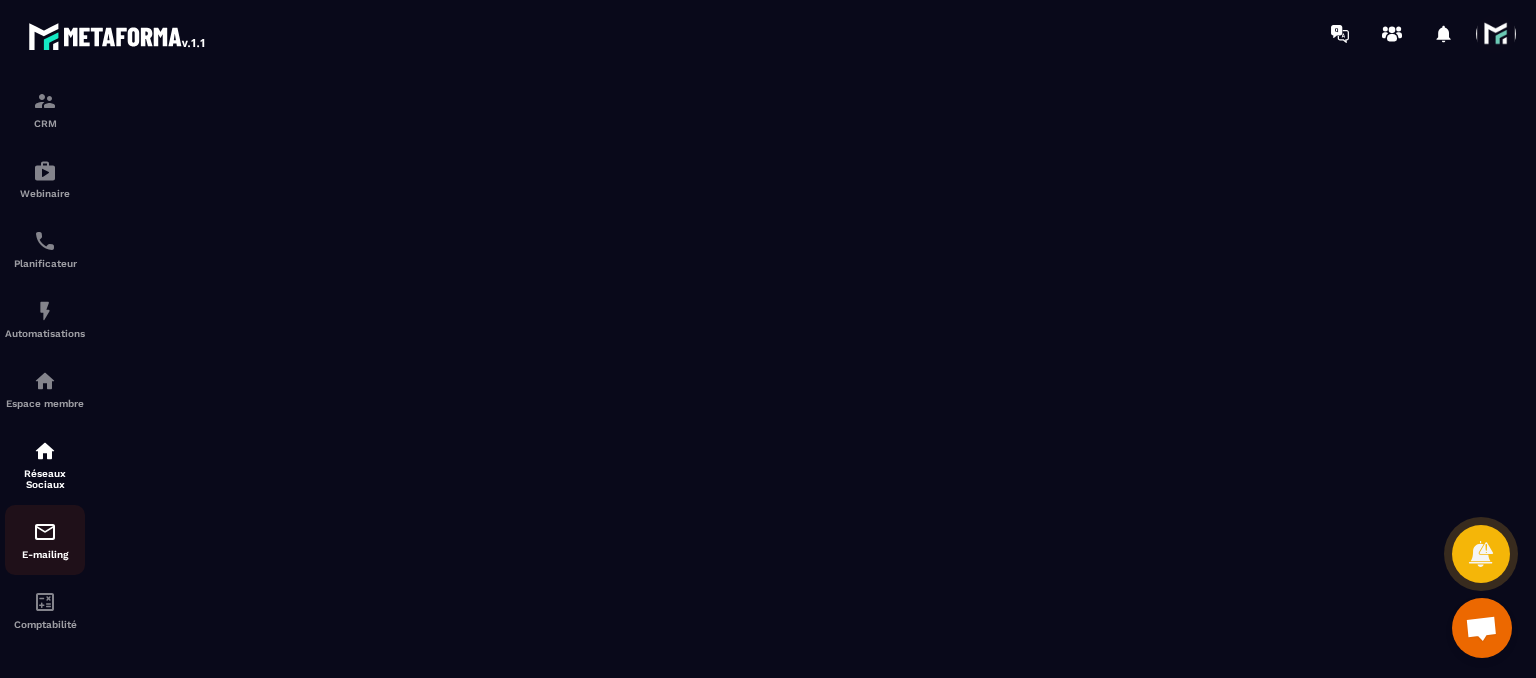 click on "E-mailing" 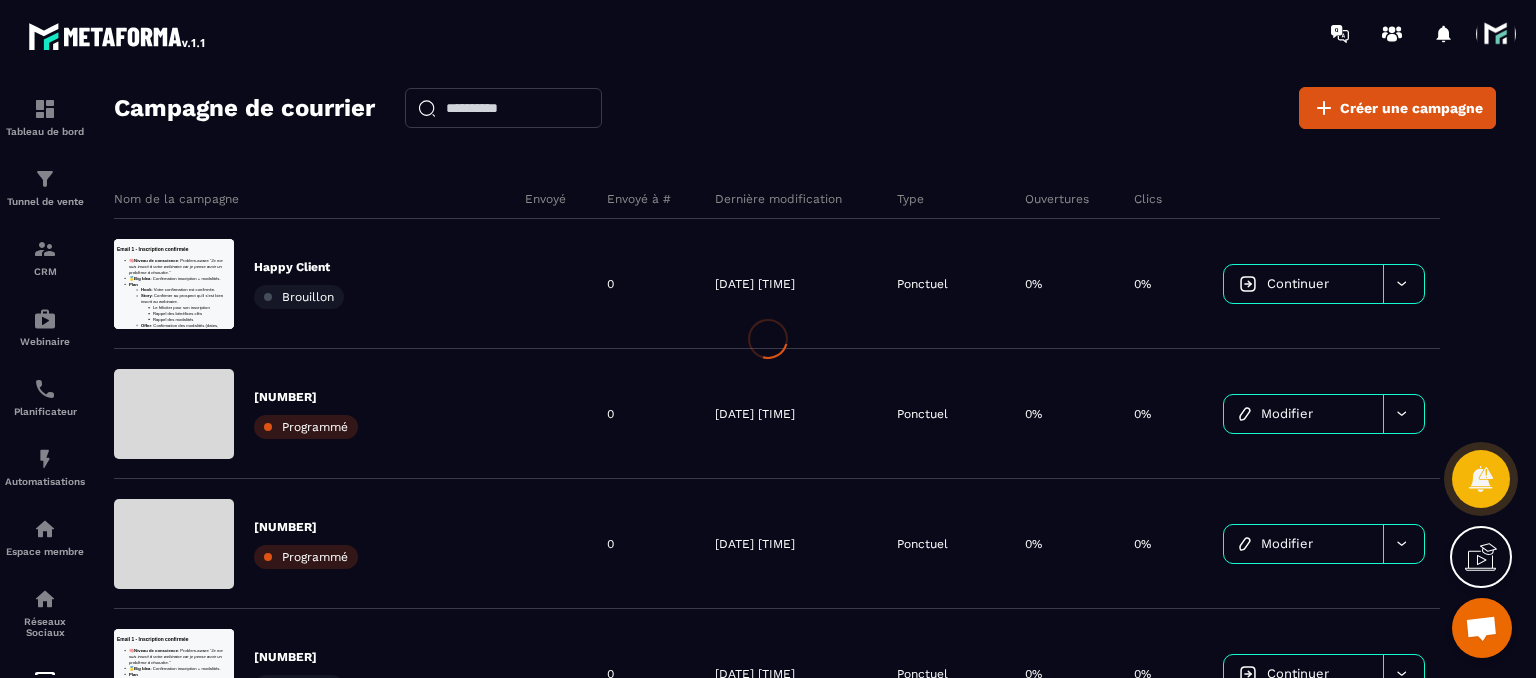 scroll, scrollTop: 0, scrollLeft: 0, axis: both 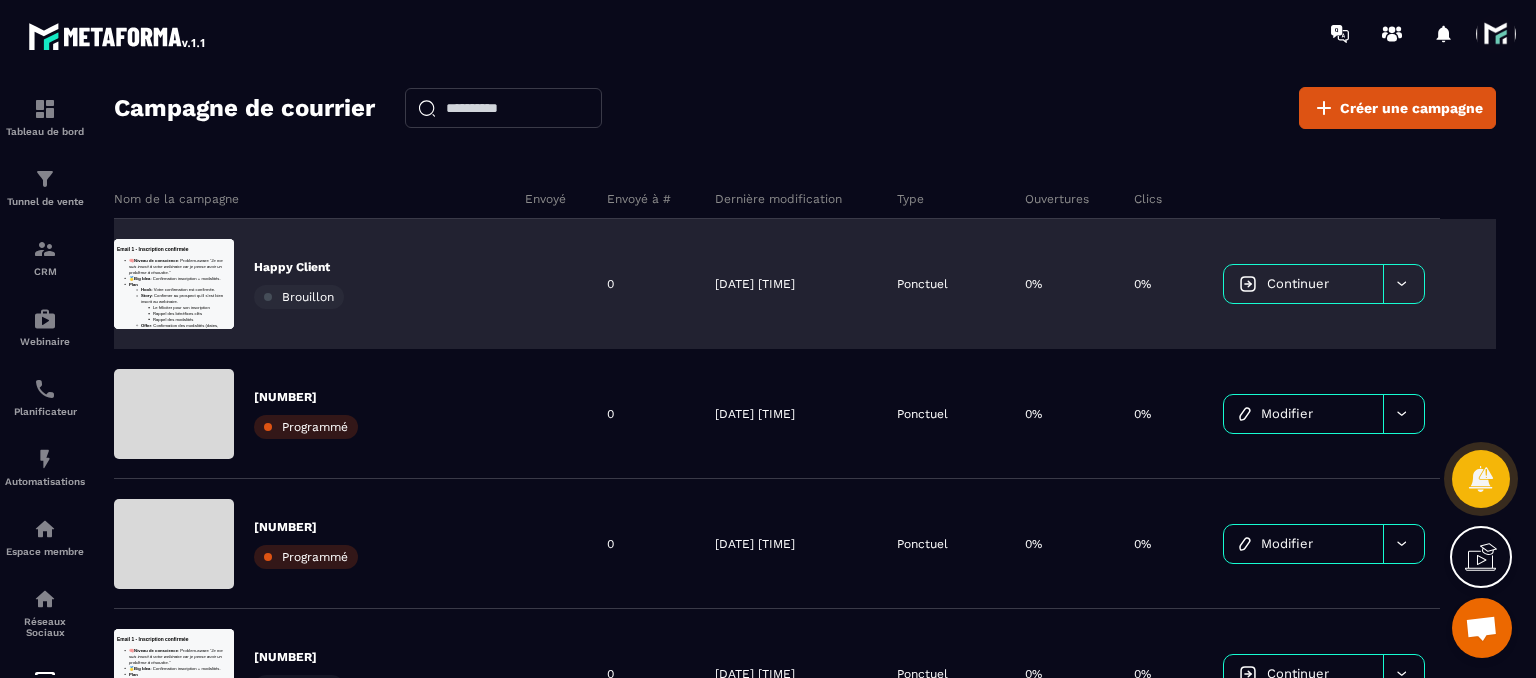 click on "Happy Client Brouillon" at bounding box center [312, 284] 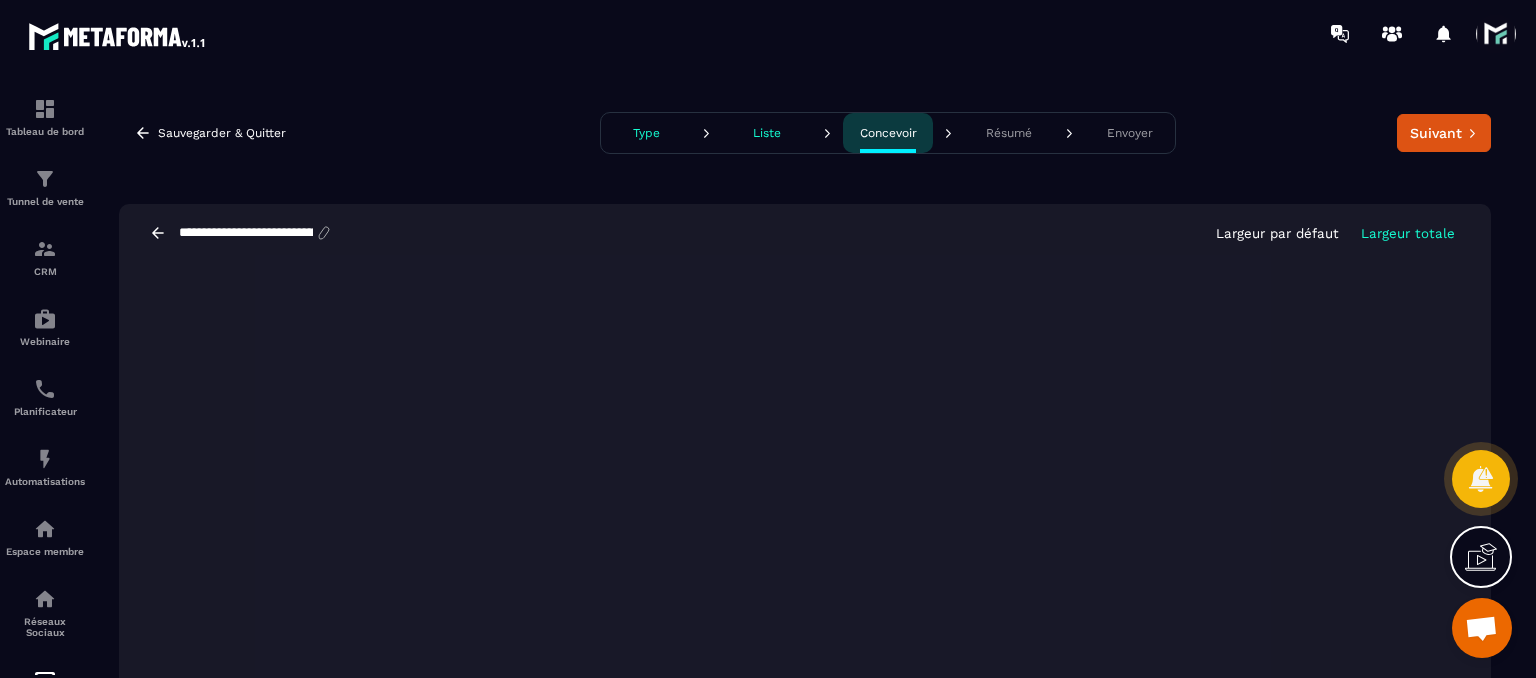 scroll, scrollTop: 91, scrollLeft: 0, axis: vertical 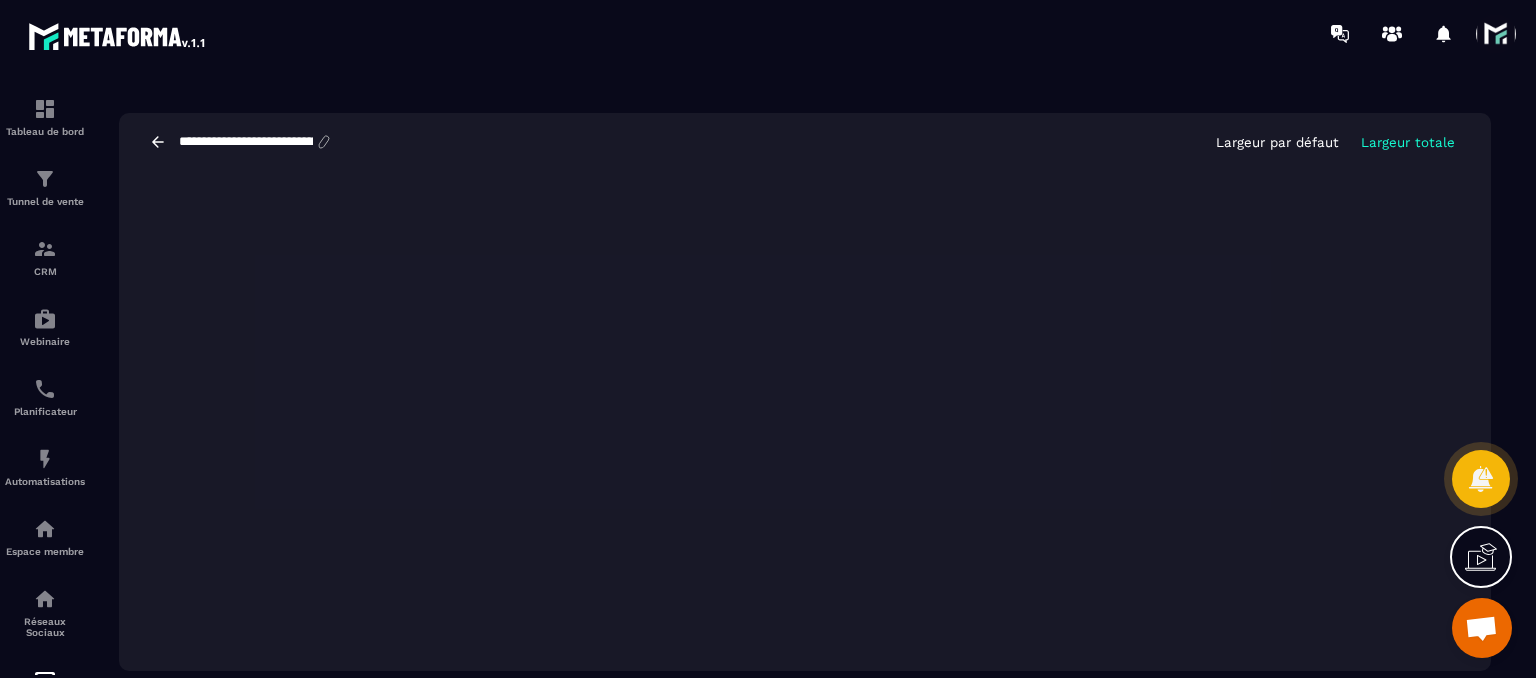 click at bounding box center (1481, 630) 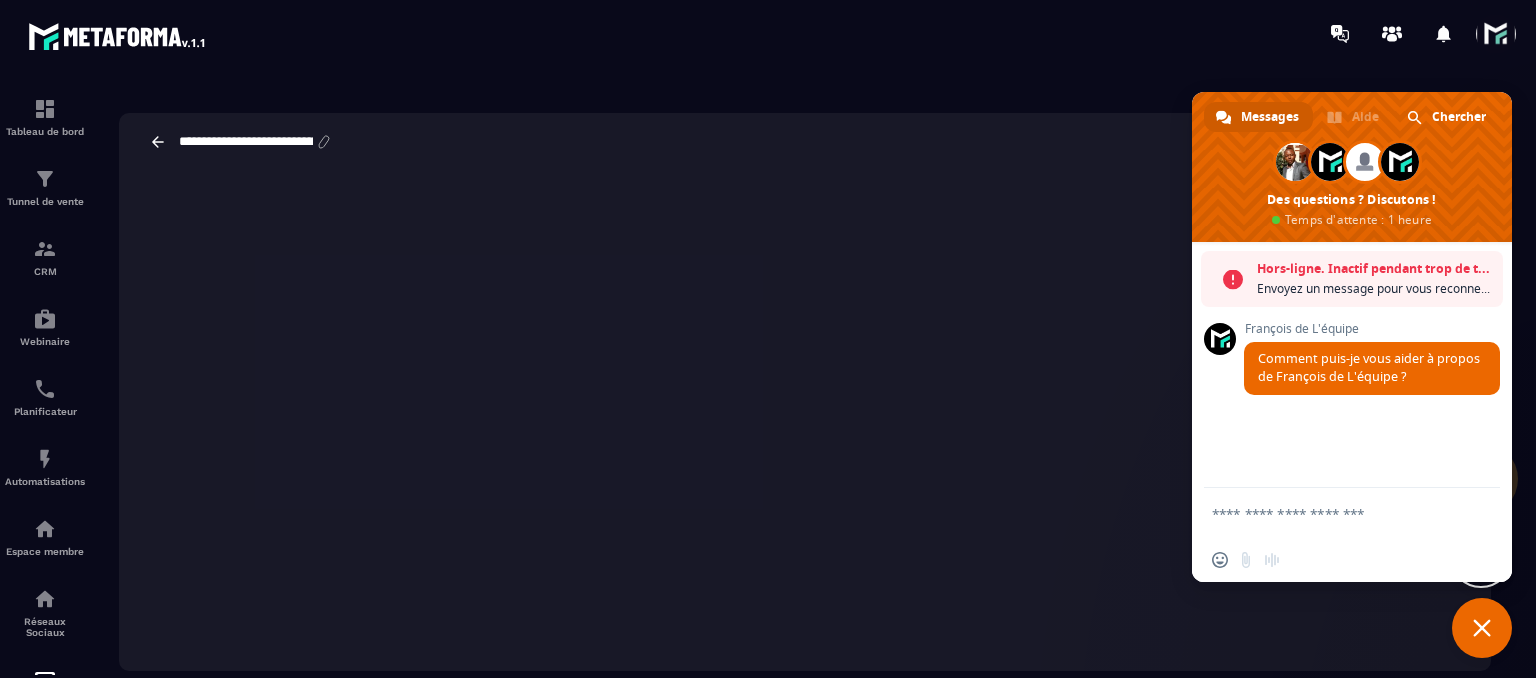 click at bounding box center (1482, 628) 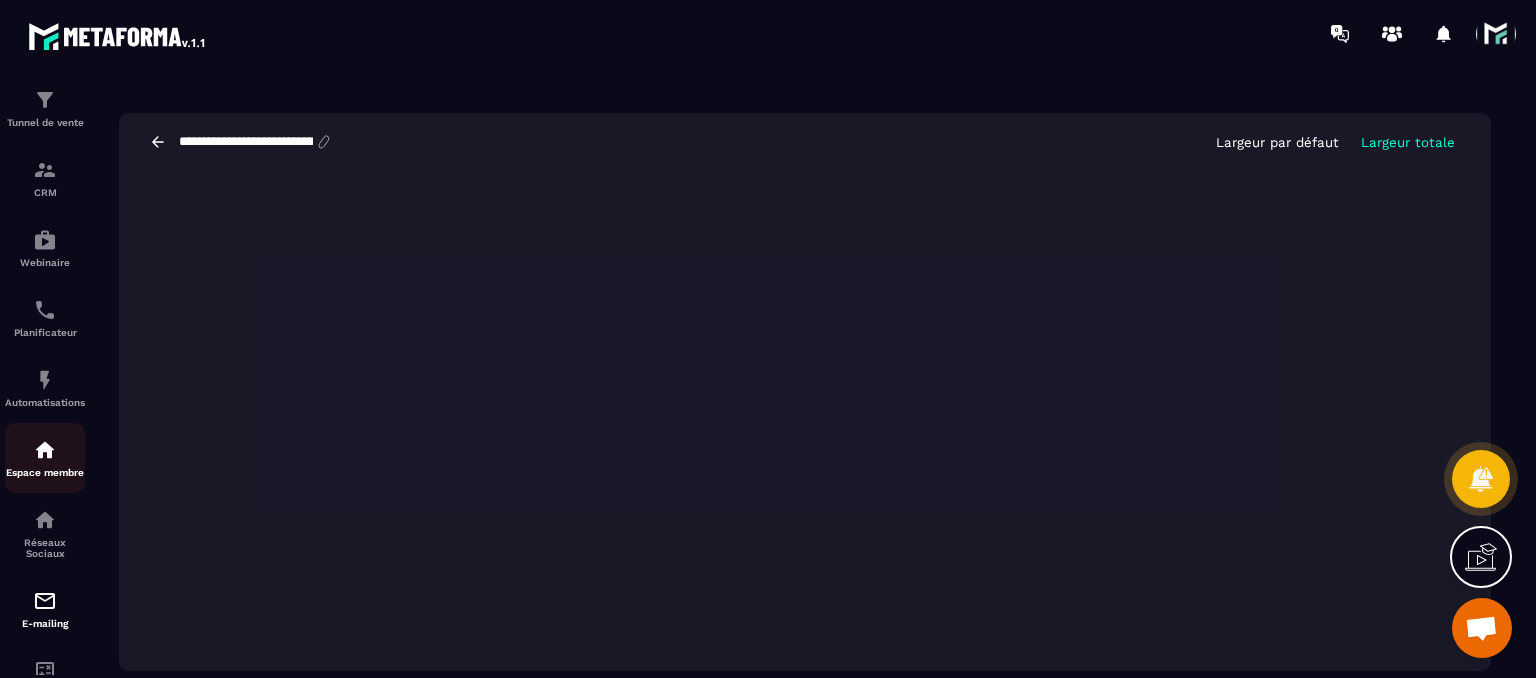 scroll, scrollTop: 0, scrollLeft: 0, axis: both 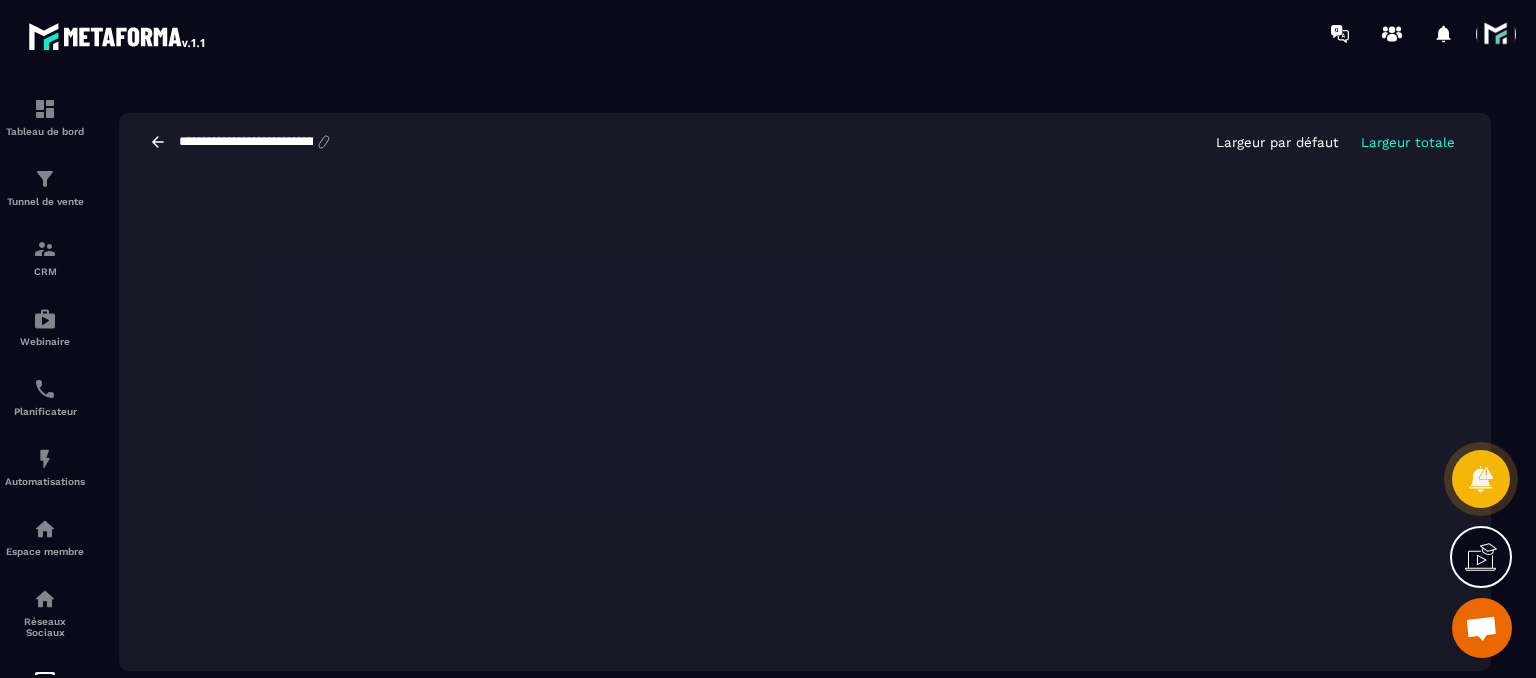 click 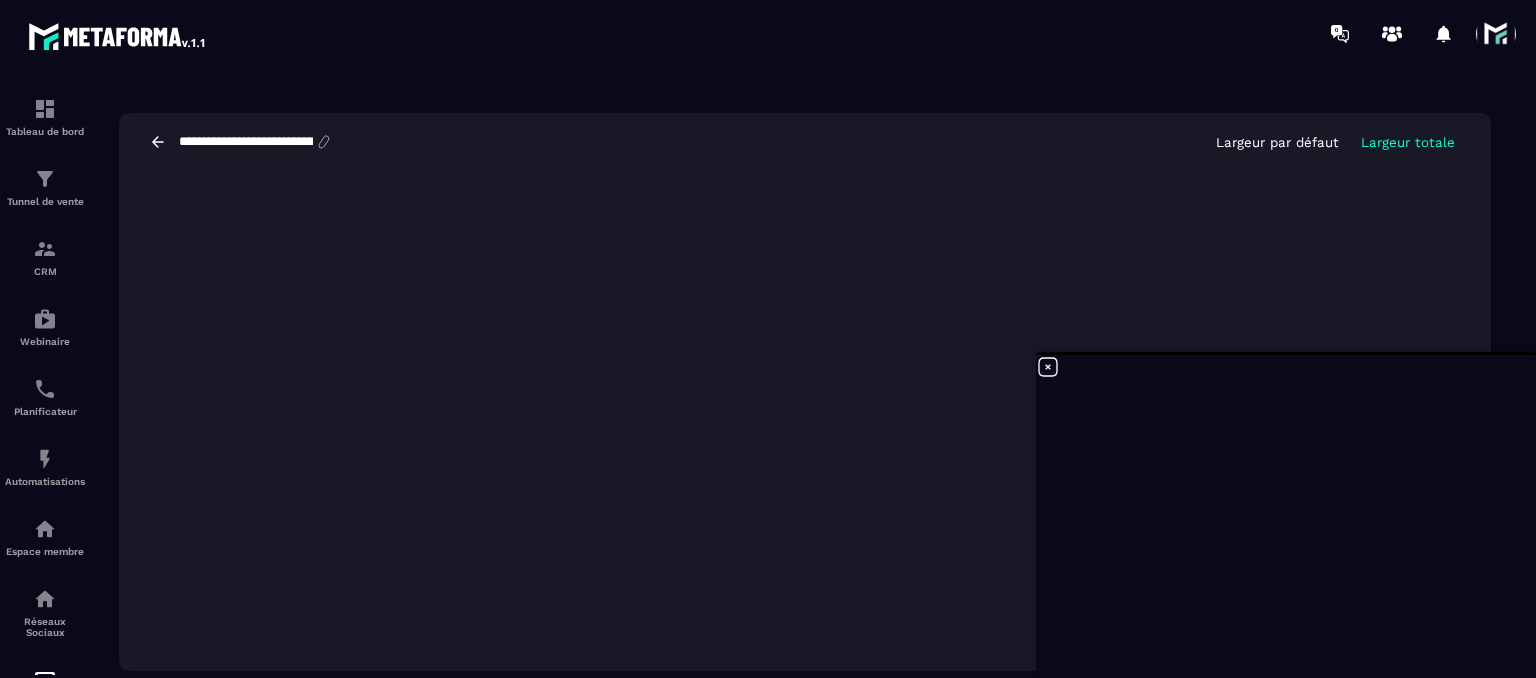 click 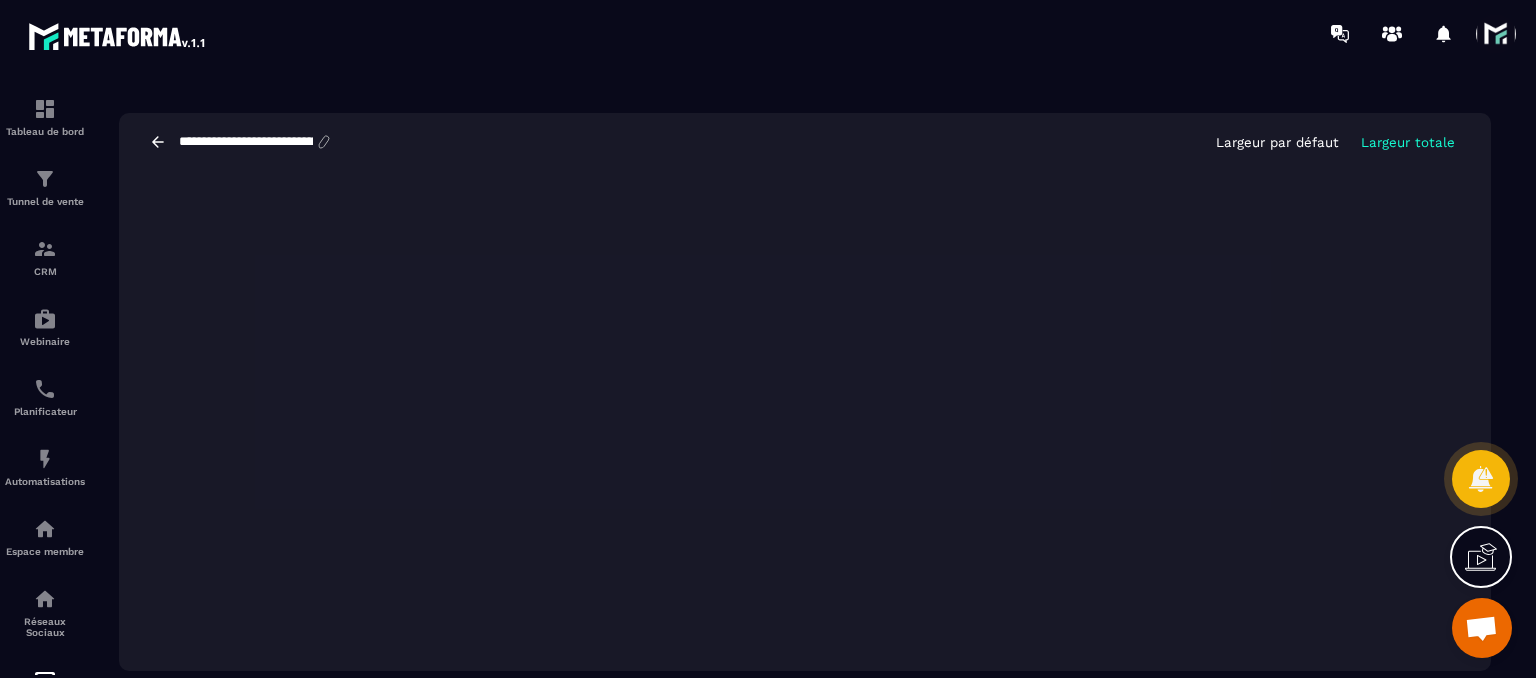 click 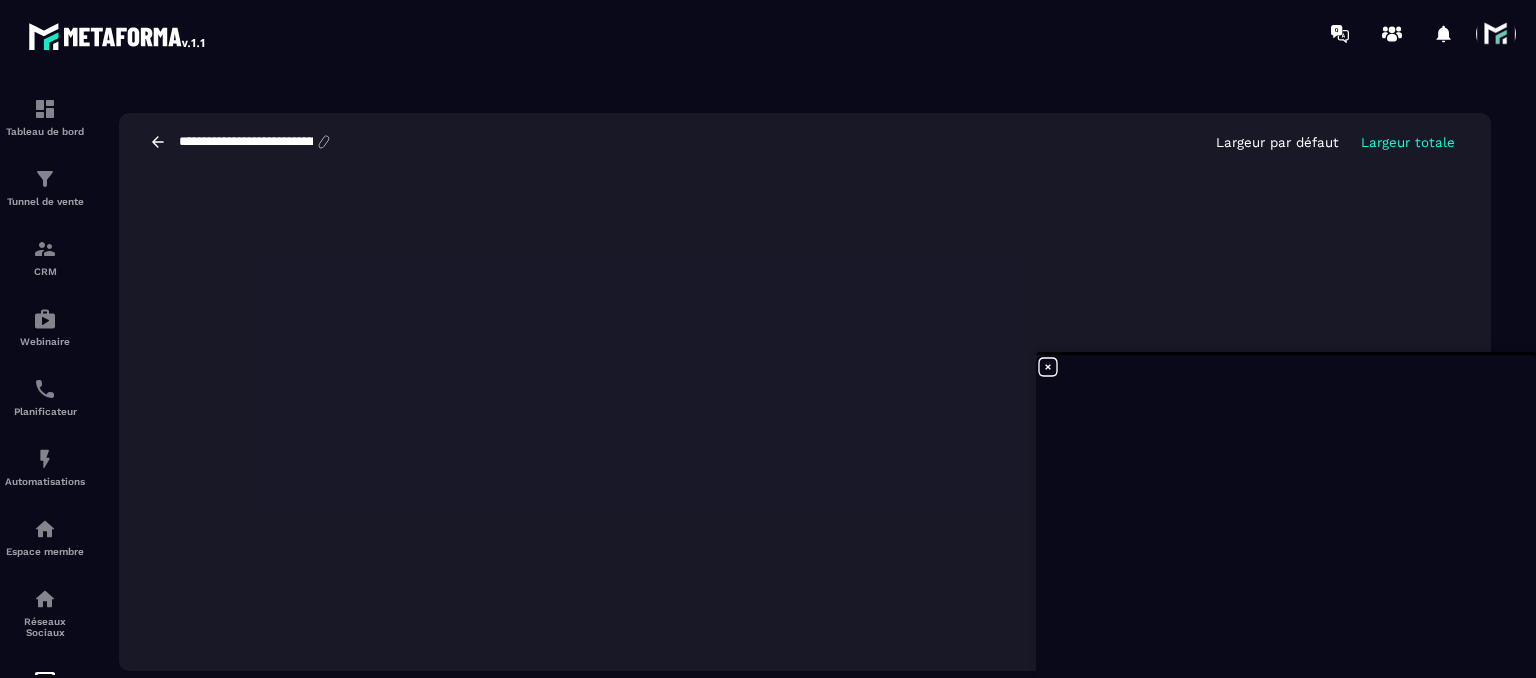 click 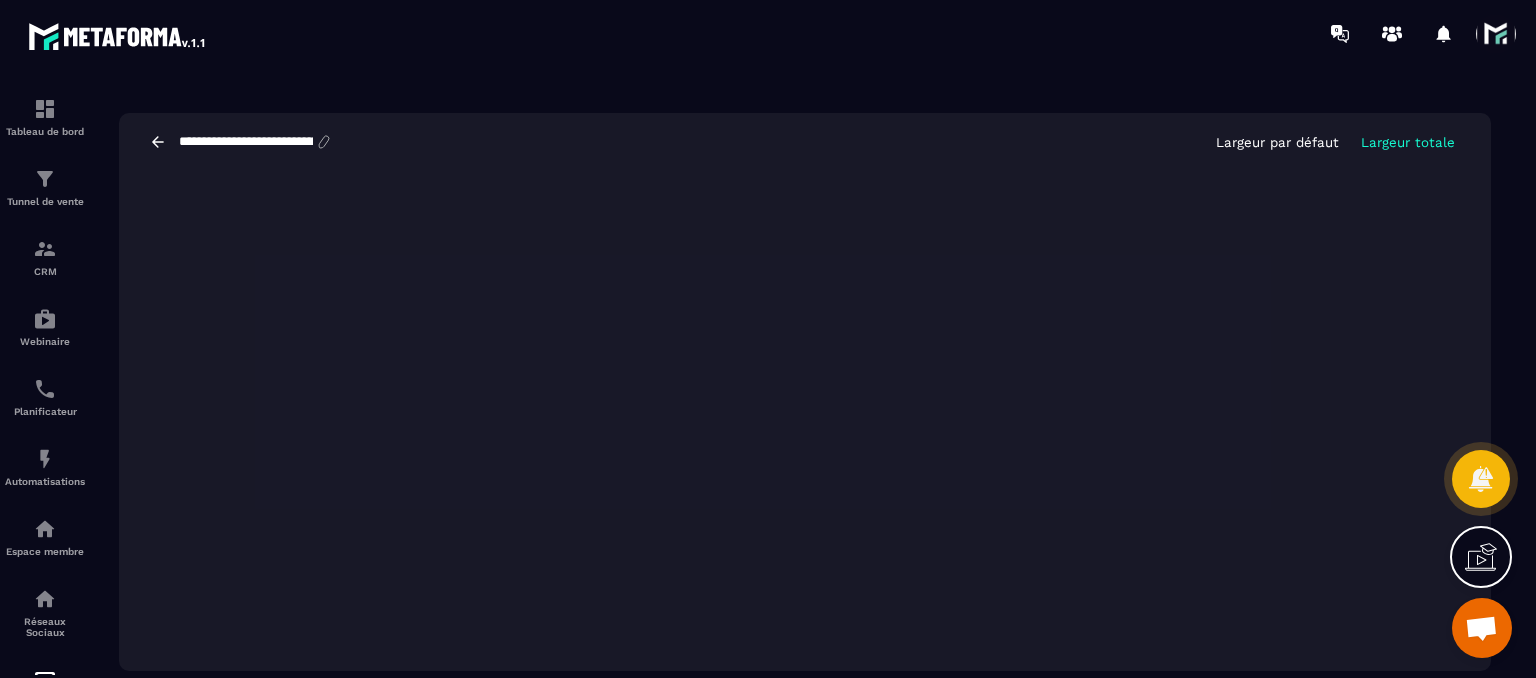 click at bounding box center (1496, 34) 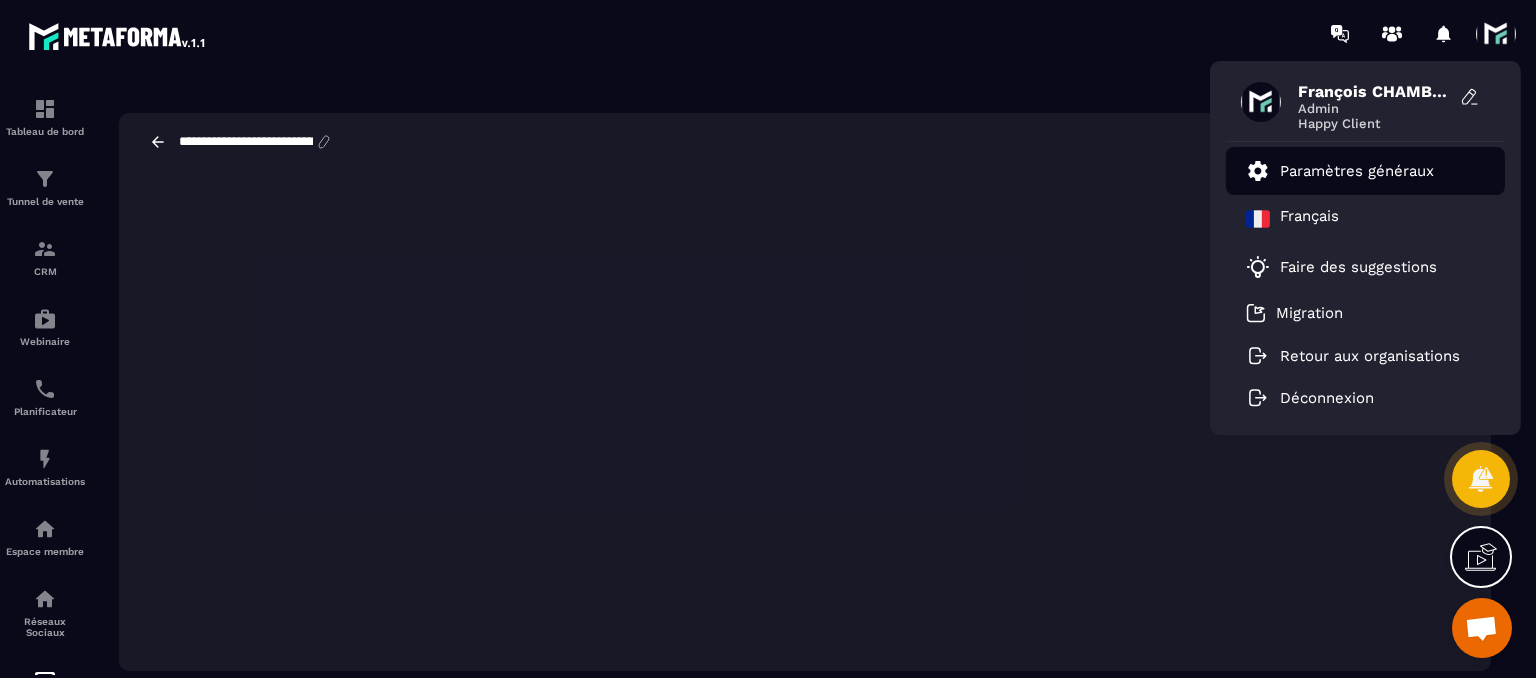 click on "Paramètres généraux" at bounding box center [1357, 171] 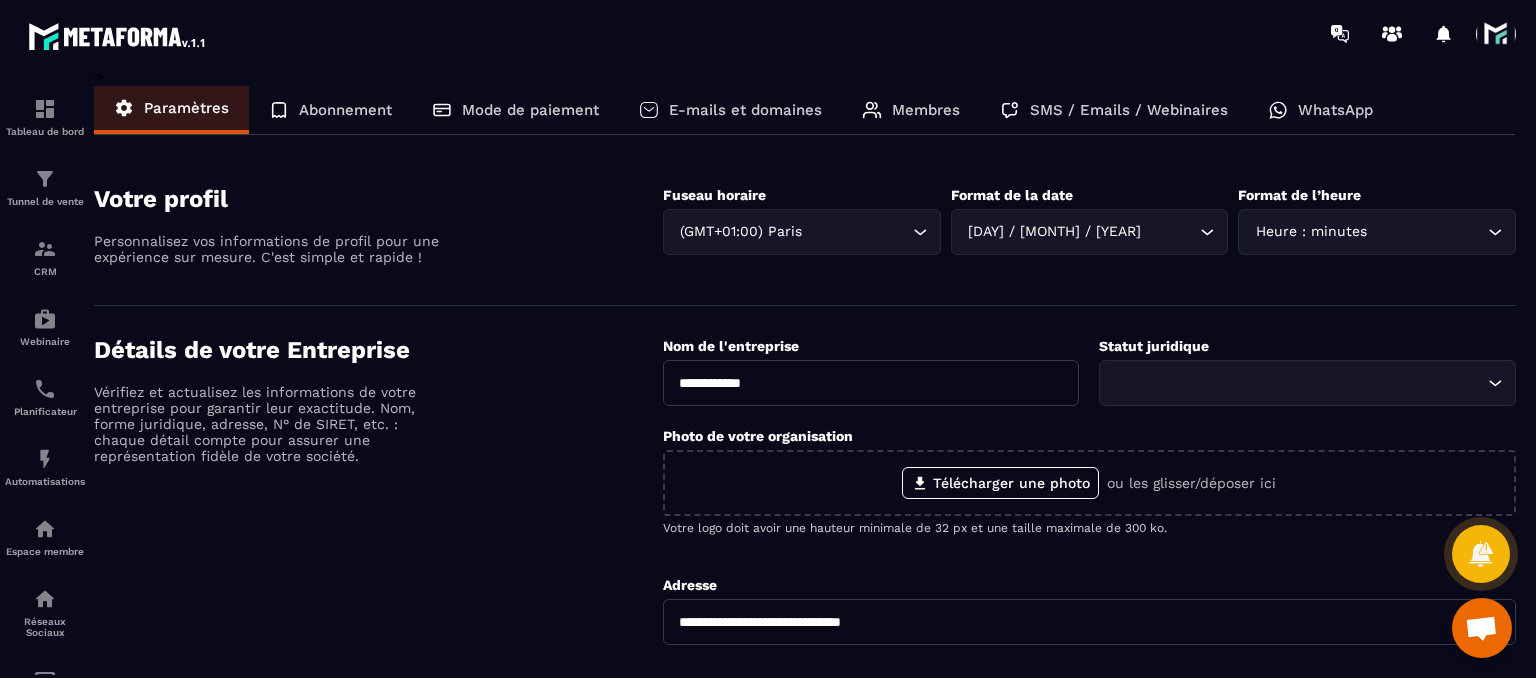 click on "Mode de paiement" 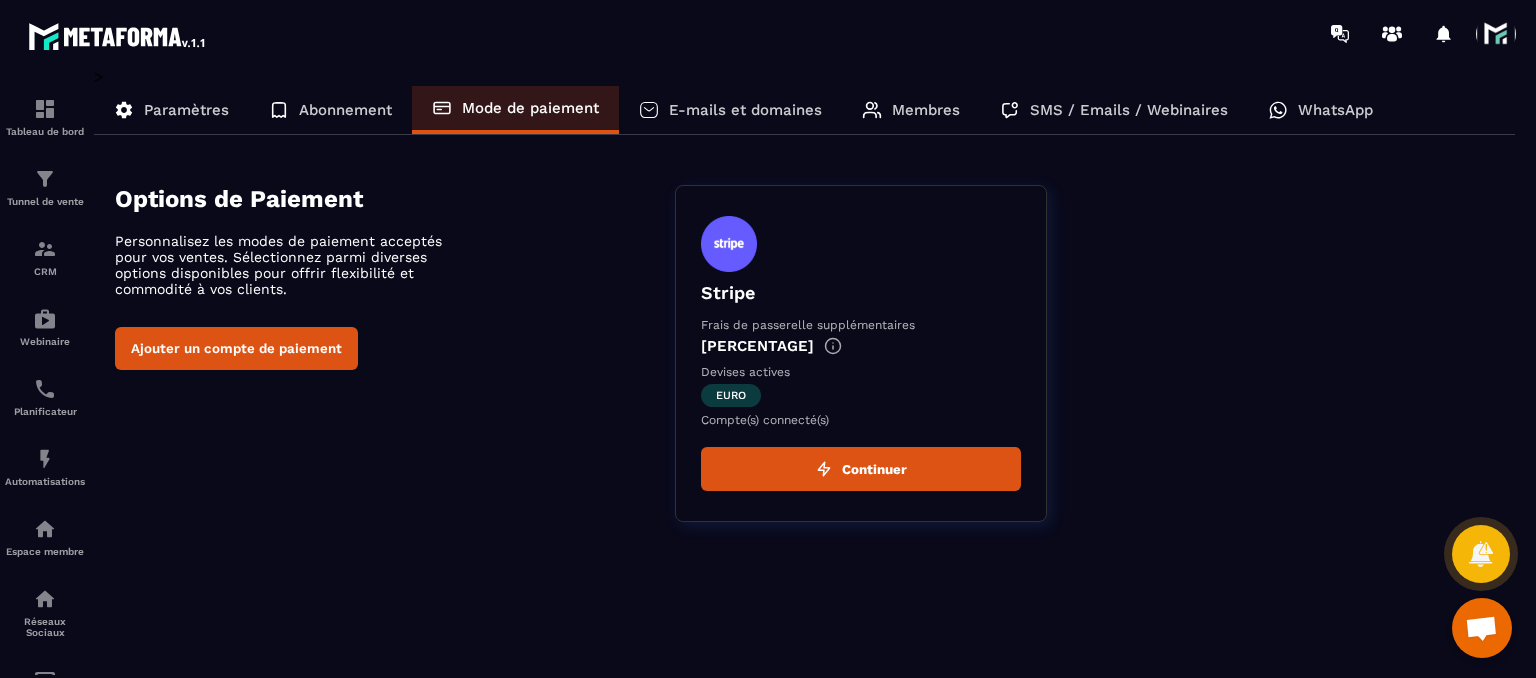 click on "Continuer" 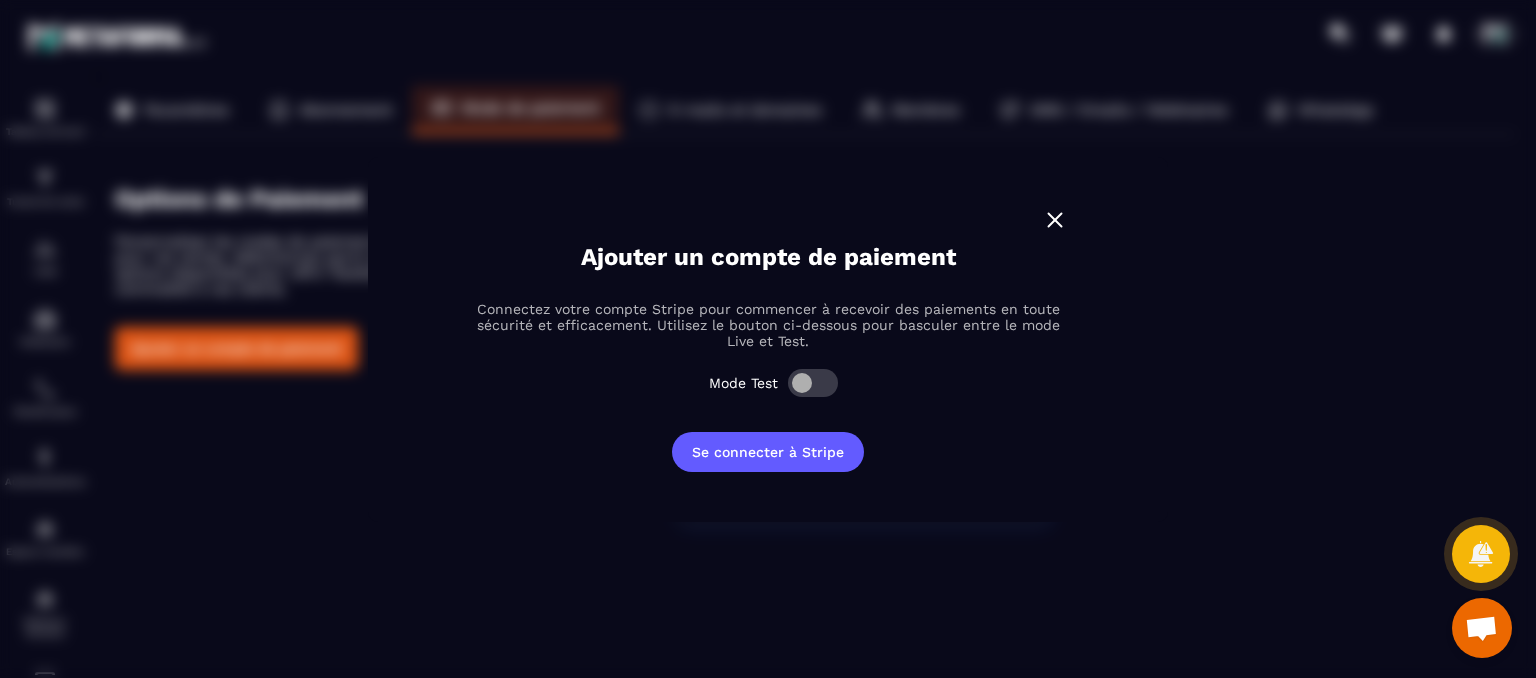 click at bounding box center [1055, 220] 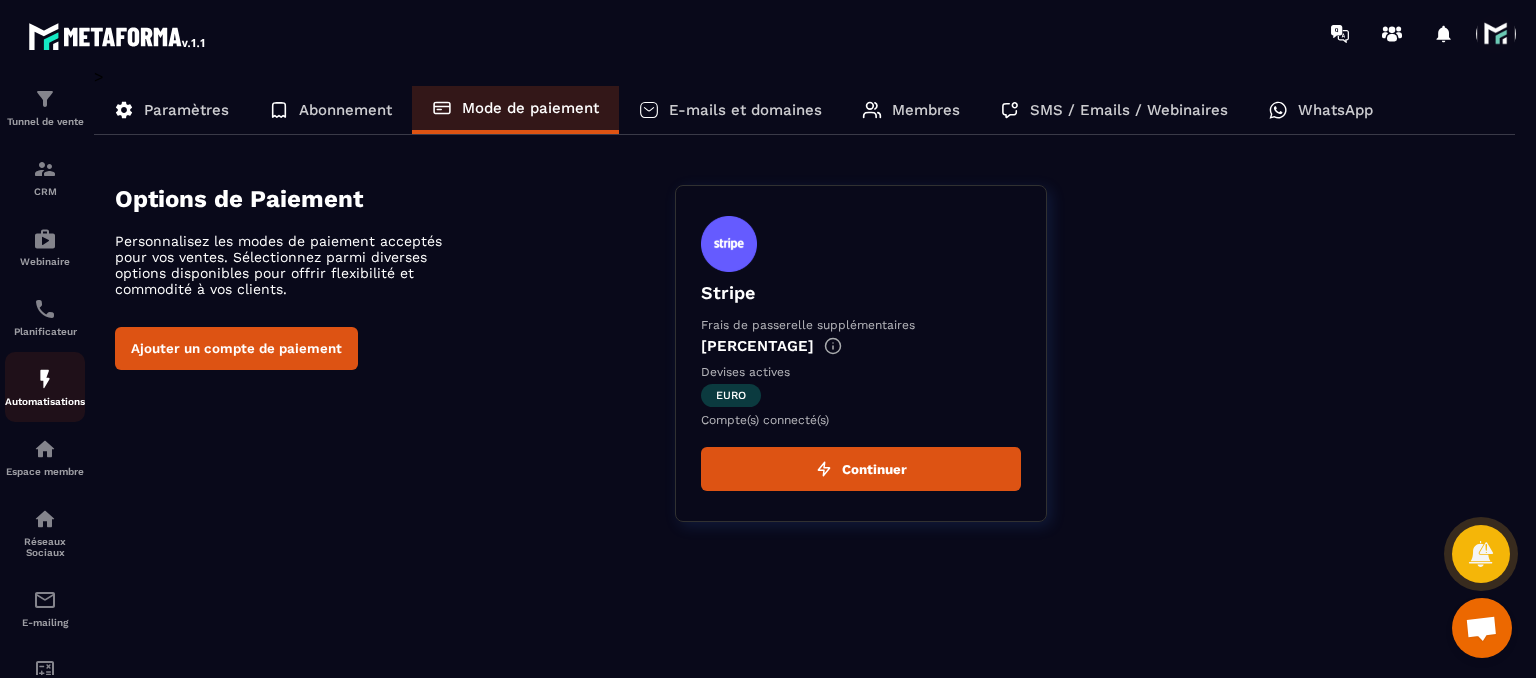 scroll, scrollTop: 159, scrollLeft: 0, axis: vertical 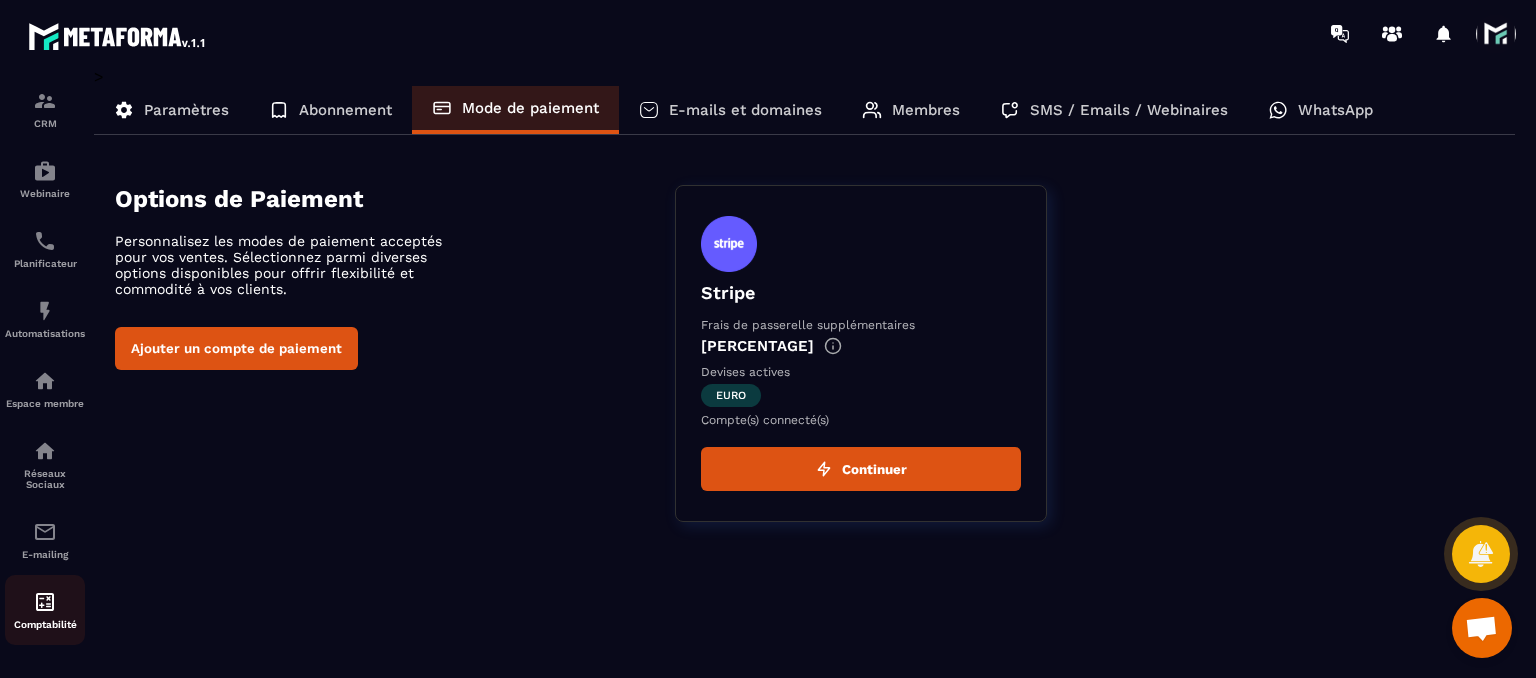 click on "Comptabilité" 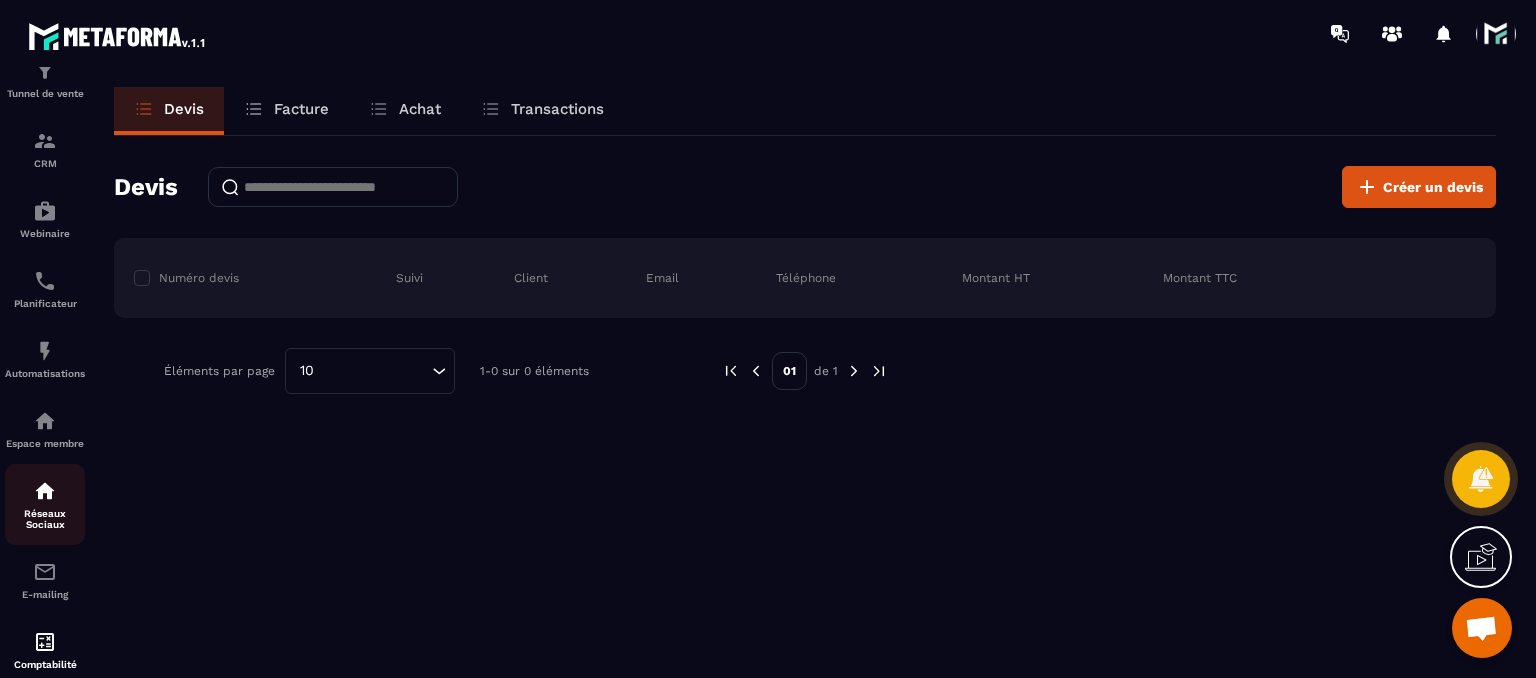 scroll, scrollTop: 159, scrollLeft: 0, axis: vertical 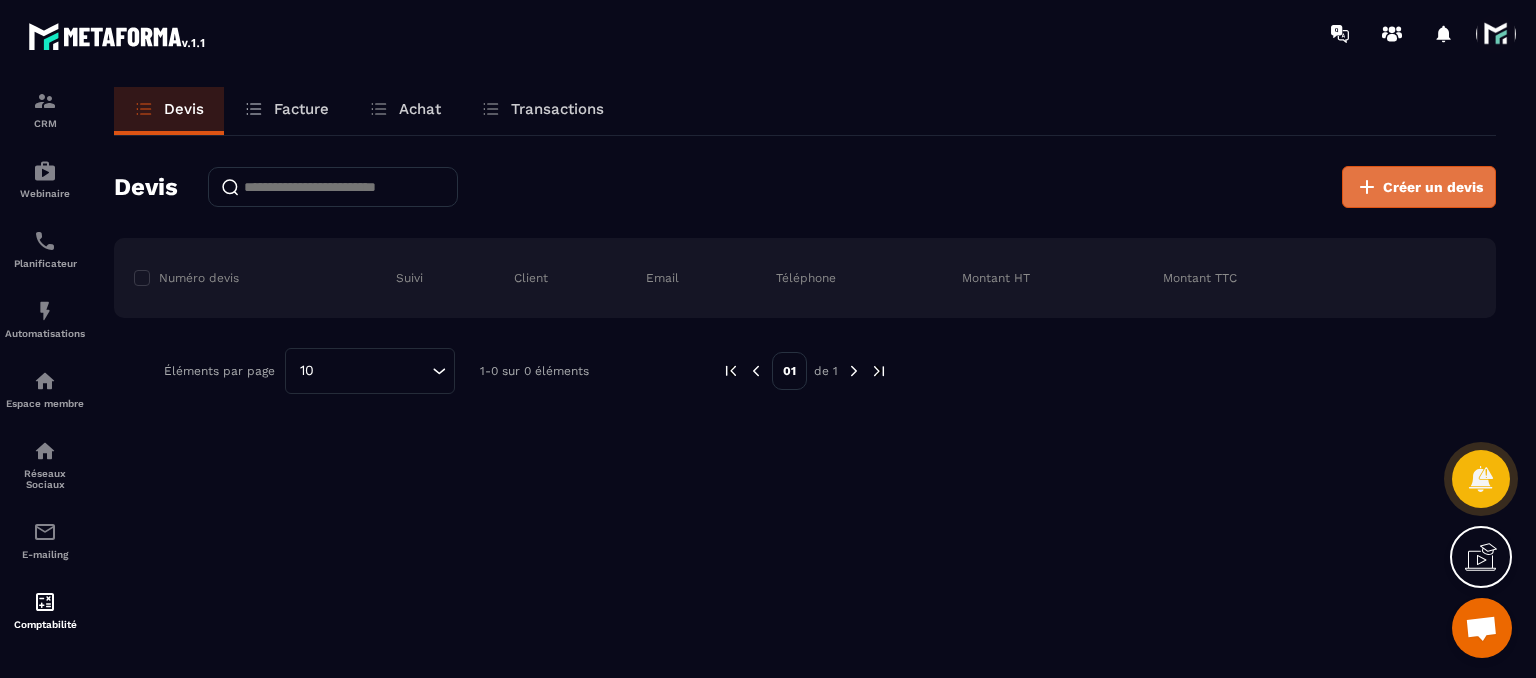 click on "Créer un devis" at bounding box center [1433, 187] 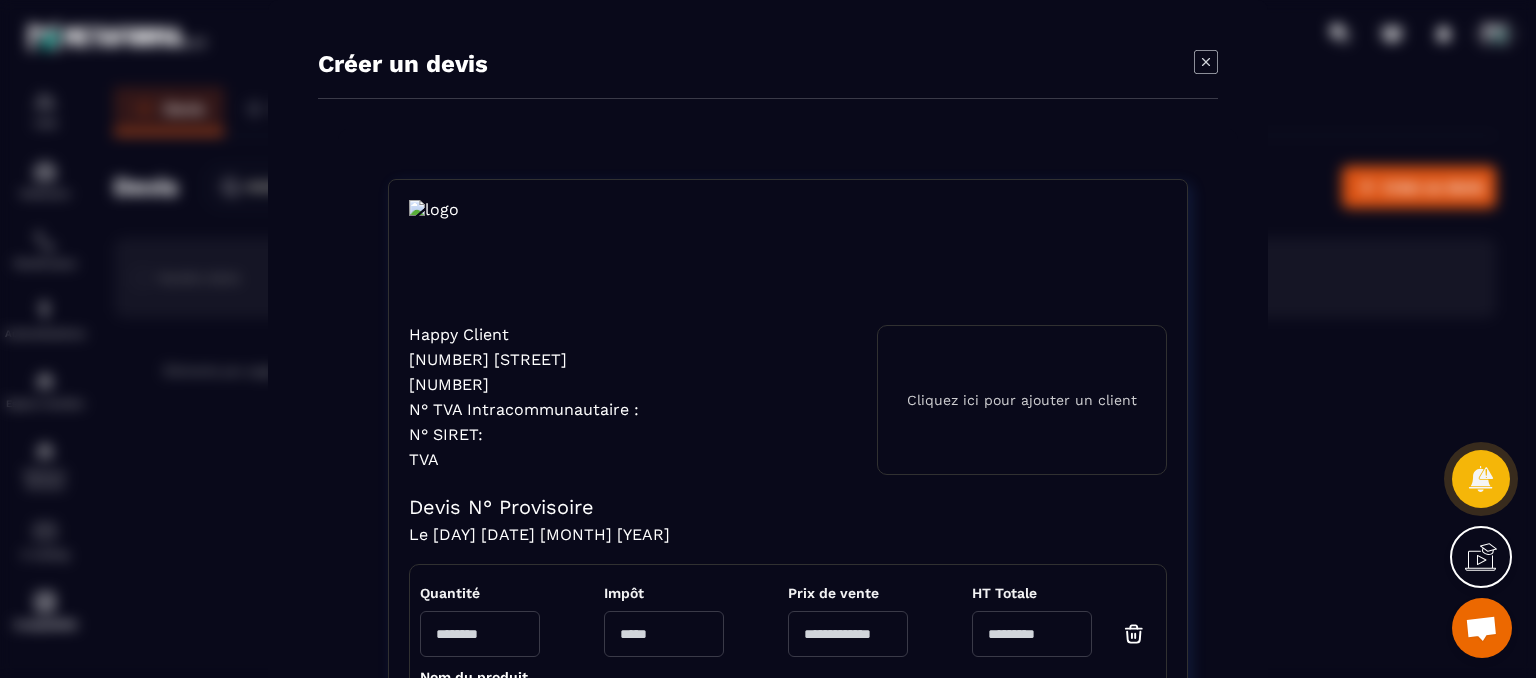 click on "Cliquez ici pour ajouter un client" at bounding box center (1022, 400) 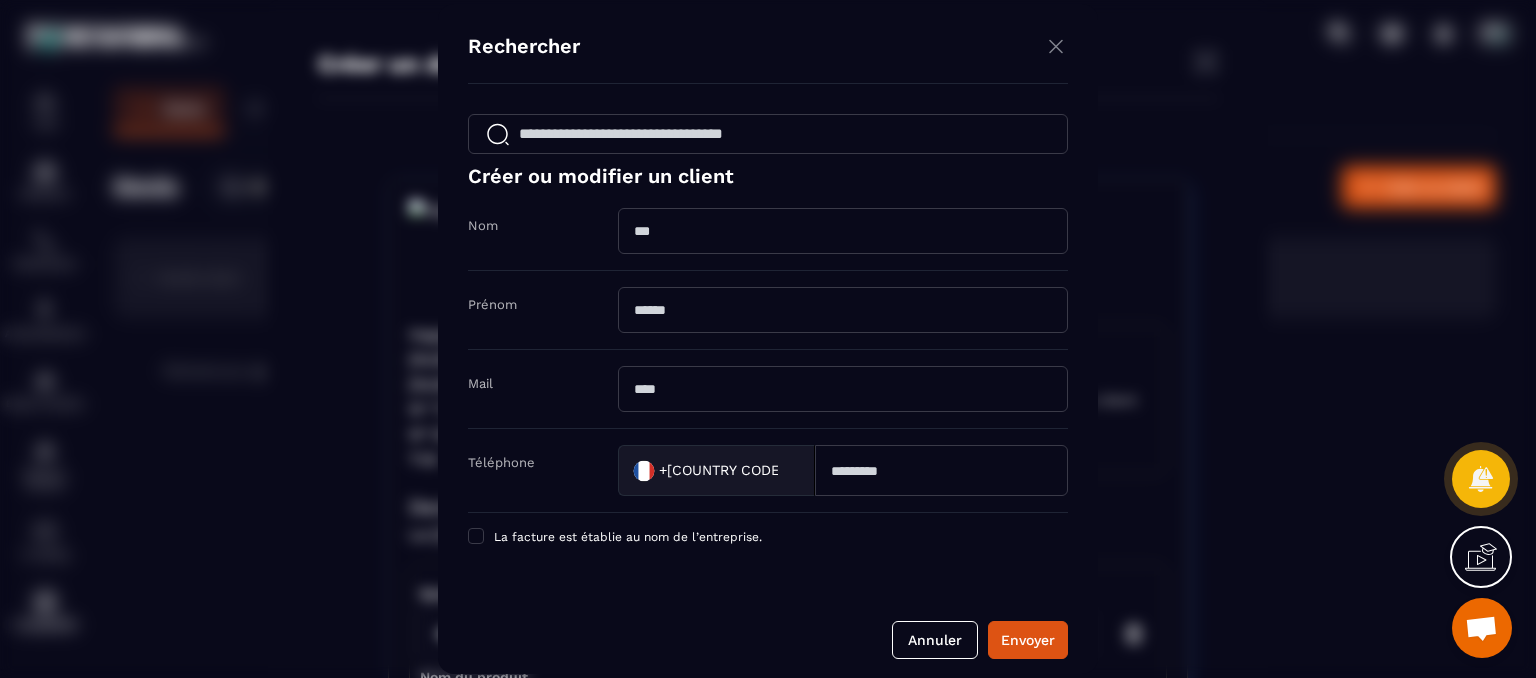 click on "Nom" at bounding box center [768, 239] 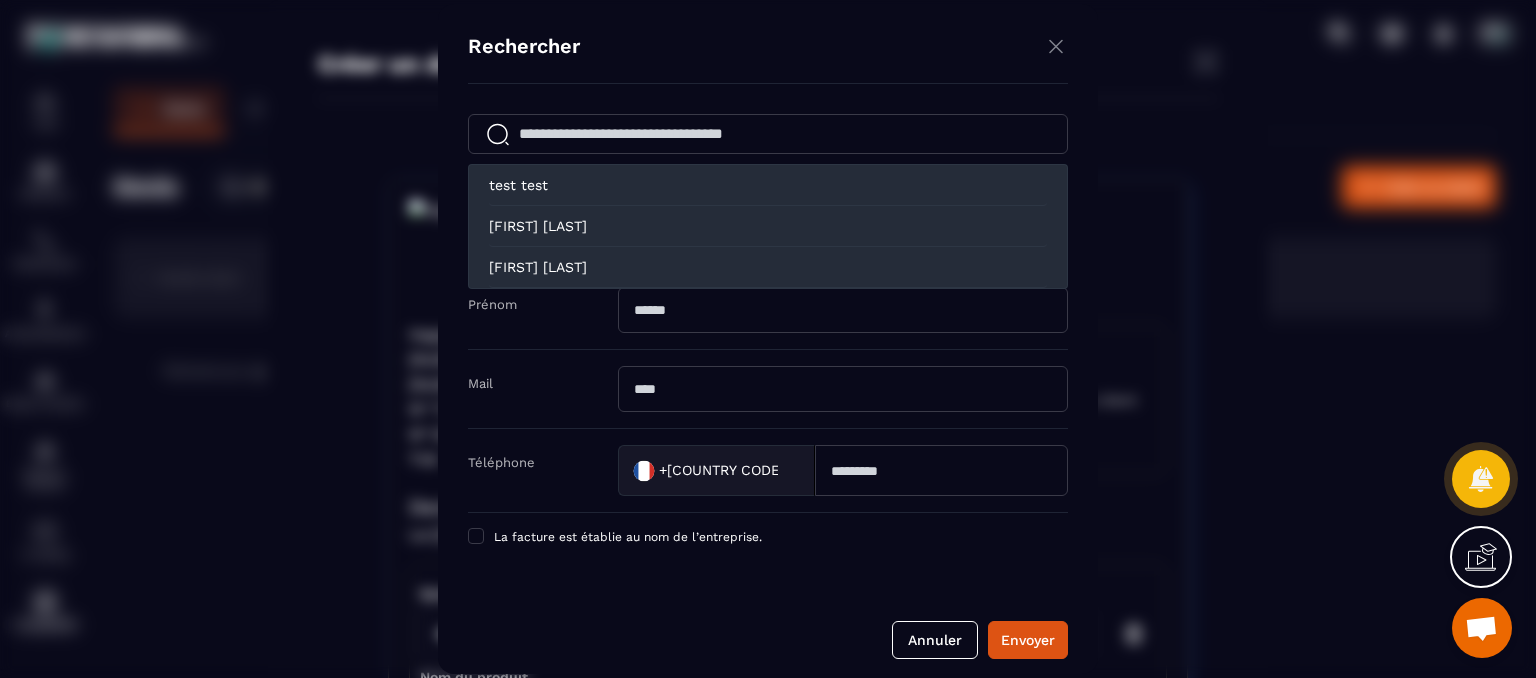 click on "[FIRST] [LAST]" at bounding box center [538, 226] 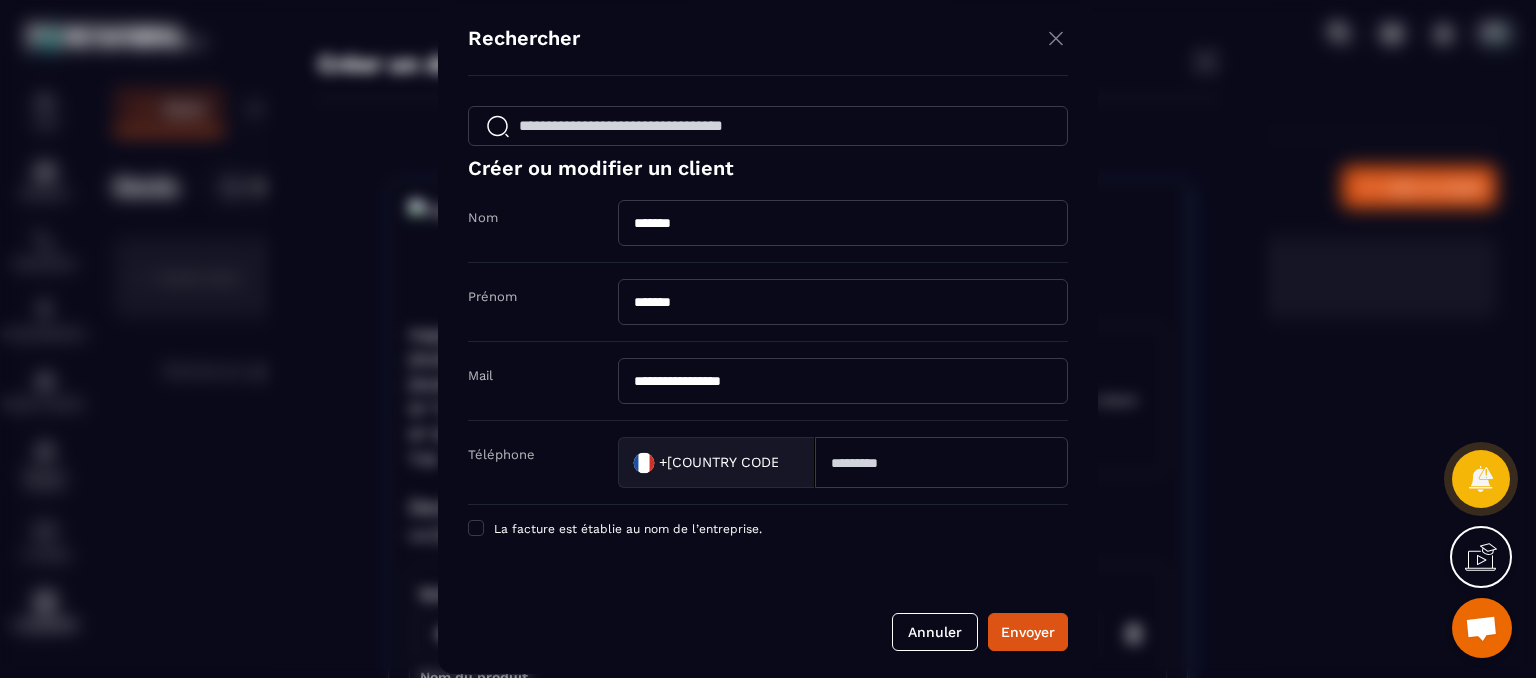 scroll, scrollTop: 12, scrollLeft: 0, axis: vertical 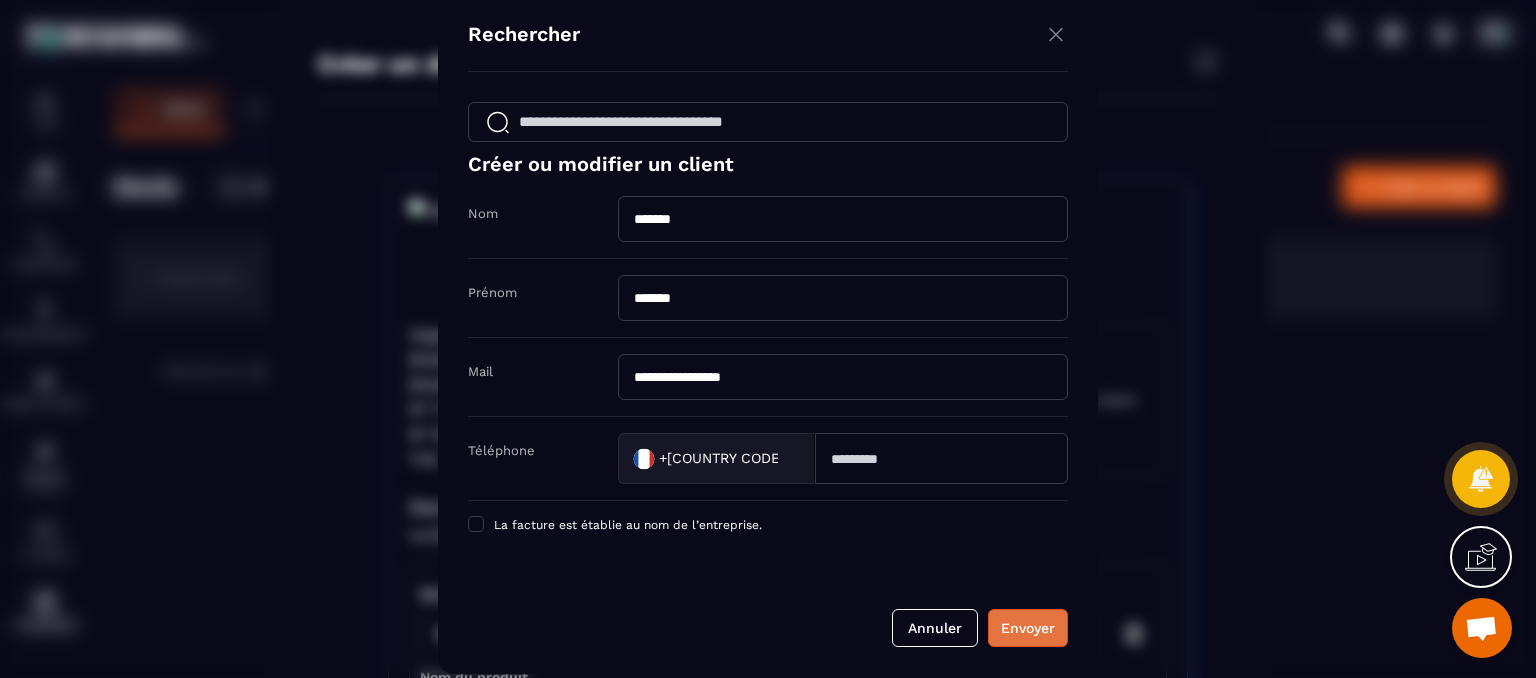 click on "Envoyer" at bounding box center [1028, 628] 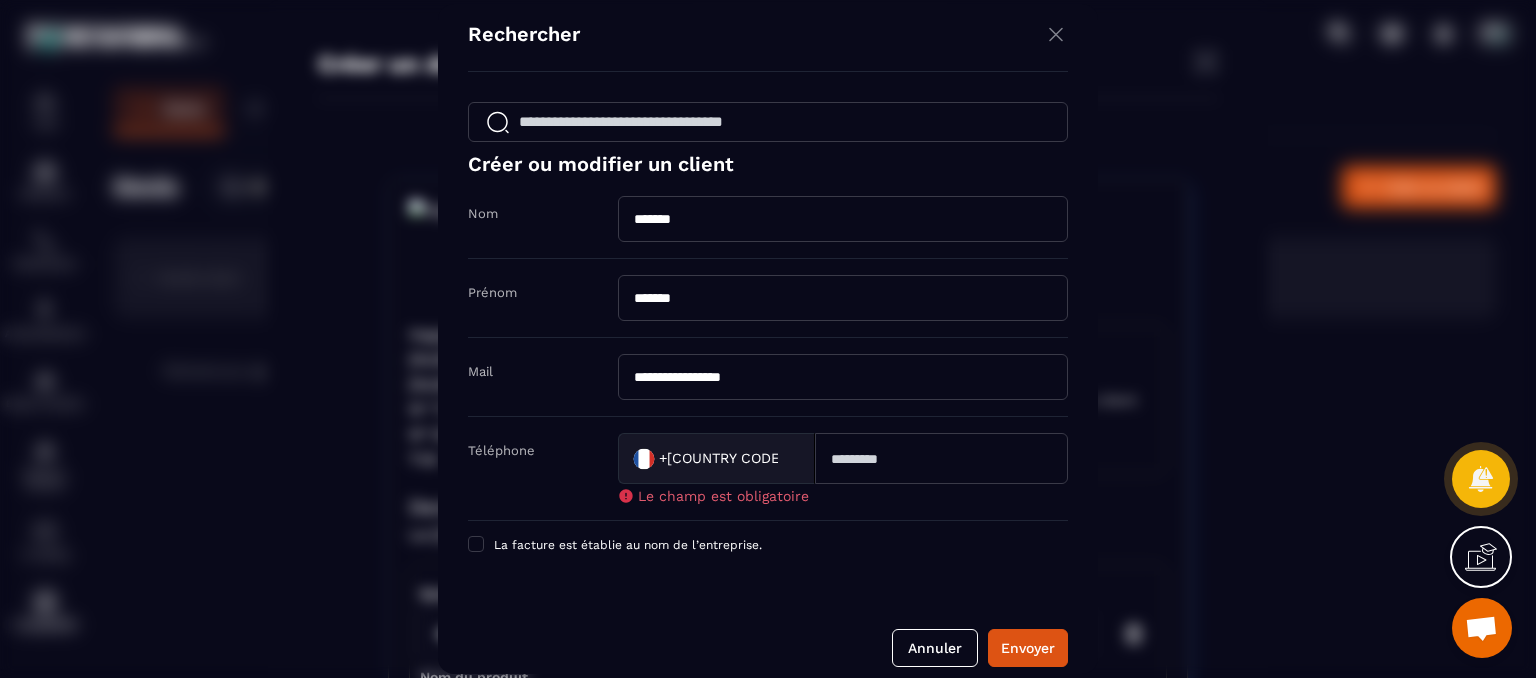 click at bounding box center (941, 458) 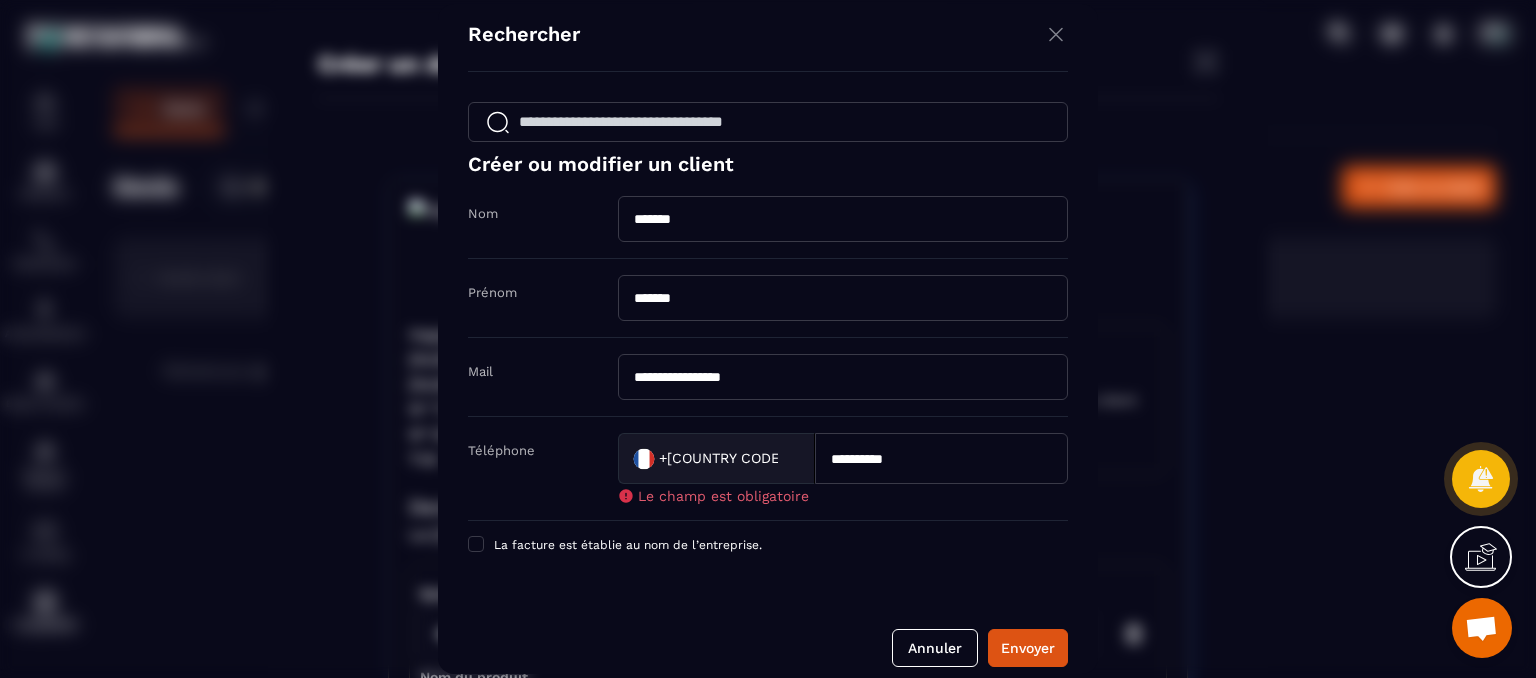 type on "*********" 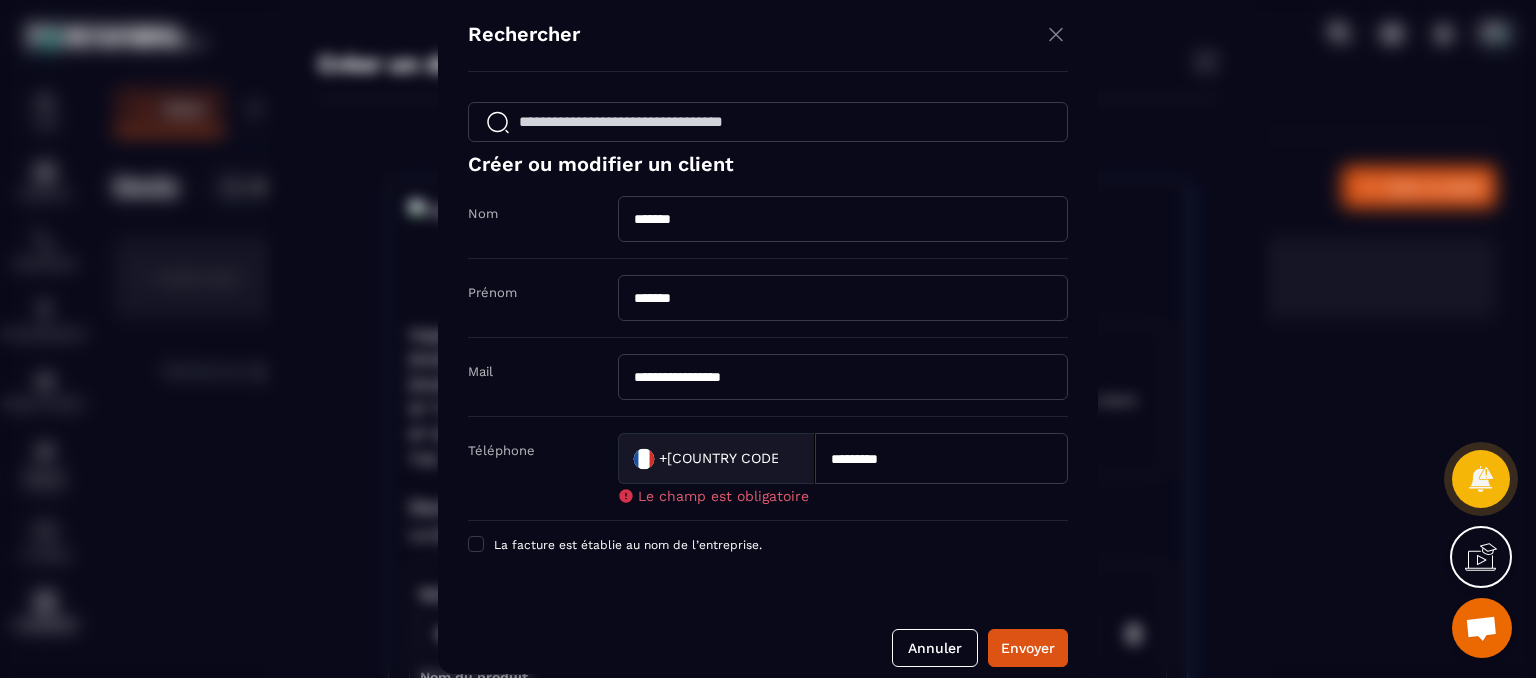 click on "**********" at bounding box center [768, 384] 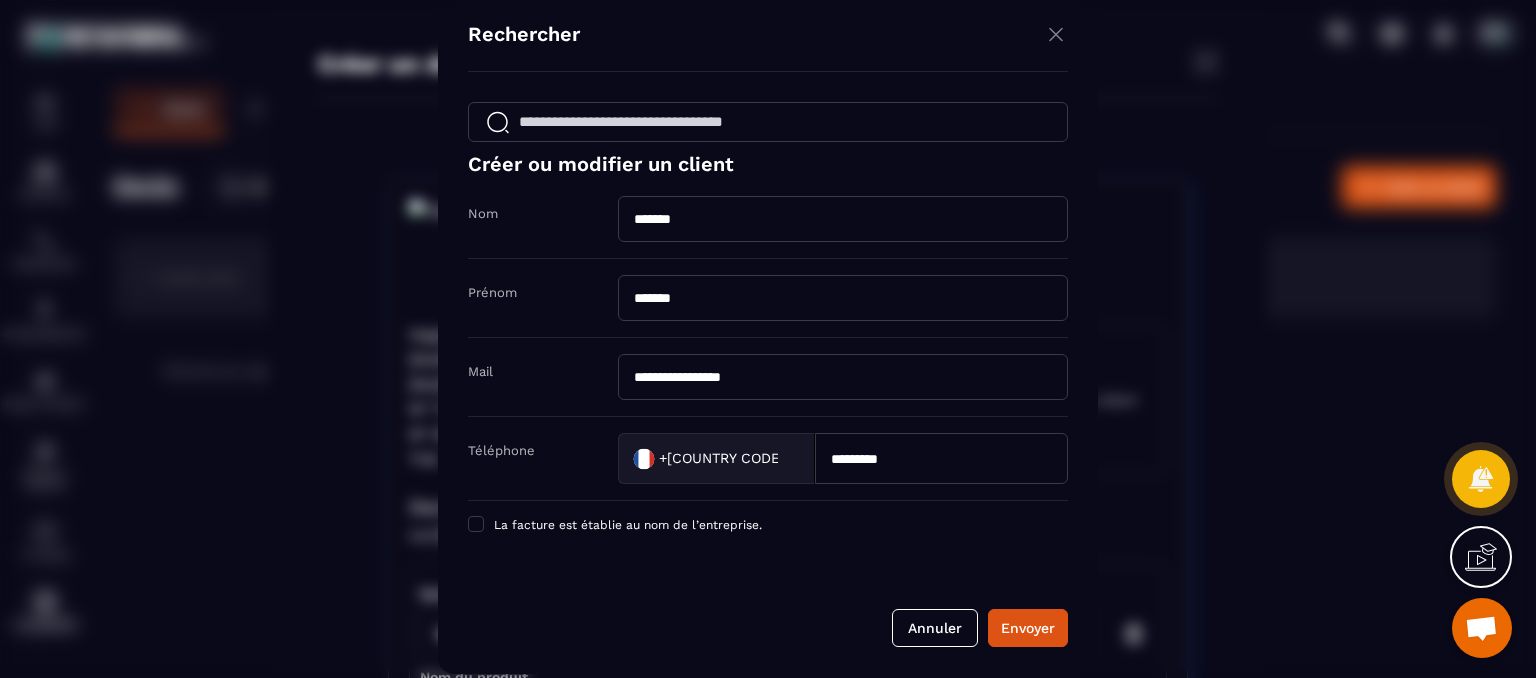 click on "**********" at bounding box center [768, 339] 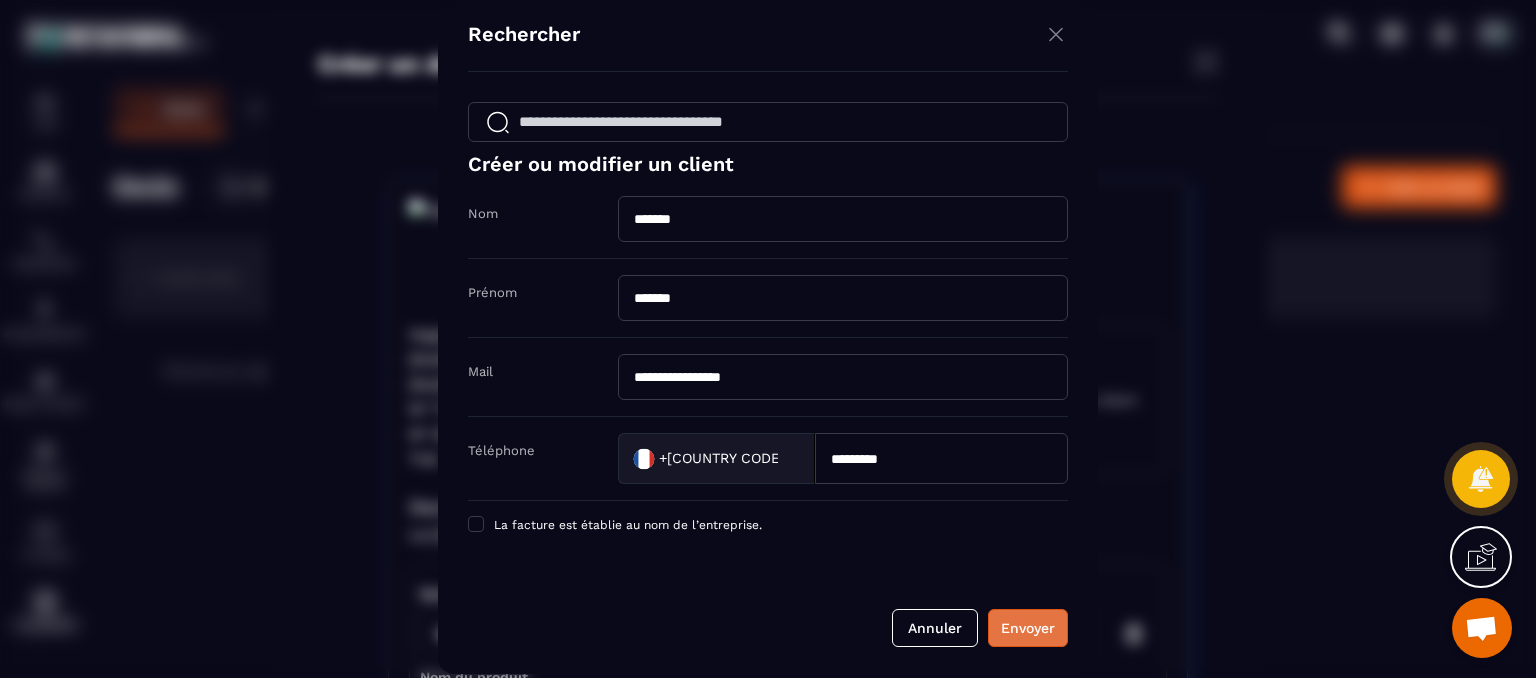 click on "Envoyer" at bounding box center (1028, 628) 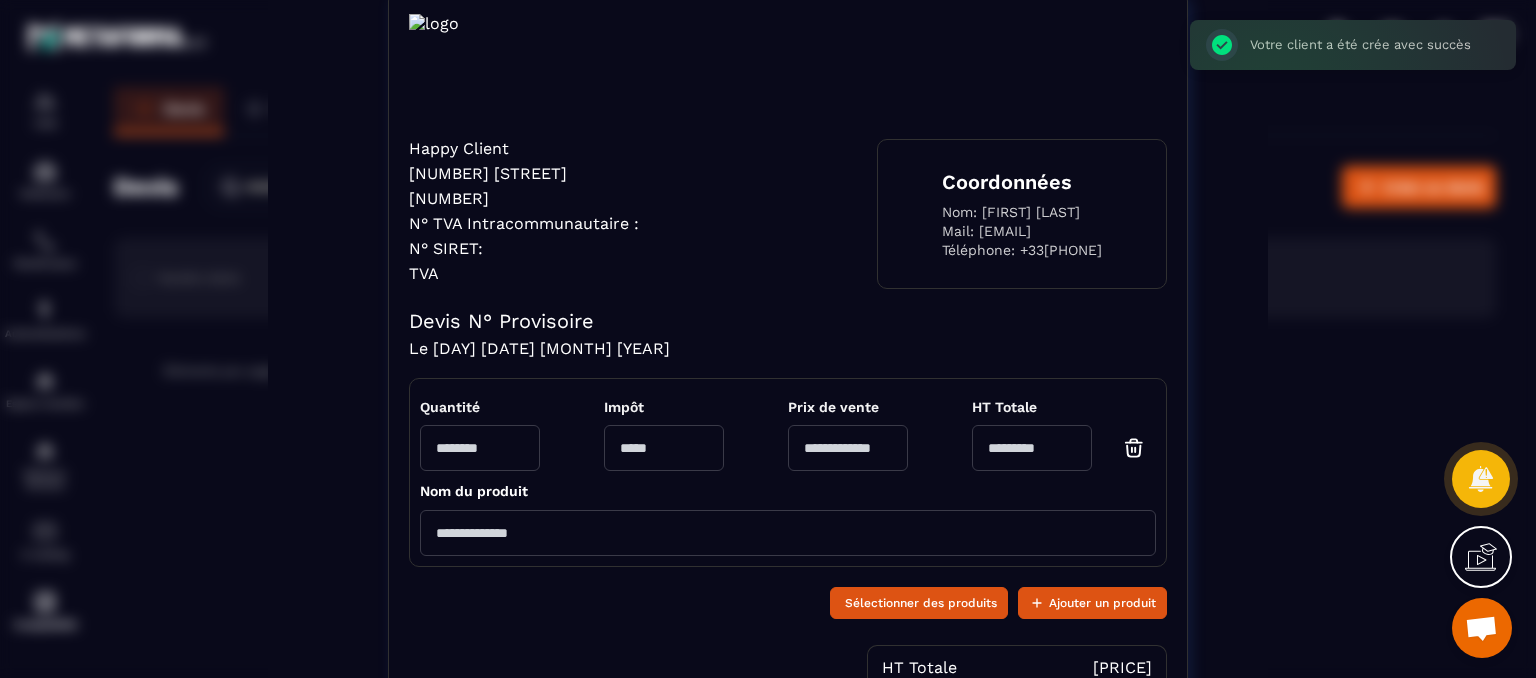 scroll, scrollTop: 300, scrollLeft: 0, axis: vertical 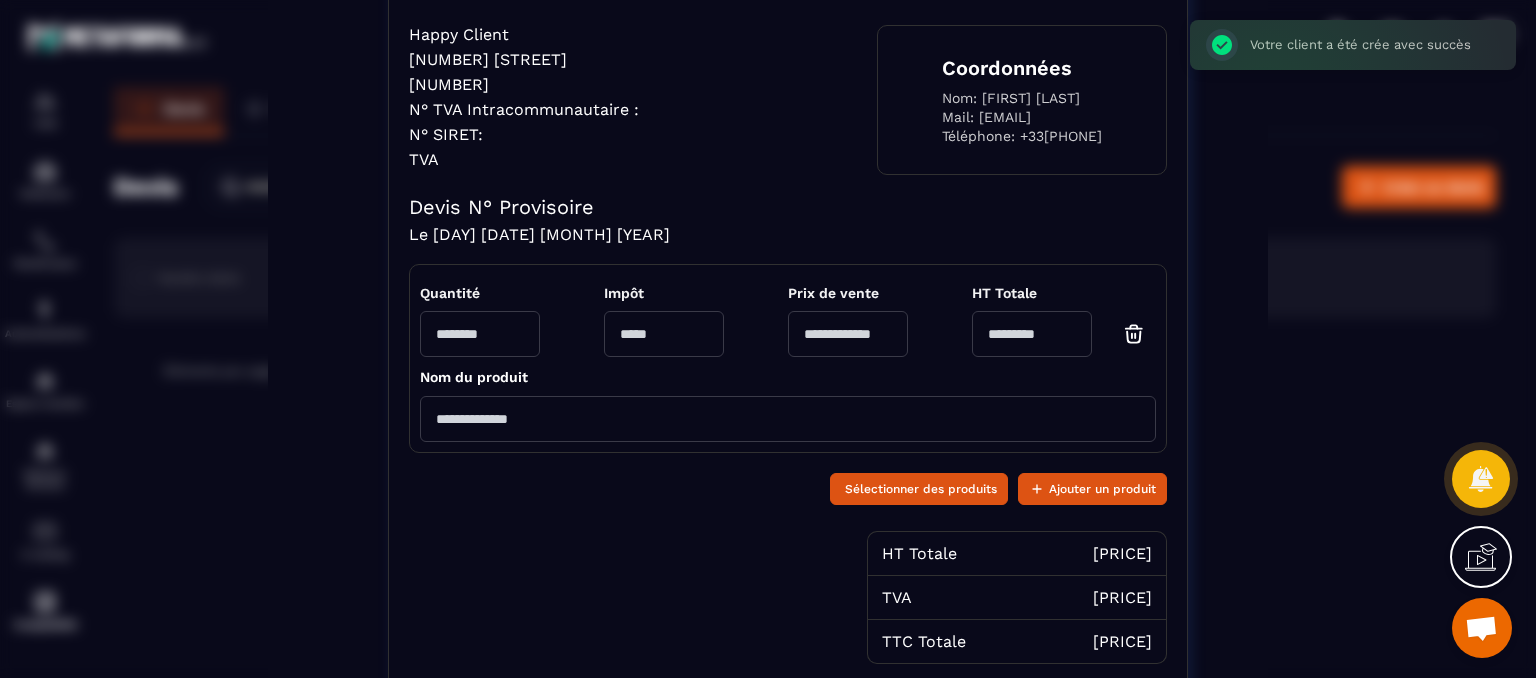 click at bounding box center (480, 334) 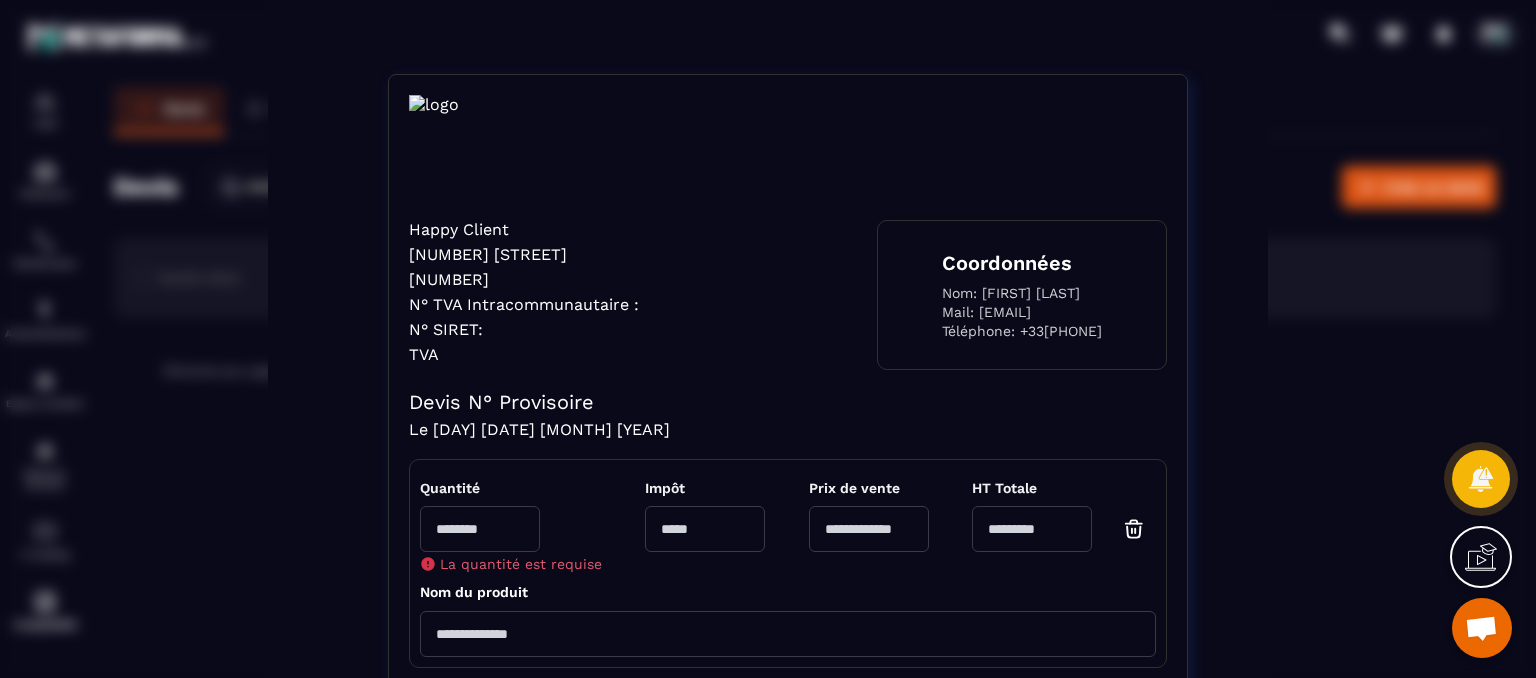 scroll, scrollTop: 0, scrollLeft: 0, axis: both 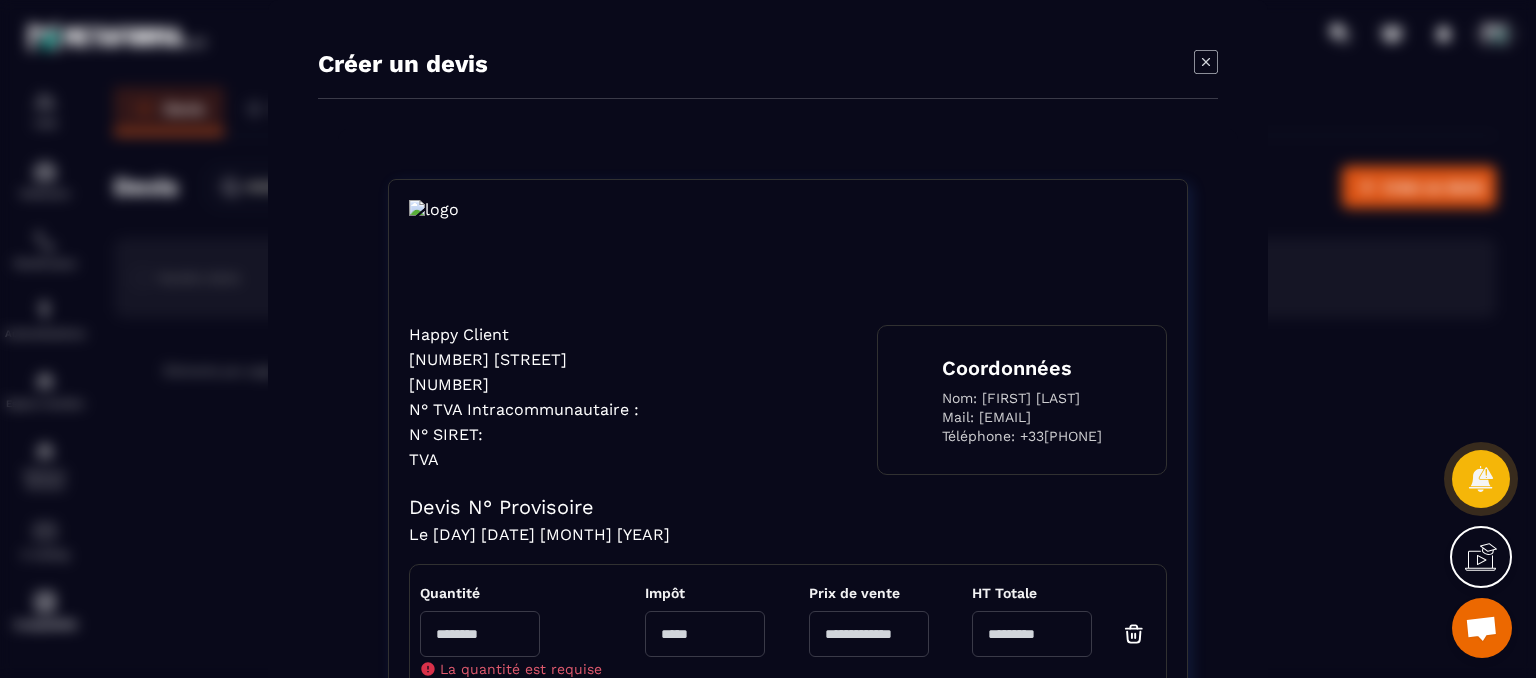 click 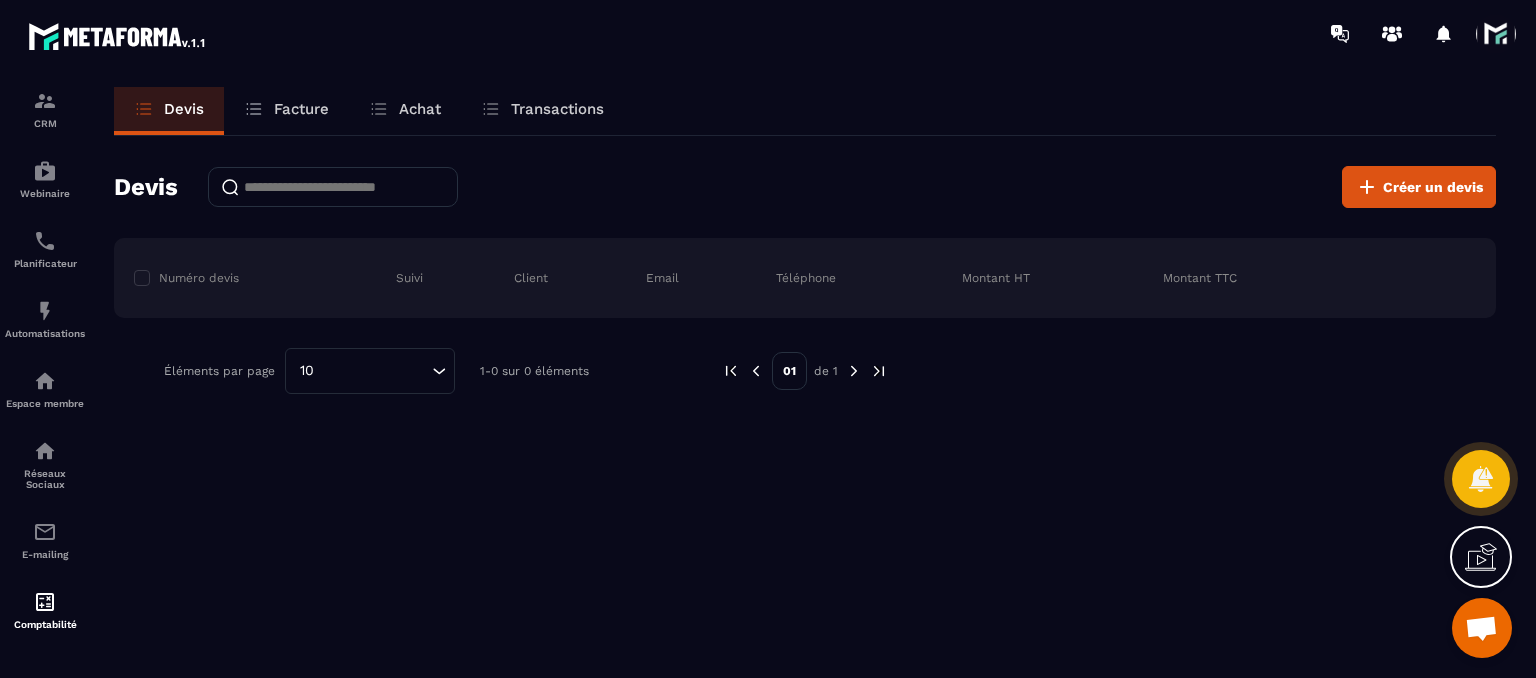 click at bounding box center (1496, 34) 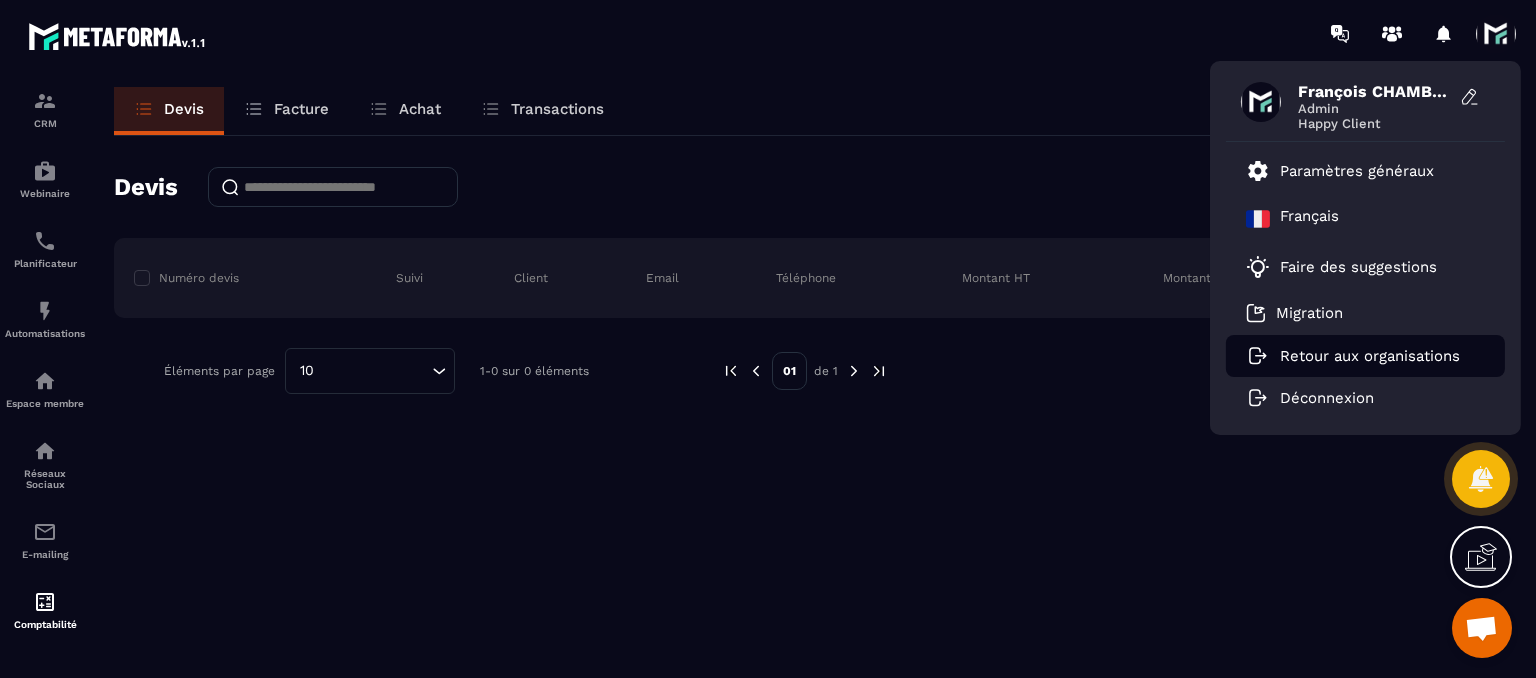 click on "Retour aux organisations" at bounding box center [1365, 356] 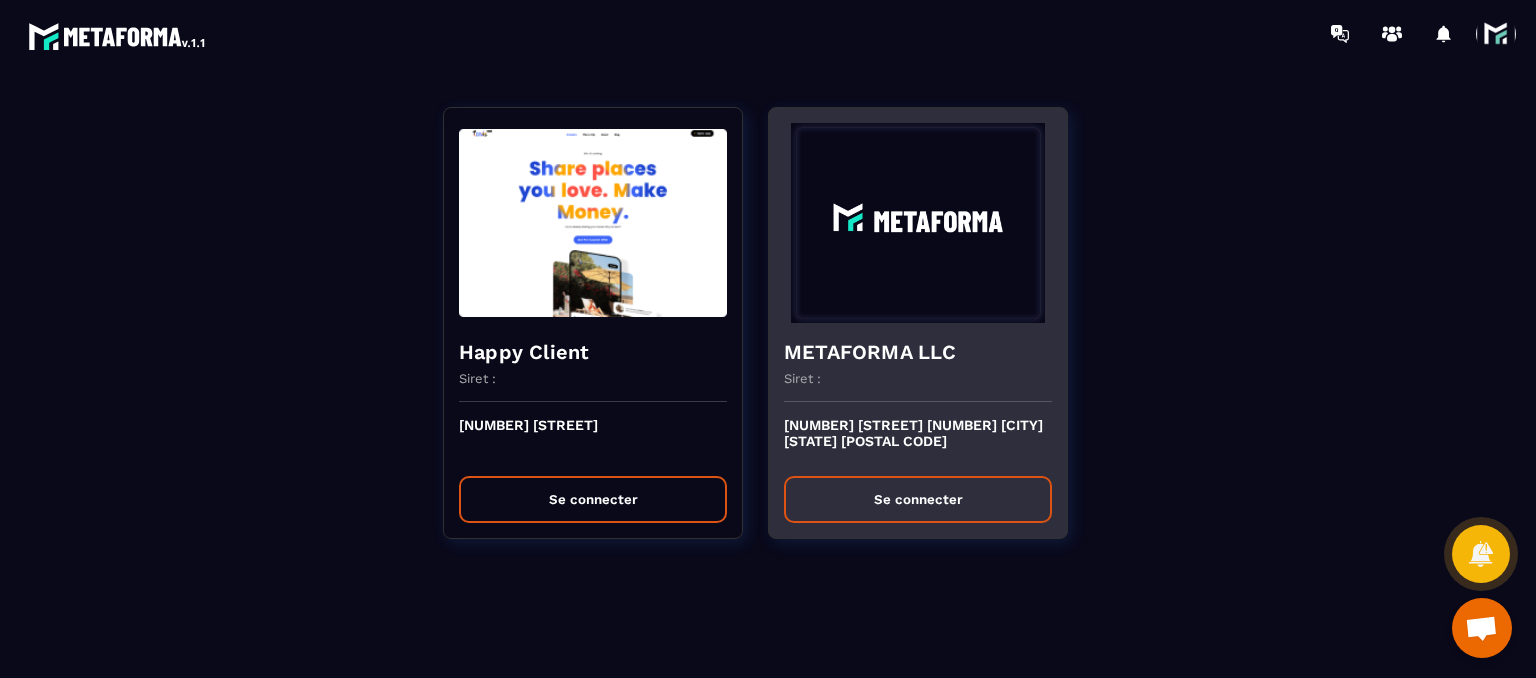 click on "Se connecter" at bounding box center (918, 499) 